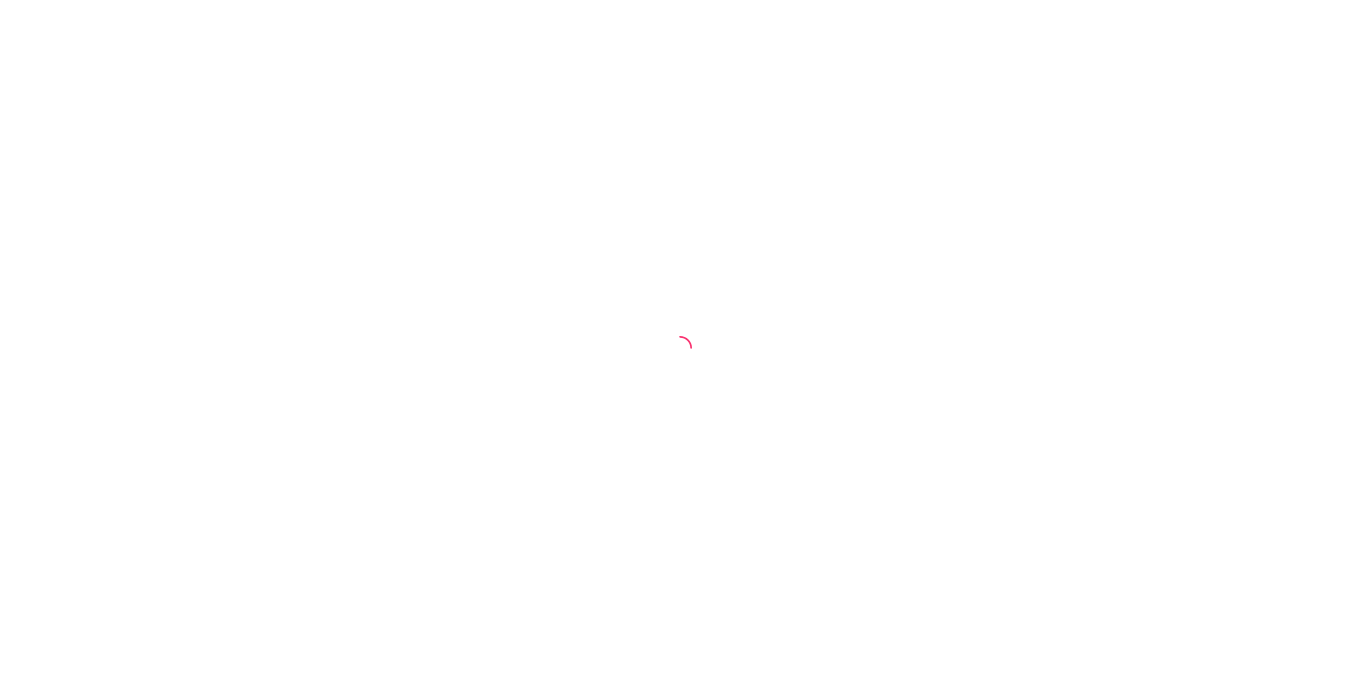 scroll, scrollTop: 0, scrollLeft: 0, axis: both 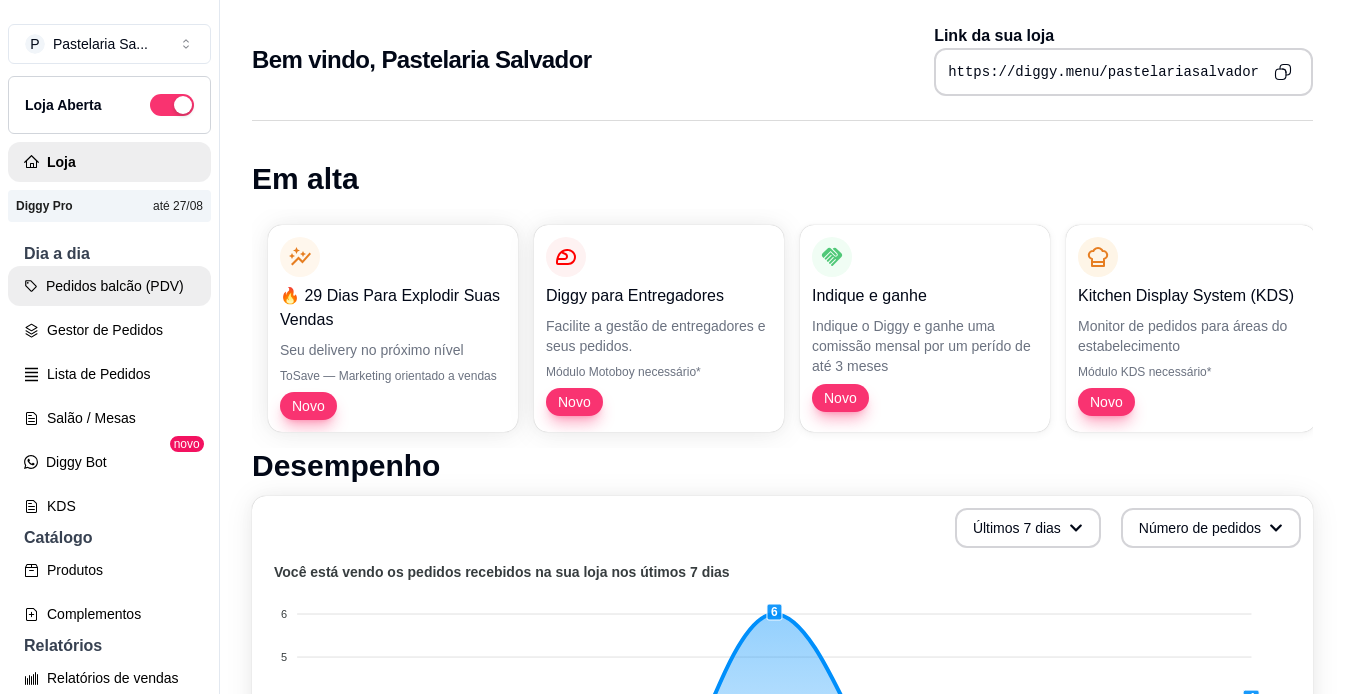 click on "Pedidos balcão (PDV)" at bounding box center (109, 286) 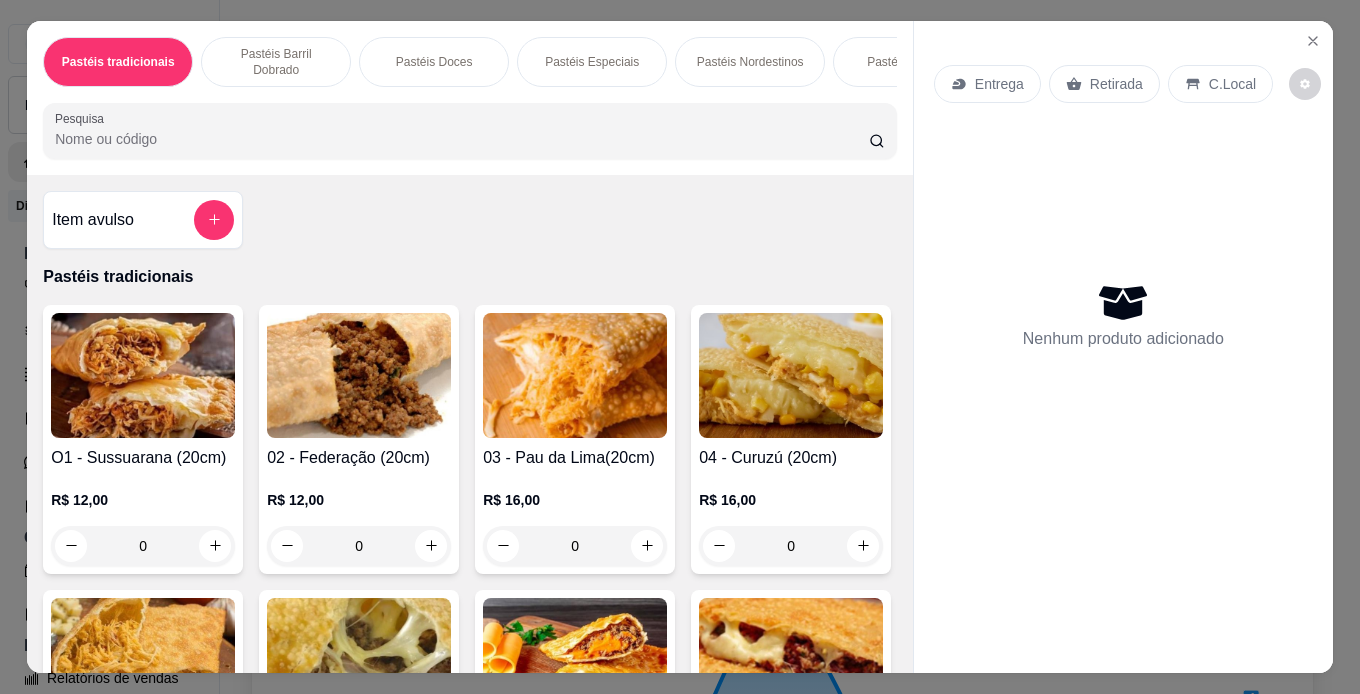 click on "Entrega Retirada C.Local" at bounding box center [1123, 84] 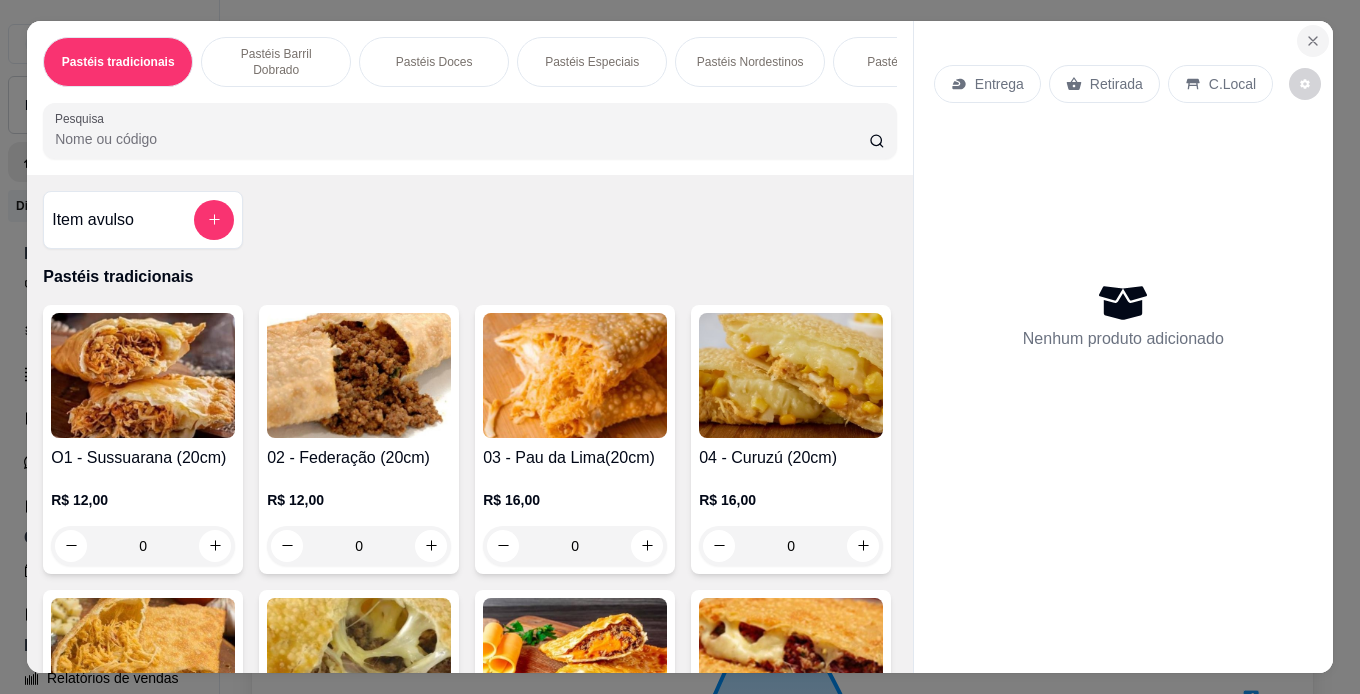 click at bounding box center [1313, 41] 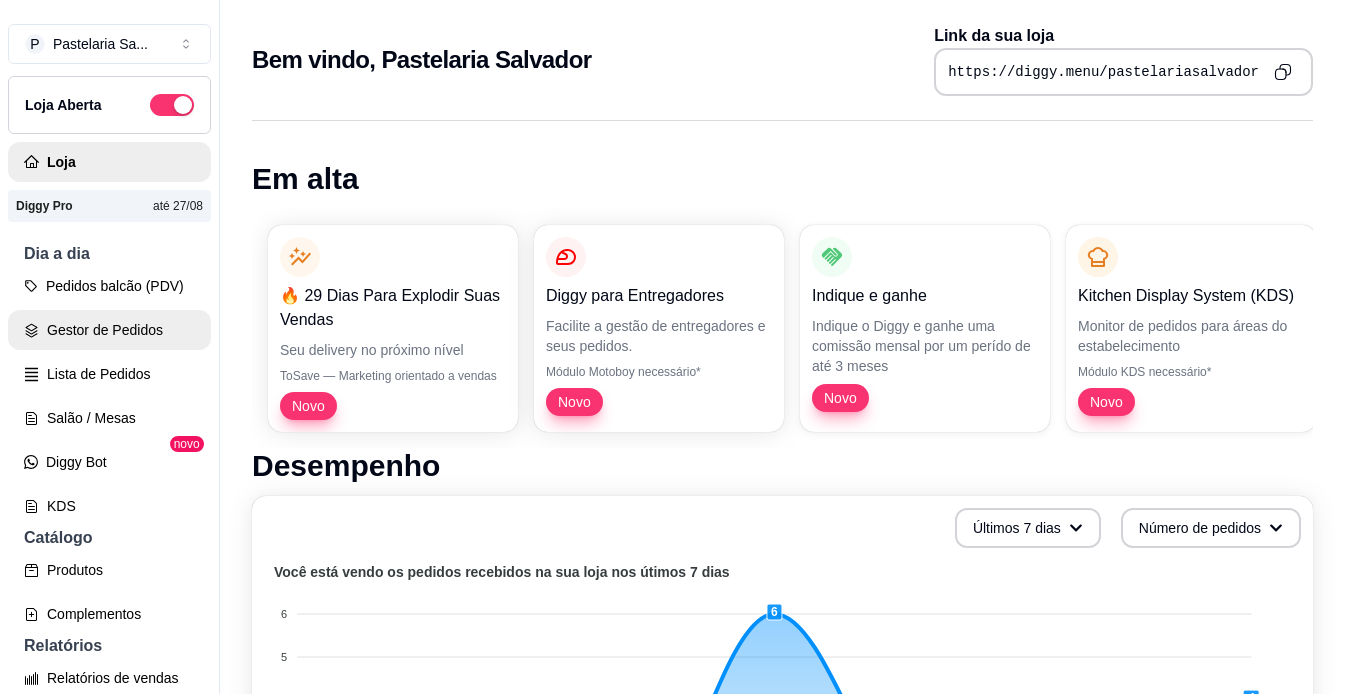 click on "Gestor de Pedidos" at bounding box center (109, 330) 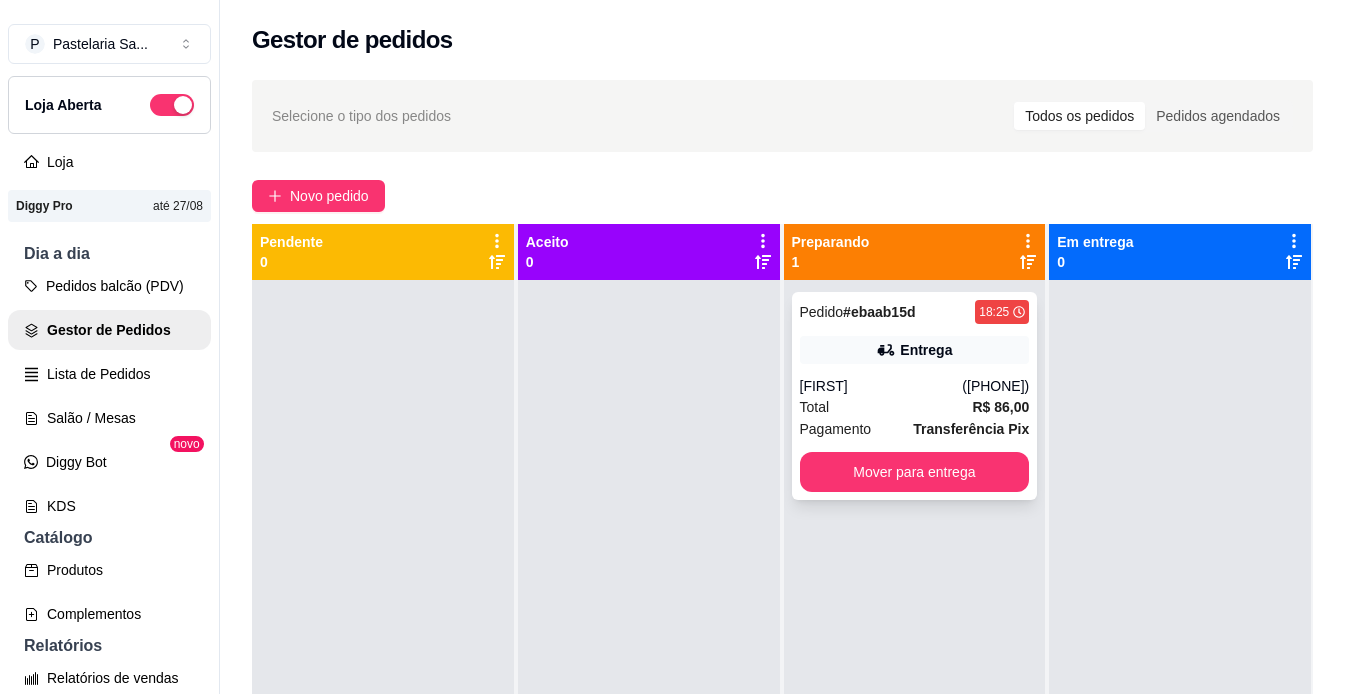 click on "([PHONE])" at bounding box center [995, 386] 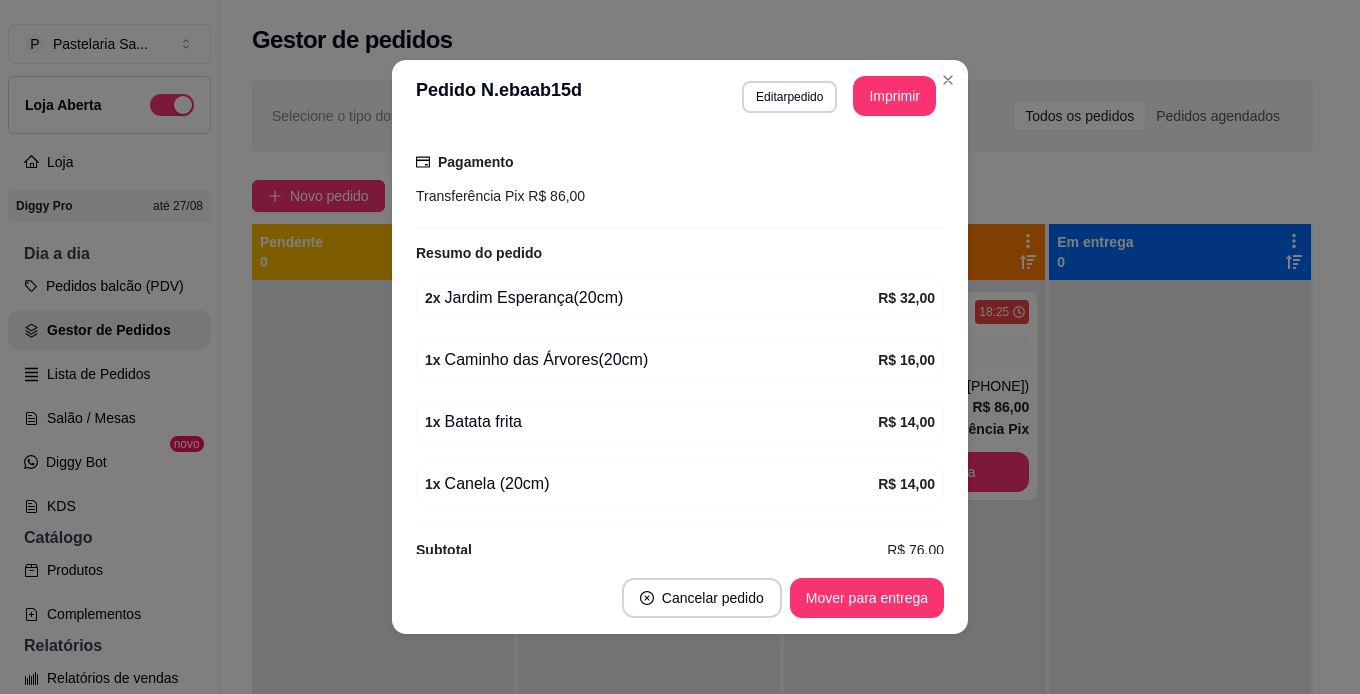 scroll, scrollTop: 549, scrollLeft: 0, axis: vertical 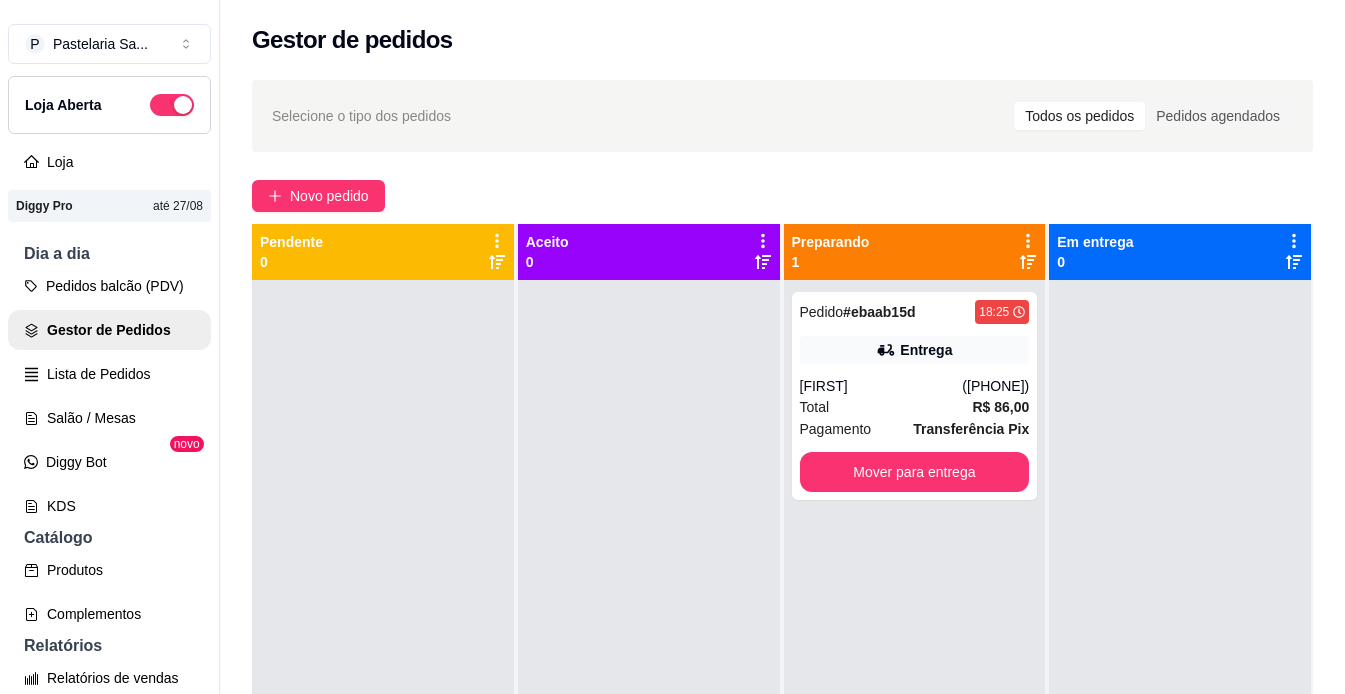 click on "Selecione o tipo dos pedidos Todos os pedidos Pedidos agendados Novo pedido Pendente 0 Aceito 0 Preparando 1 Pedido # ebaab15d [TIME] Entrega [FIRST] ([PHONE]) Total R$ 86,00 Pagamento Transferência Pix Mover para entrega Em entrega 0" at bounding box center (782, 505) 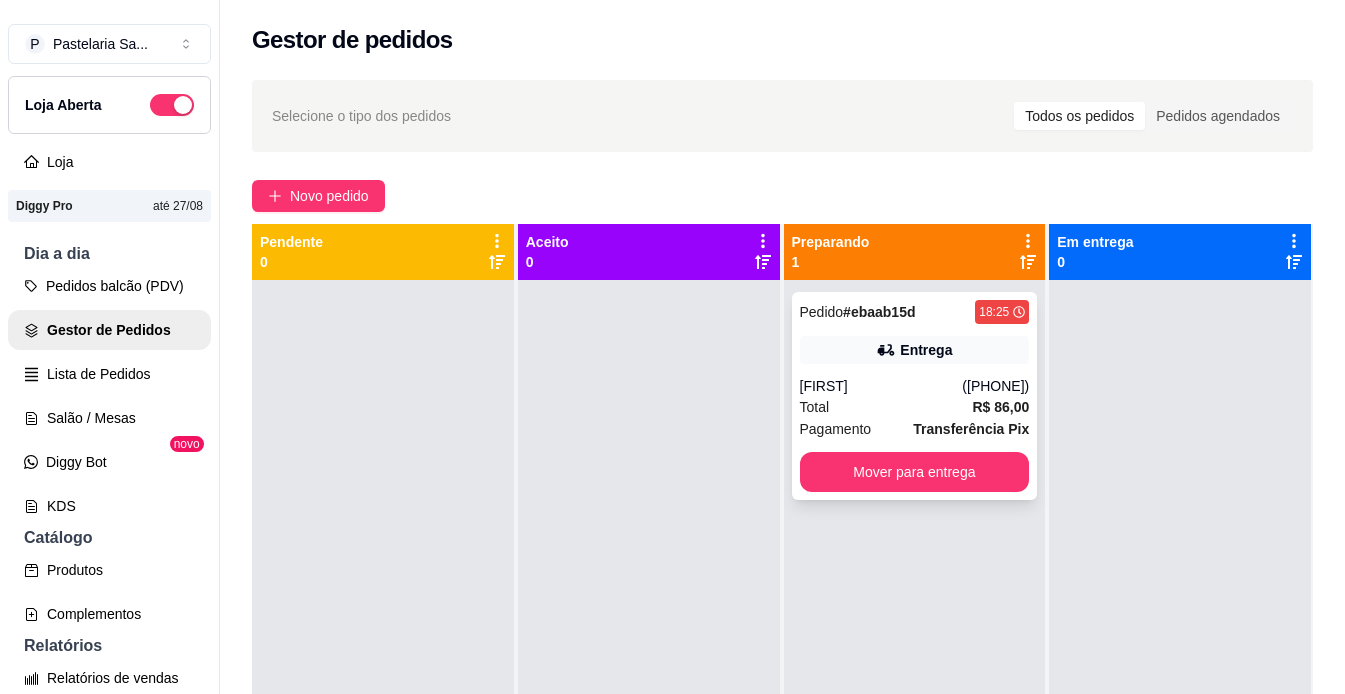 click on "Entrega" at bounding box center [926, 350] 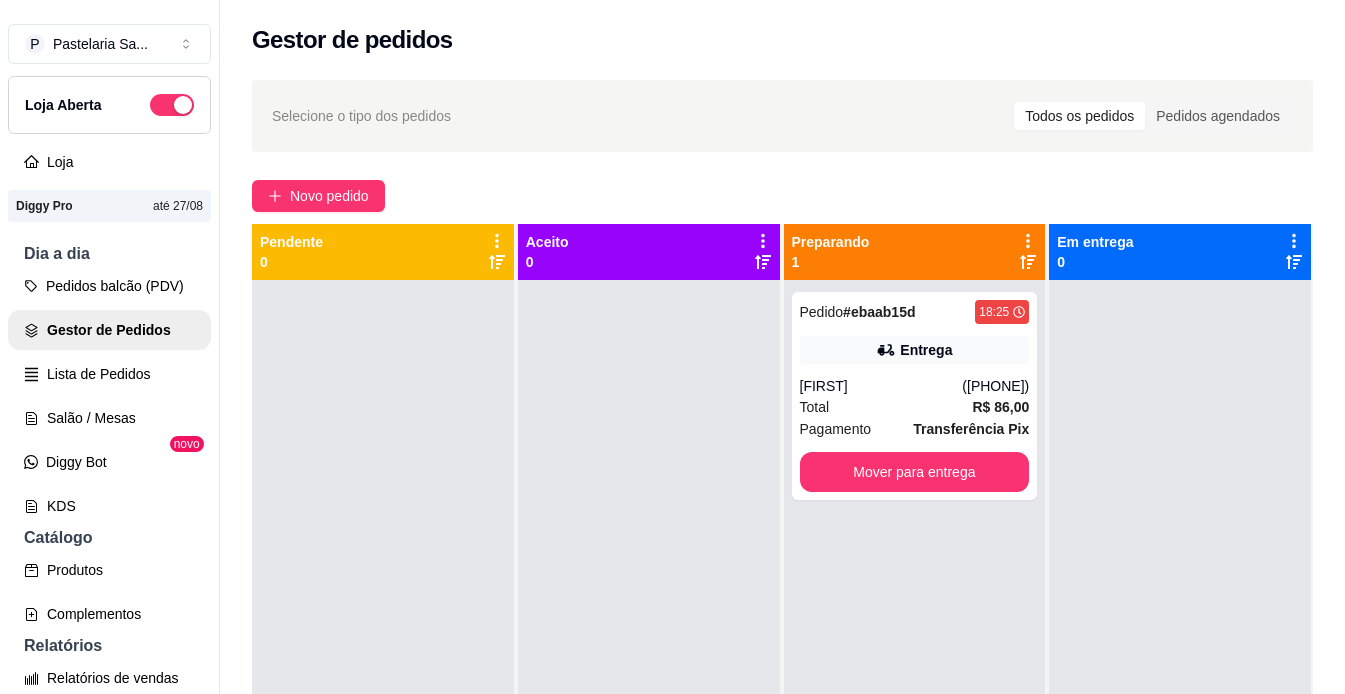 click on "Selecione o tipo dos pedidos Todos os pedidos Pedidos agendados Novo pedido Pendente 0 Aceito 0 Preparando 1 Pedido # ebaab15d [TIME] Entrega [FIRST] ([PHONE]) Total R$ 86,00 Pagamento Transferência Pix Mover para entrega Em entrega 0" at bounding box center [782, 505] 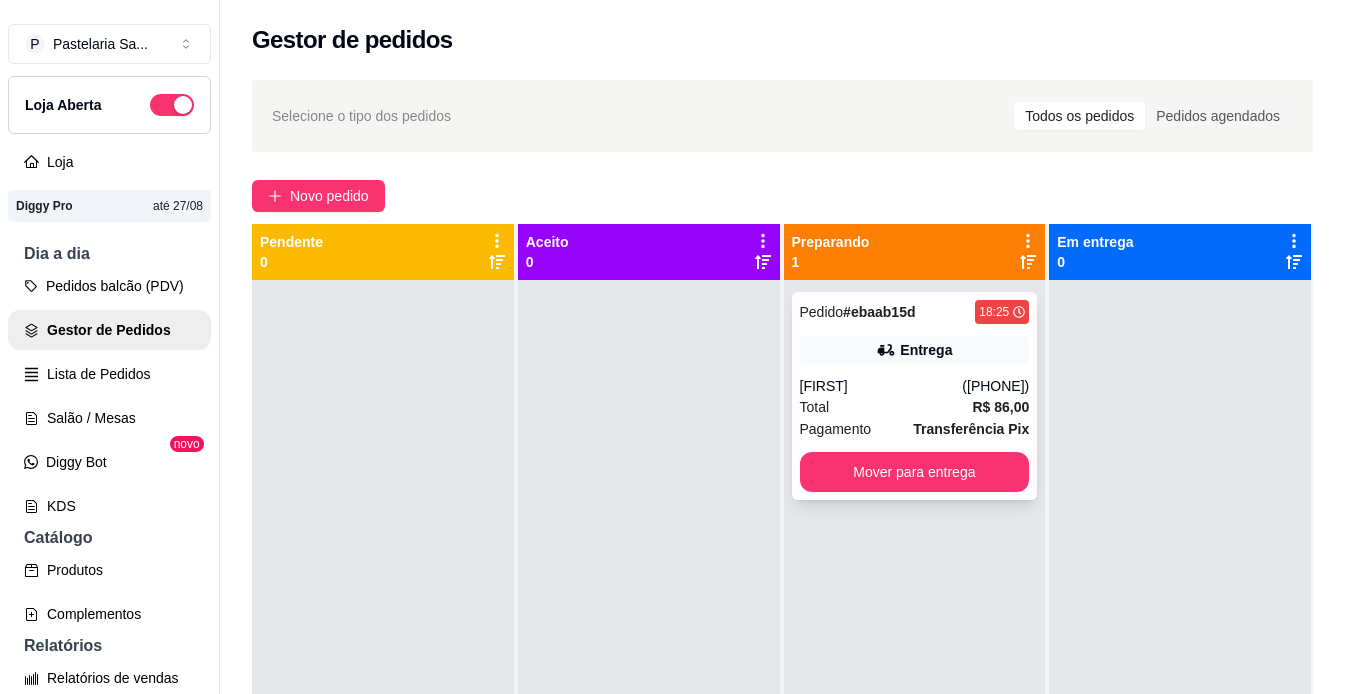 click 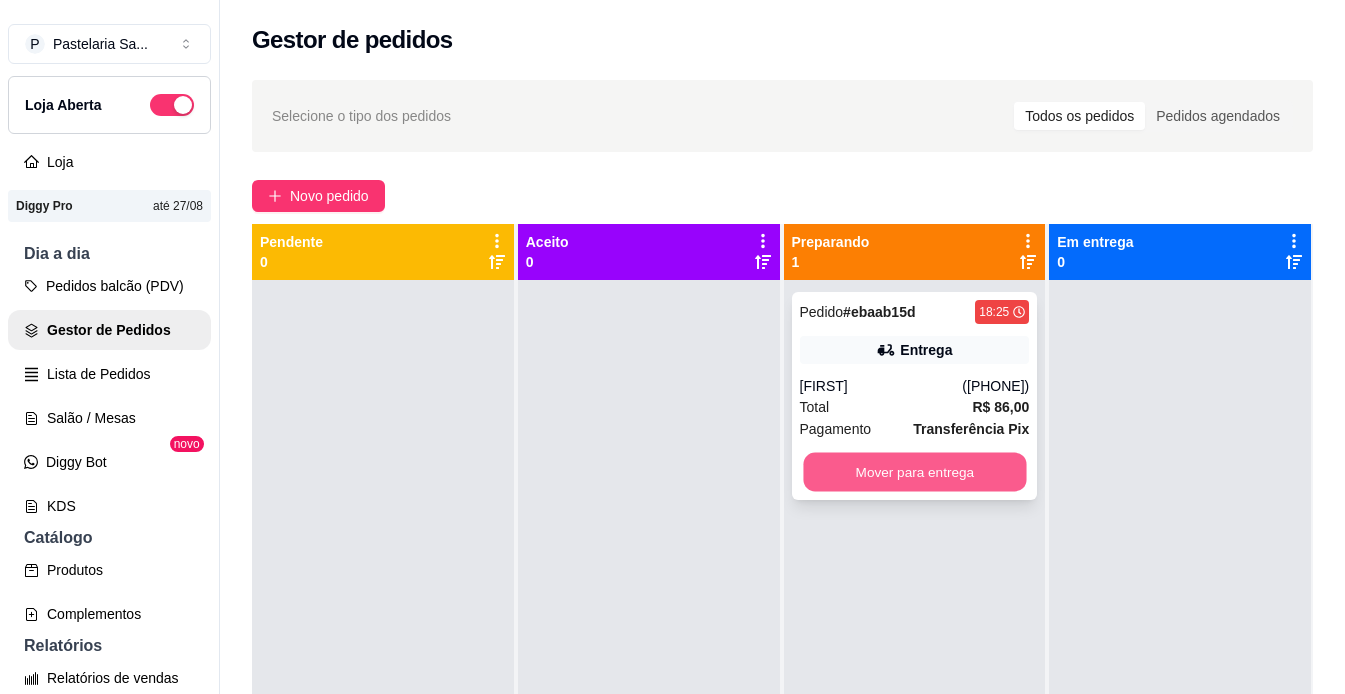 click on "Mover para entrega" at bounding box center [914, 472] 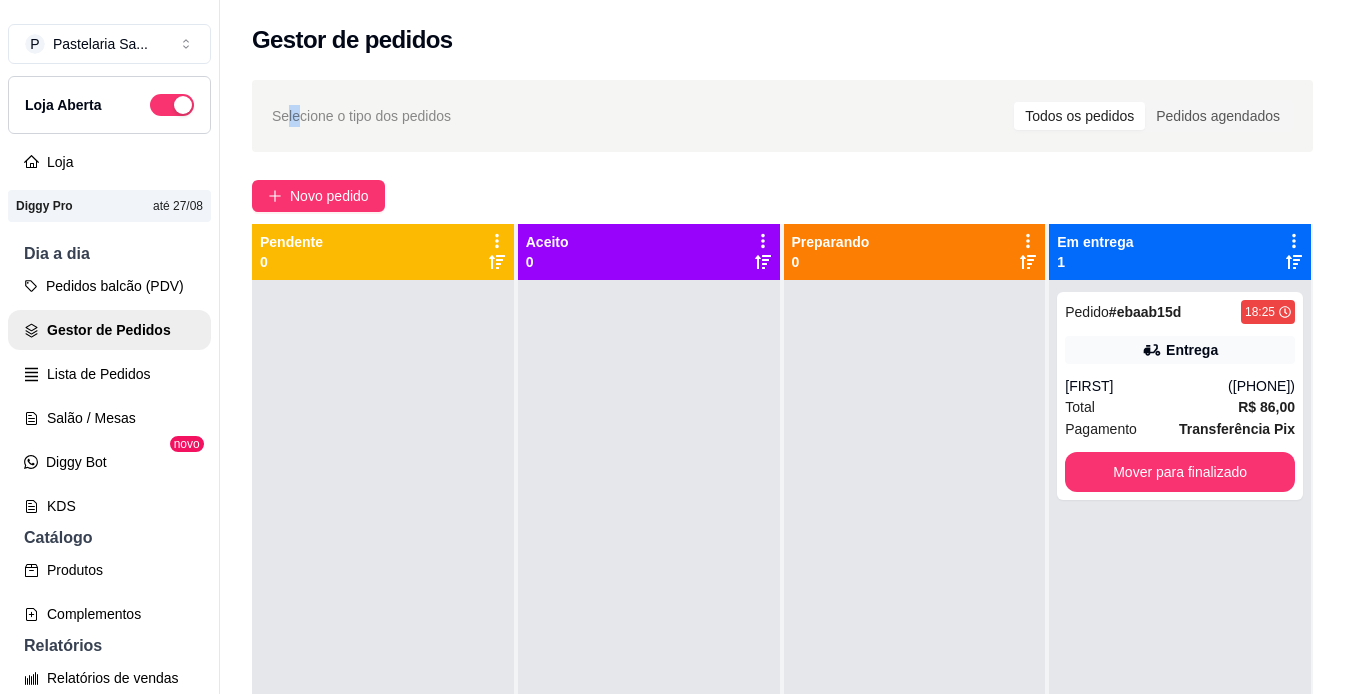 drag, startPoint x: 285, startPoint y: 117, endPoint x: 294, endPoint y: 112, distance: 10.29563 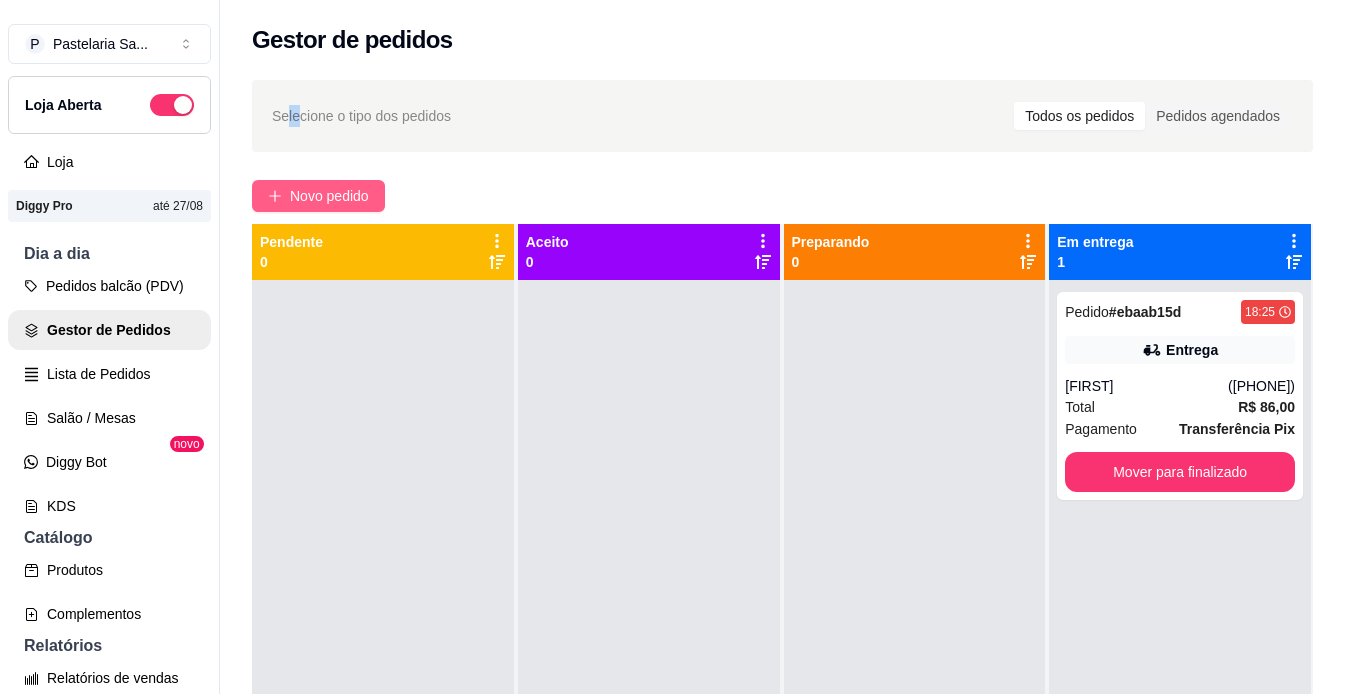 click on "Novo pedido" at bounding box center (329, 196) 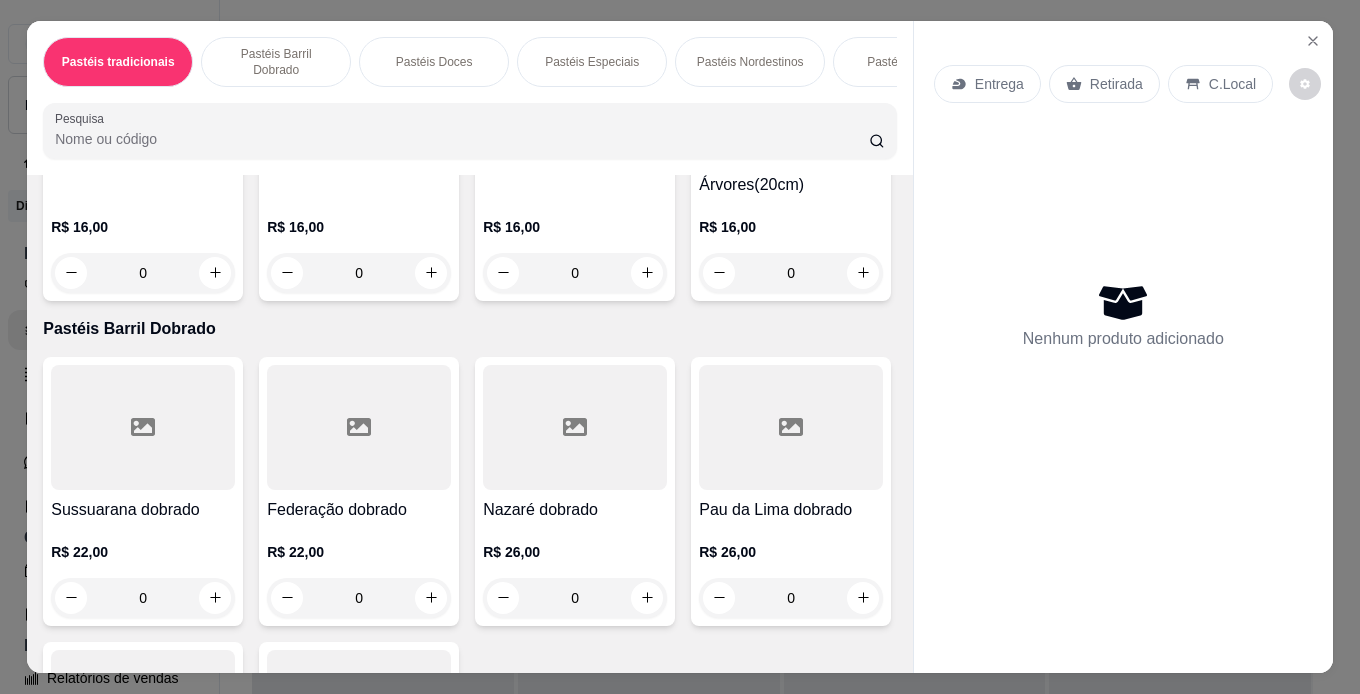 scroll, scrollTop: 1000, scrollLeft: 0, axis: vertical 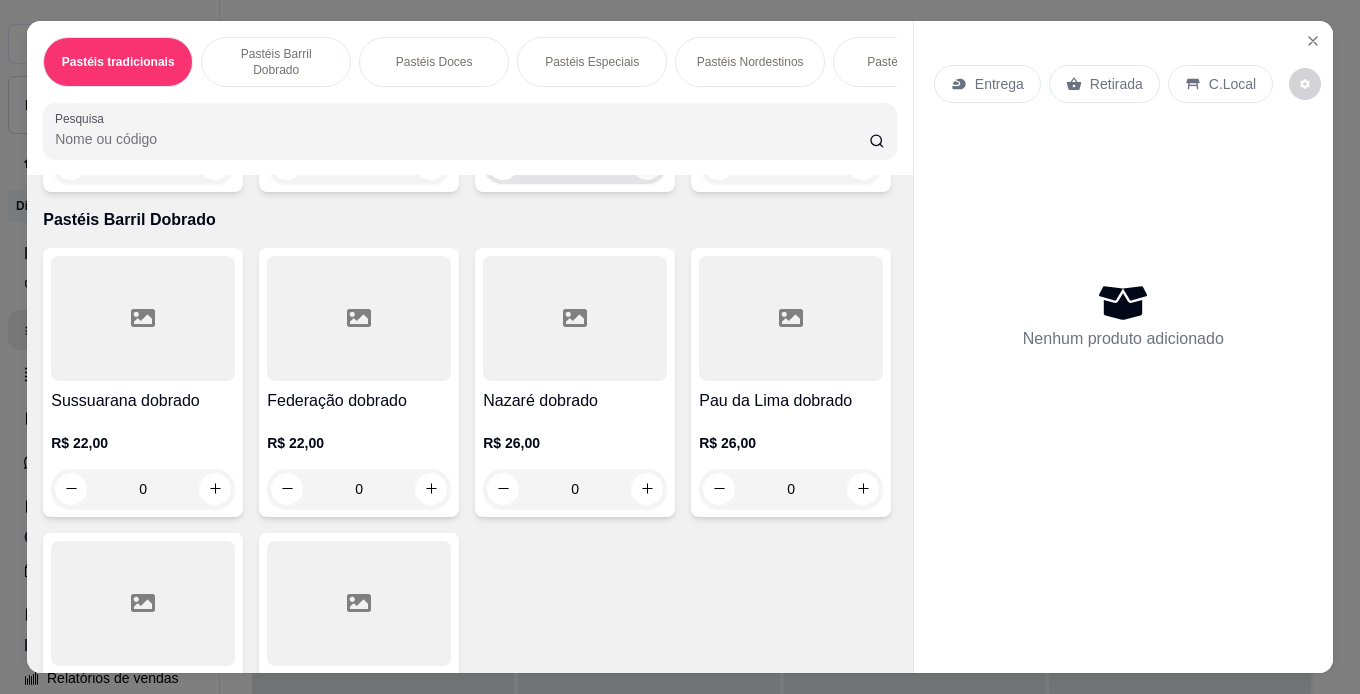 click 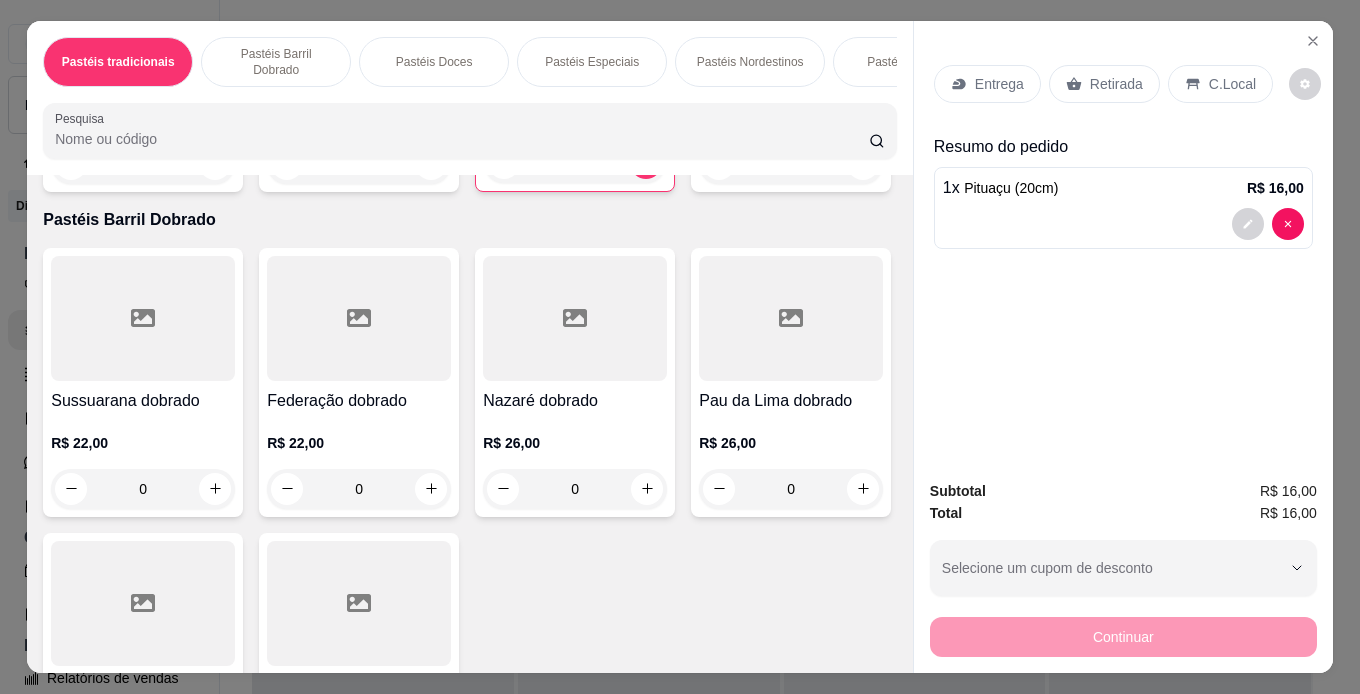 click 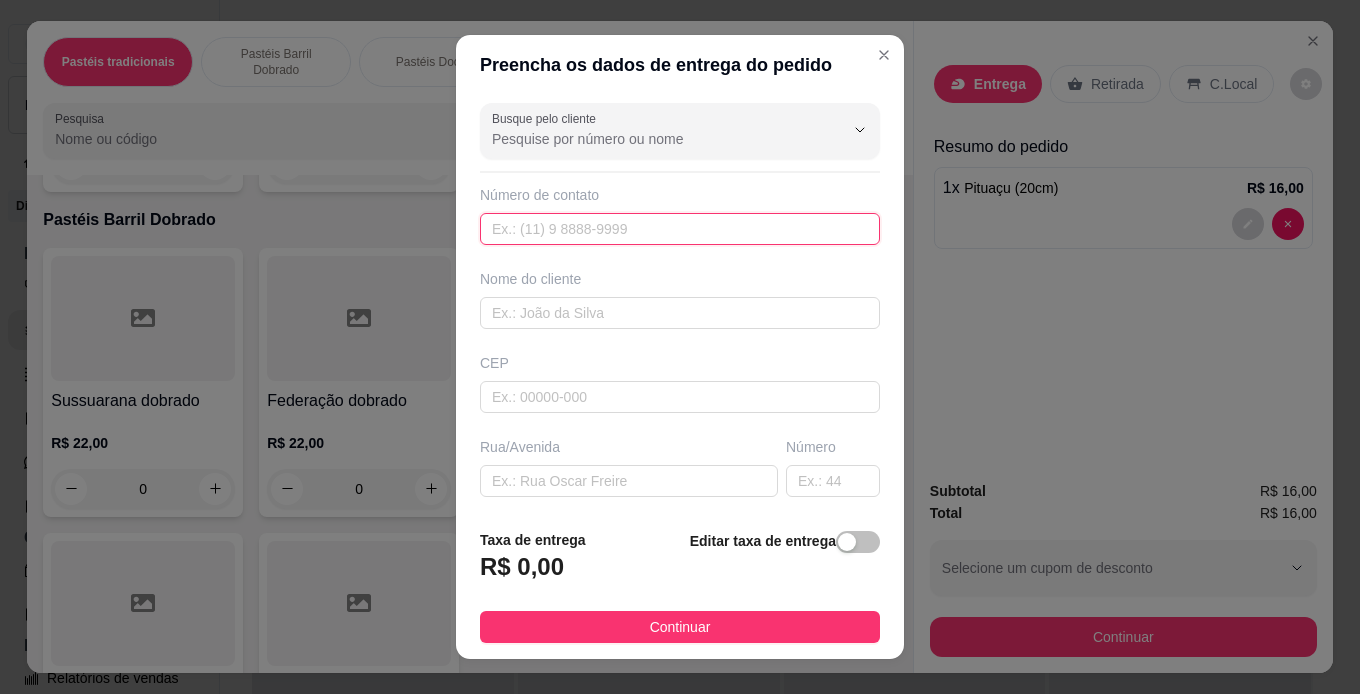 click at bounding box center [680, 229] 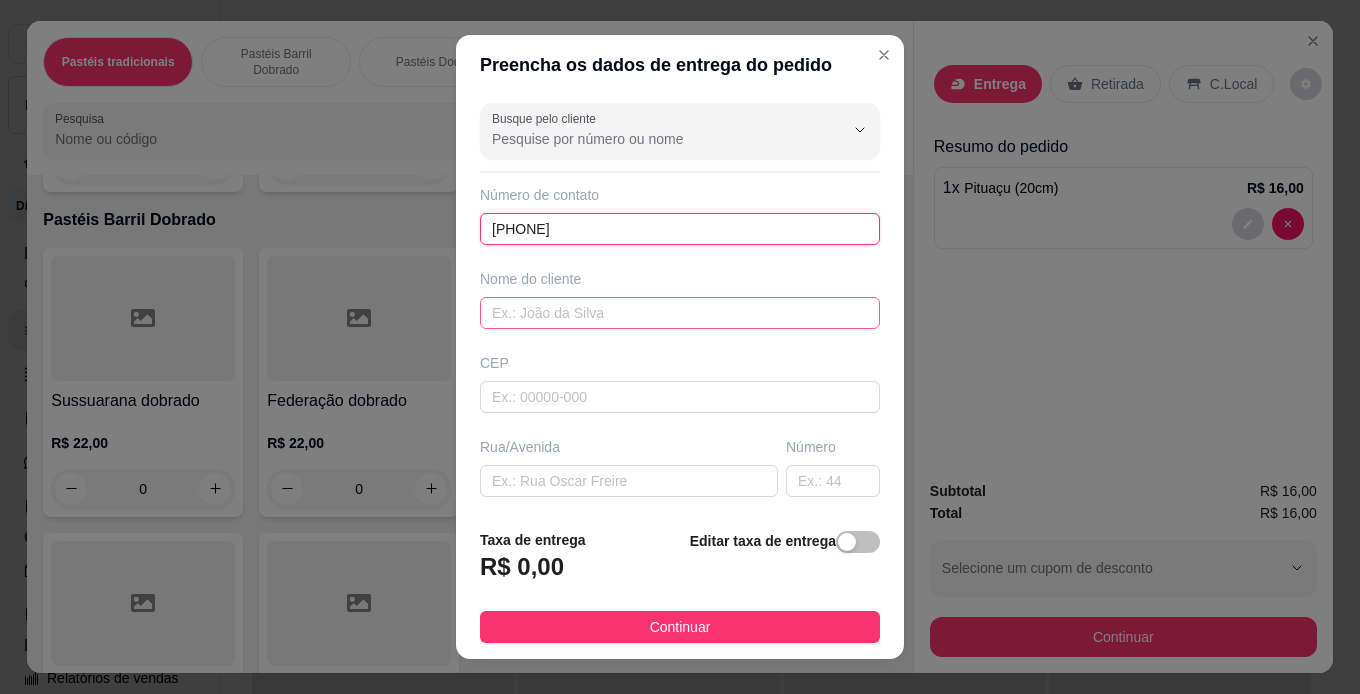 type on "[PHONE]" 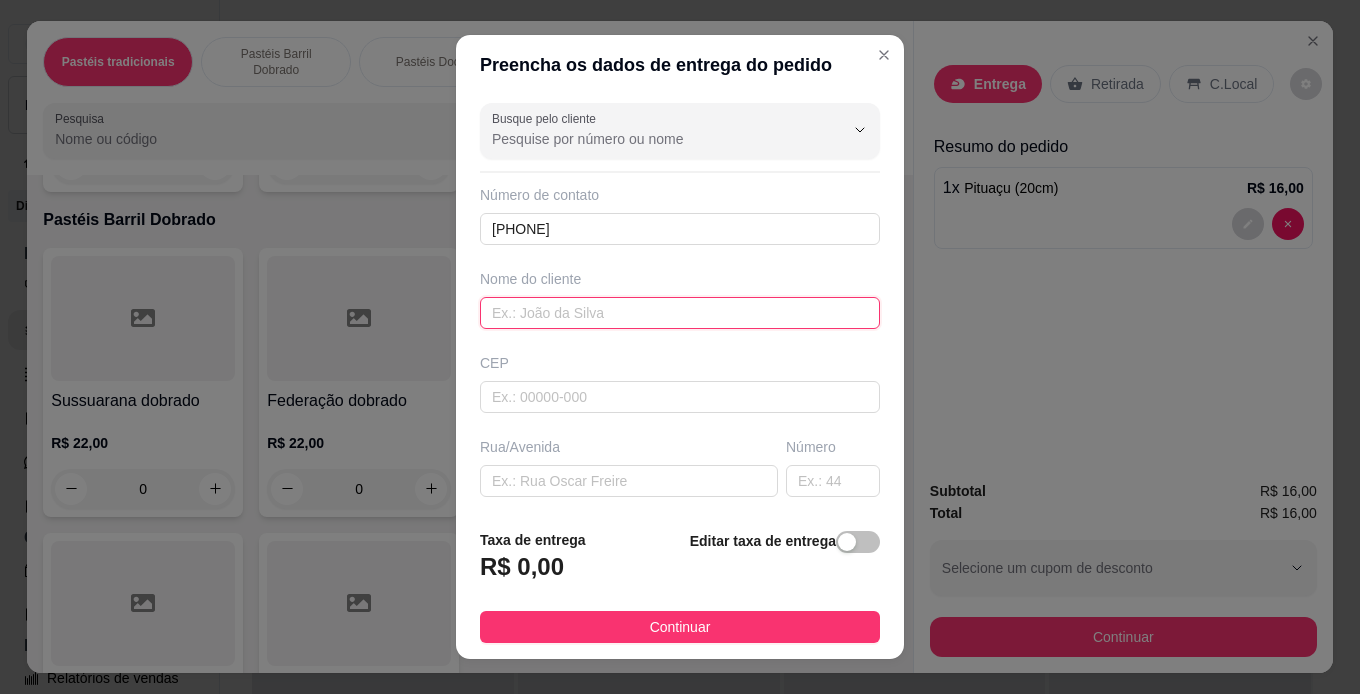 click at bounding box center [680, 313] 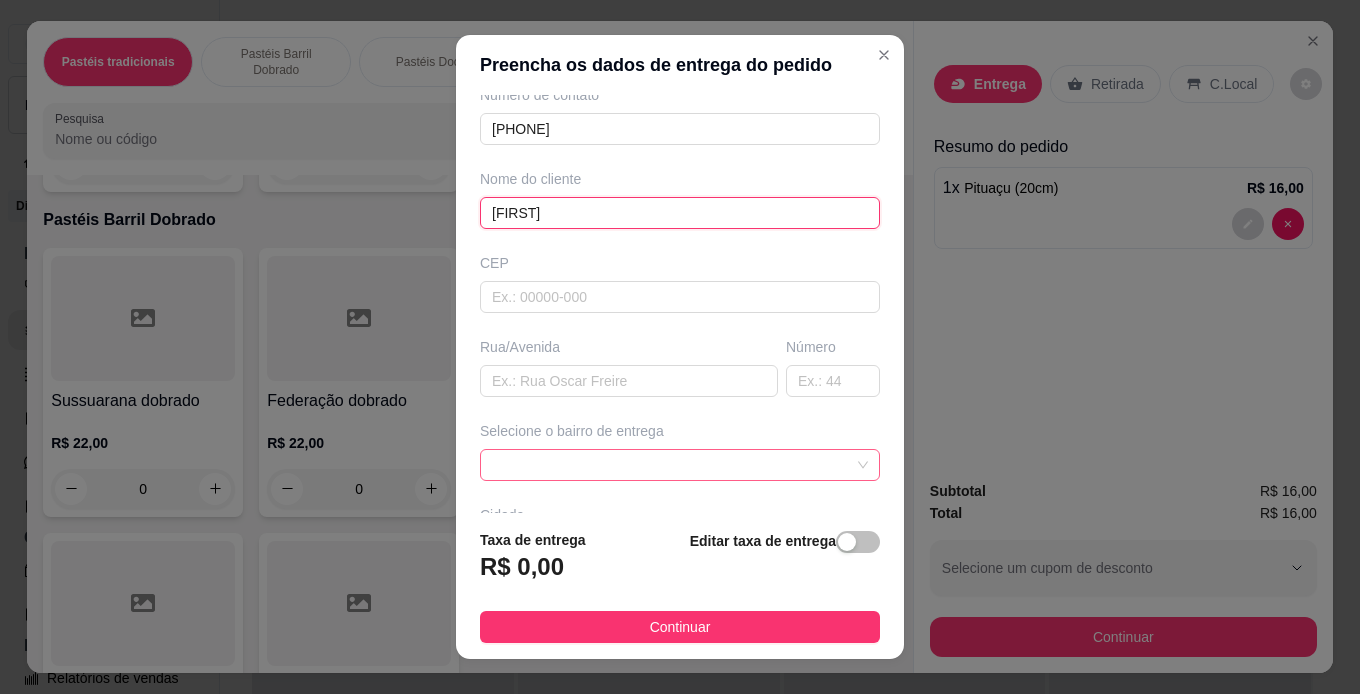 scroll, scrollTop: 200, scrollLeft: 0, axis: vertical 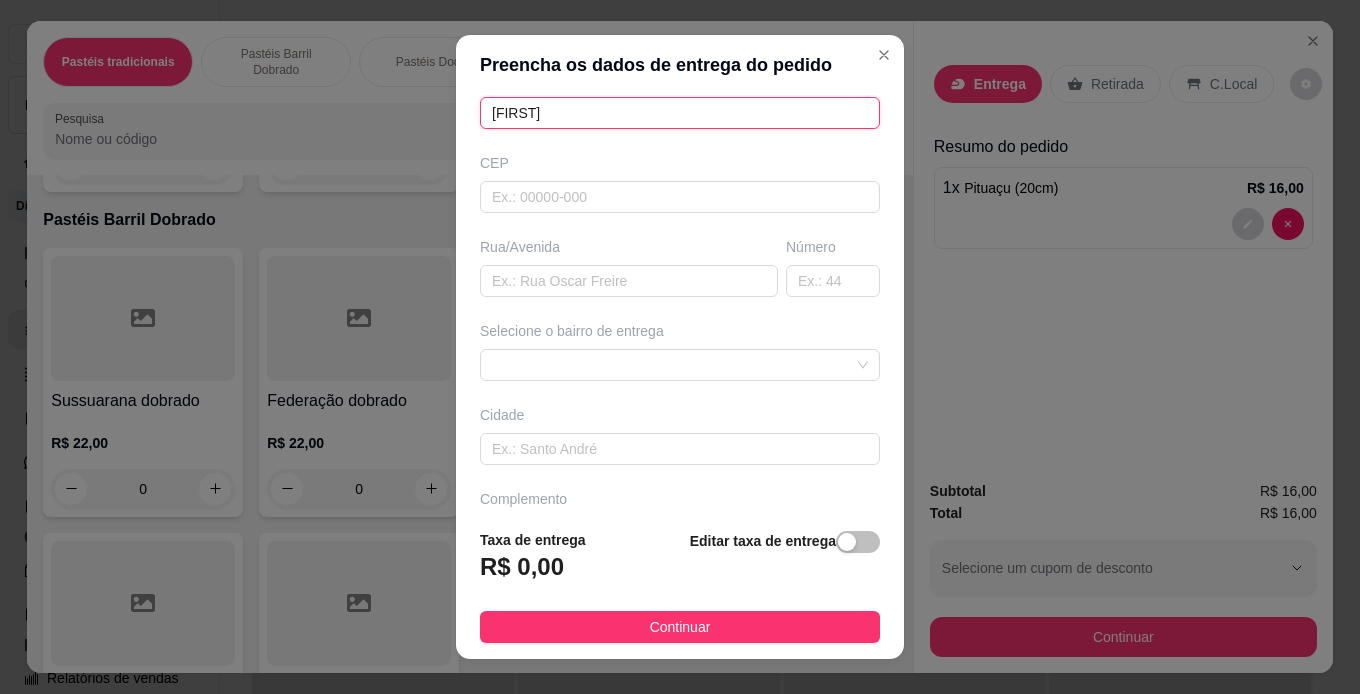 type on "[FIRST]" 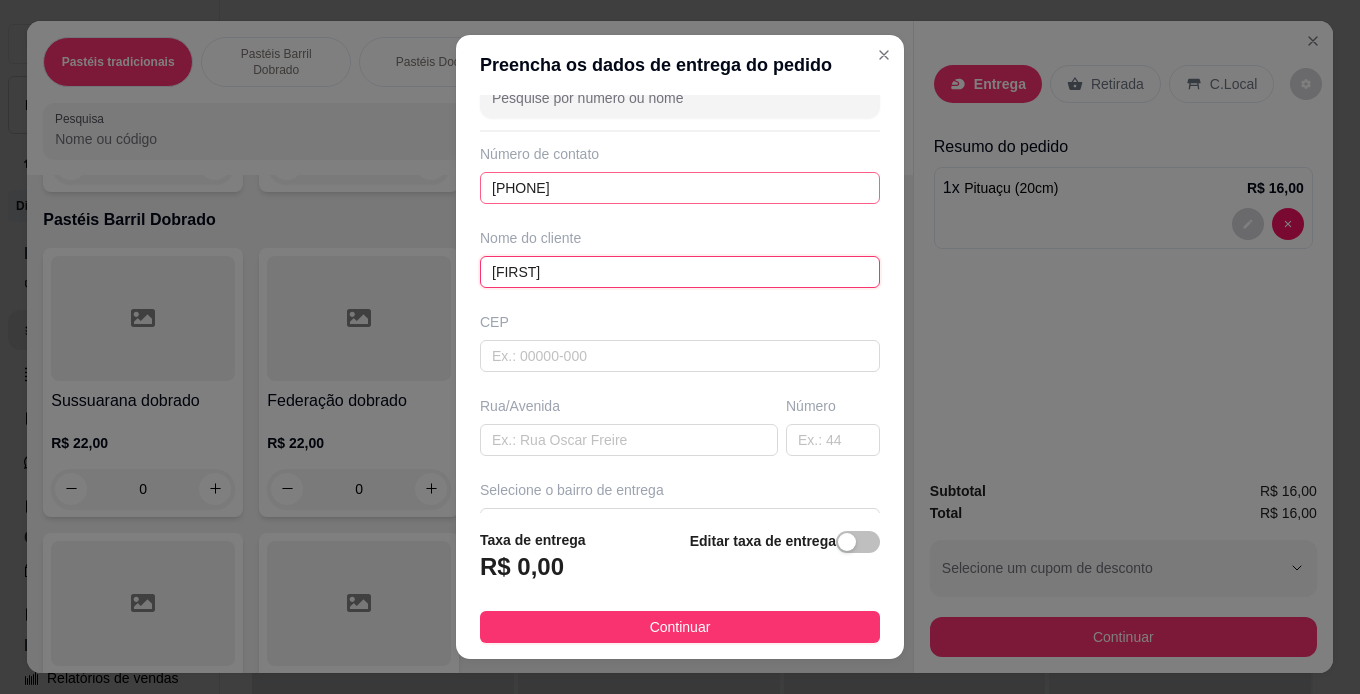 scroll, scrollTop: 0, scrollLeft: 0, axis: both 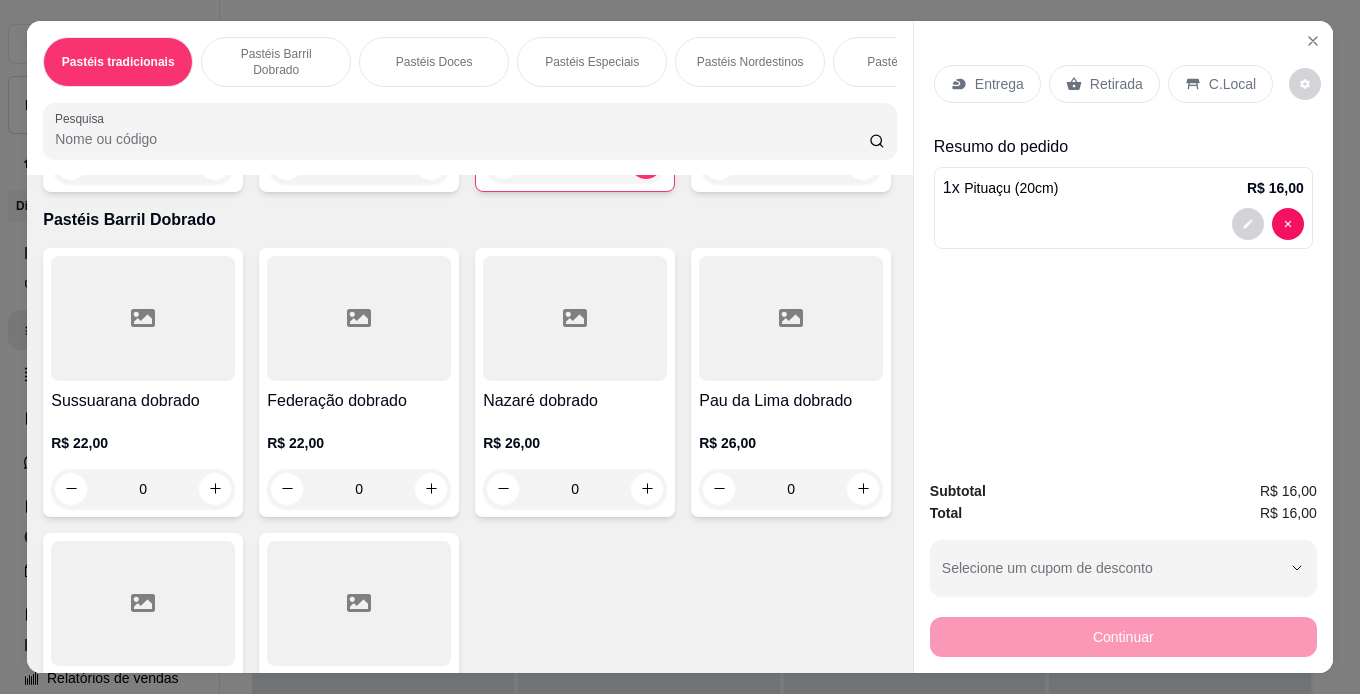 click on "Retirada" at bounding box center (1116, 84) 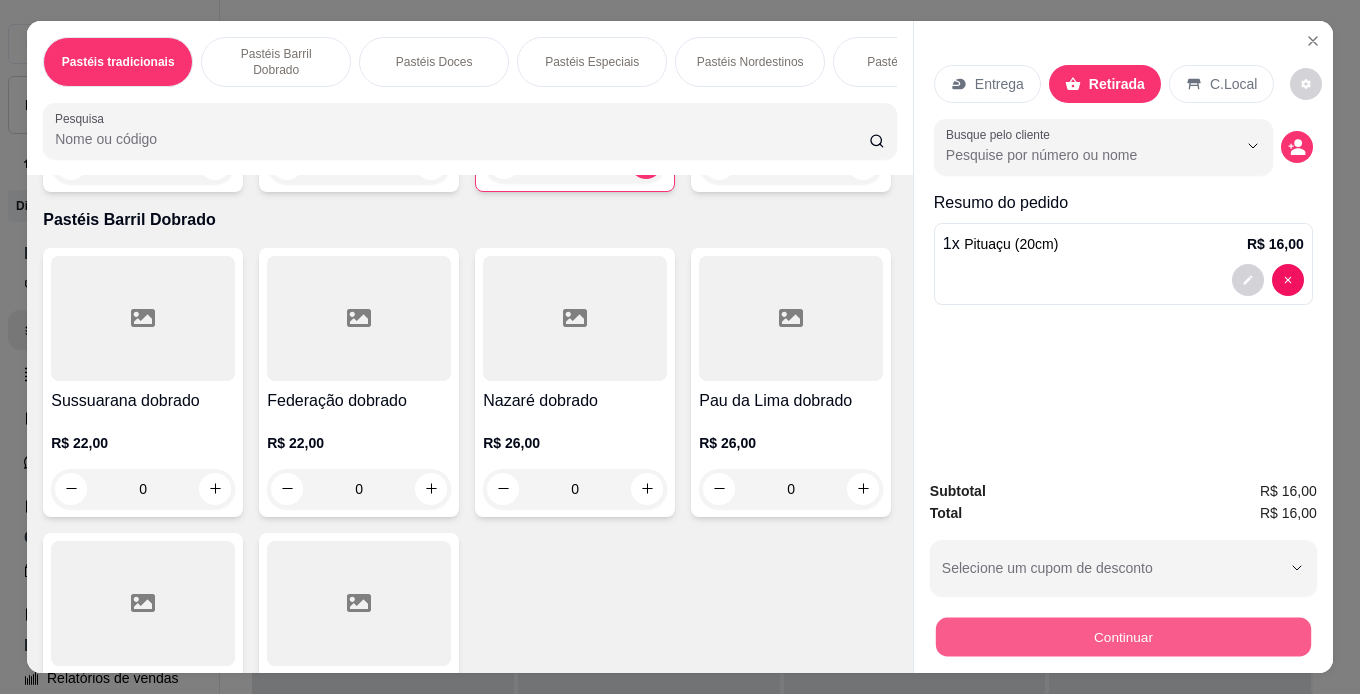 click on "Continuar" at bounding box center (1123, 637) 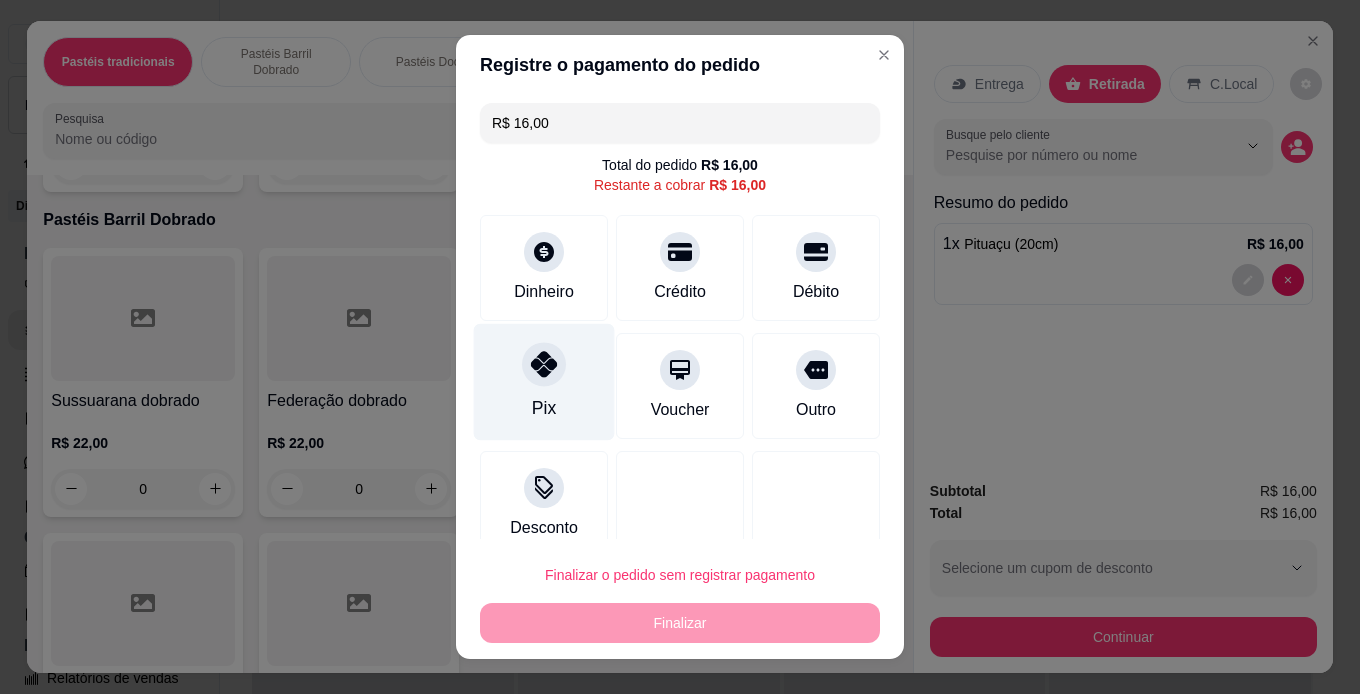 click on "Pix" at bounding box center (544, 408) 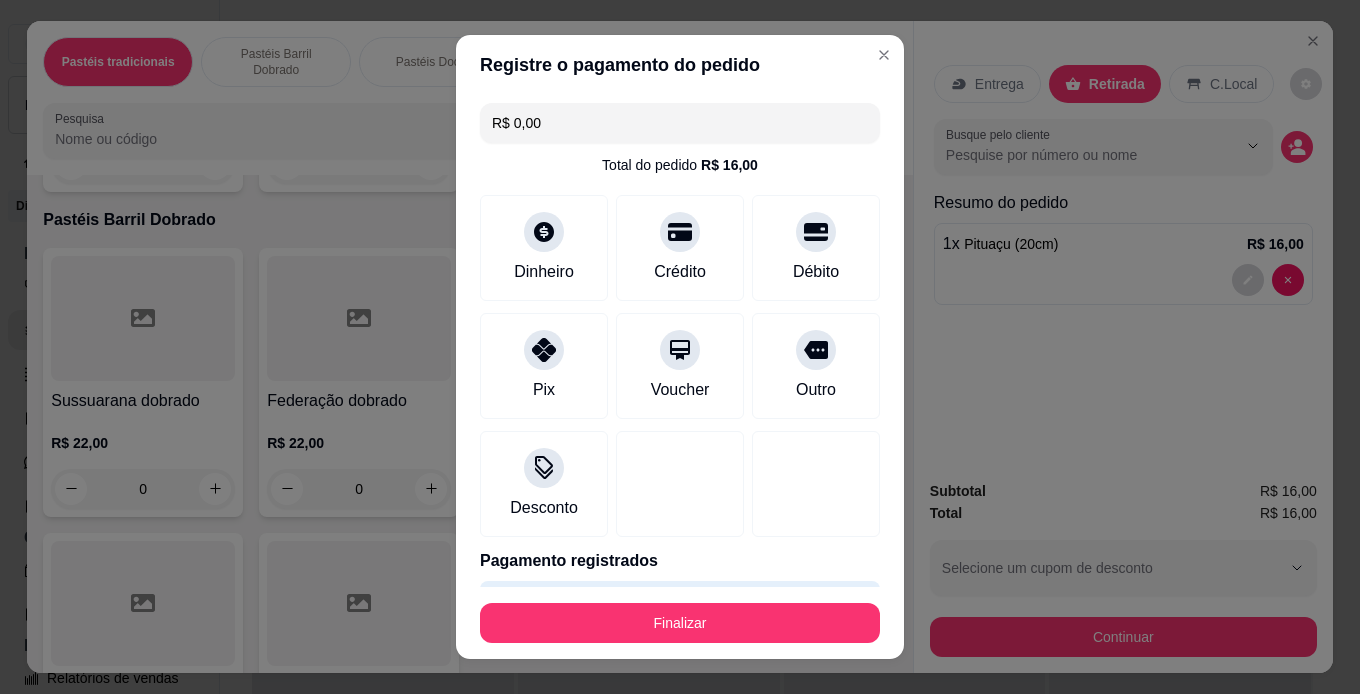 click on "R$ 0,00" at bounding box center (680, 123) 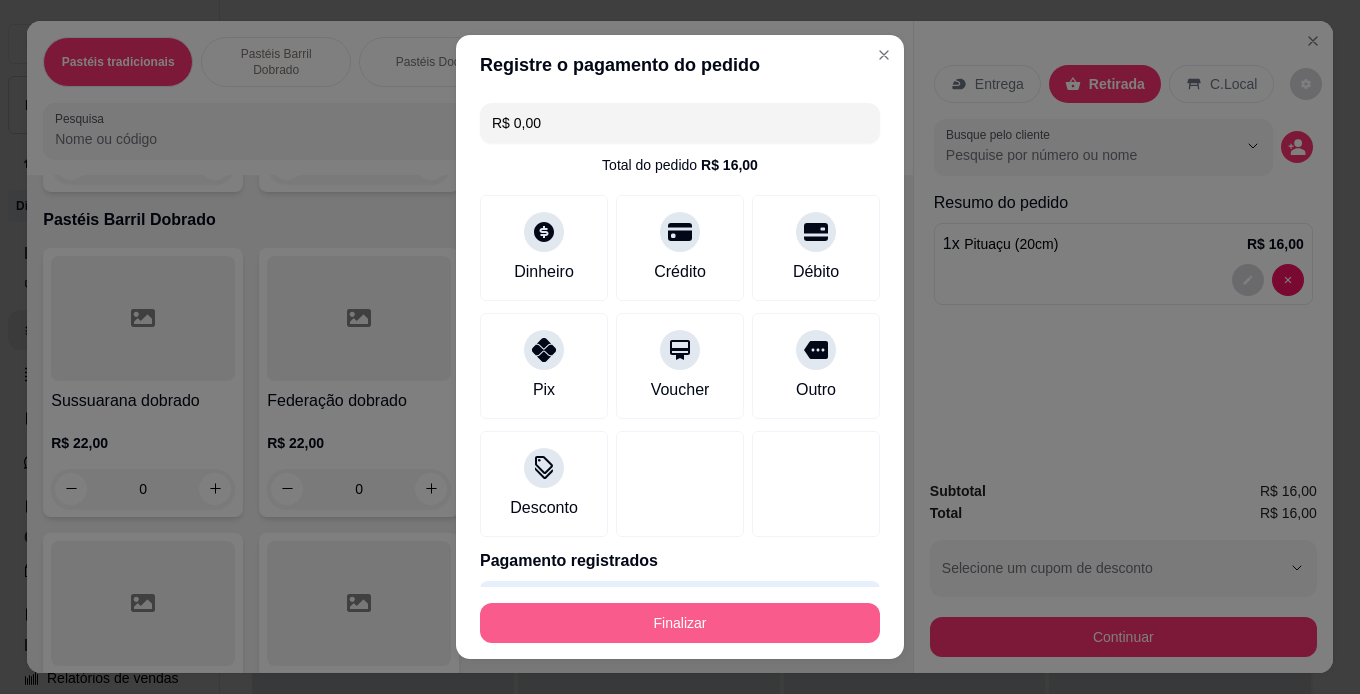 click on "Finalizar" at bounding box center [680, 623] 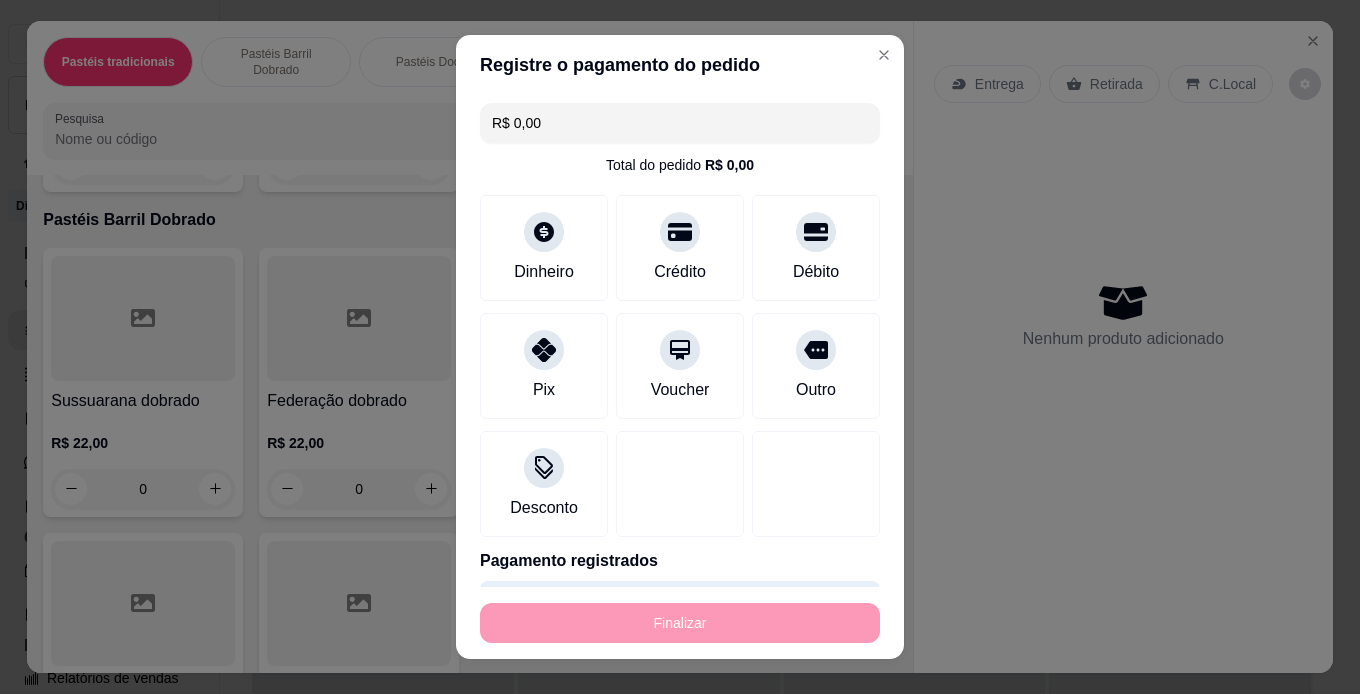 type on "0" 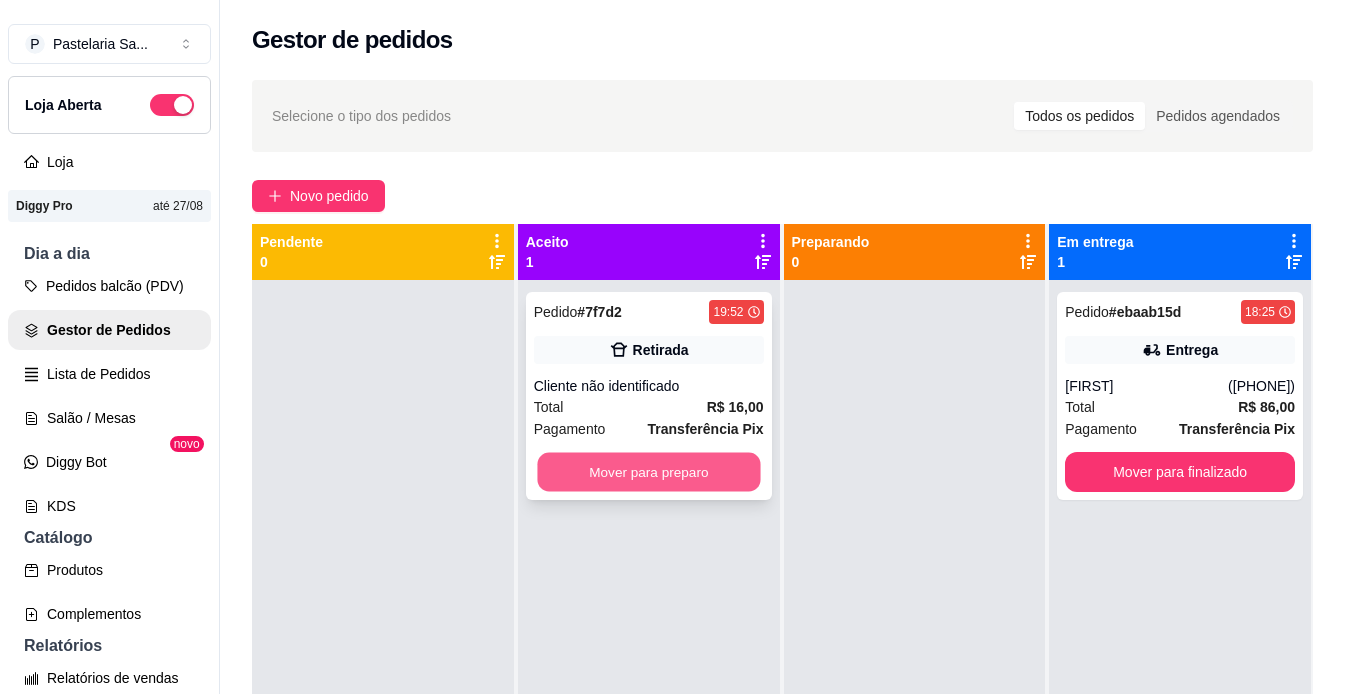 click on "Mover para preparo" at bounding box center (648, 472) 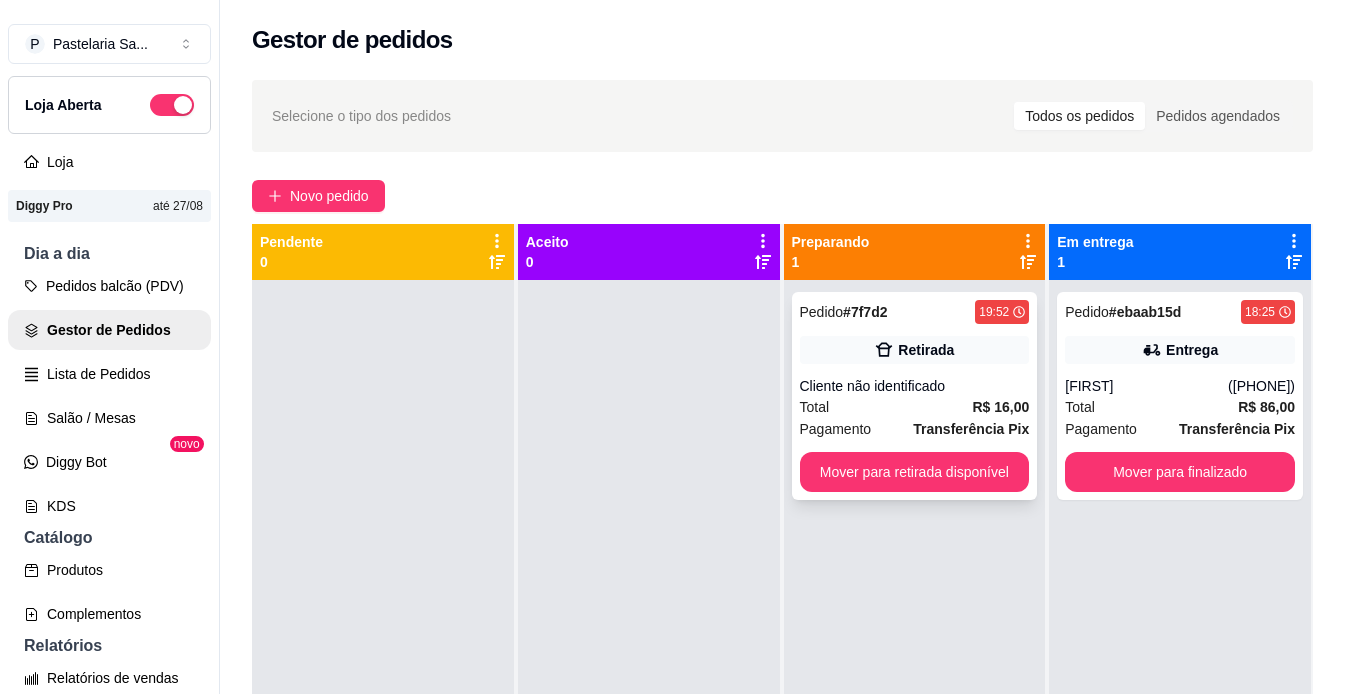 click on "Cliente não identificado" at bounding box center (915, 386) 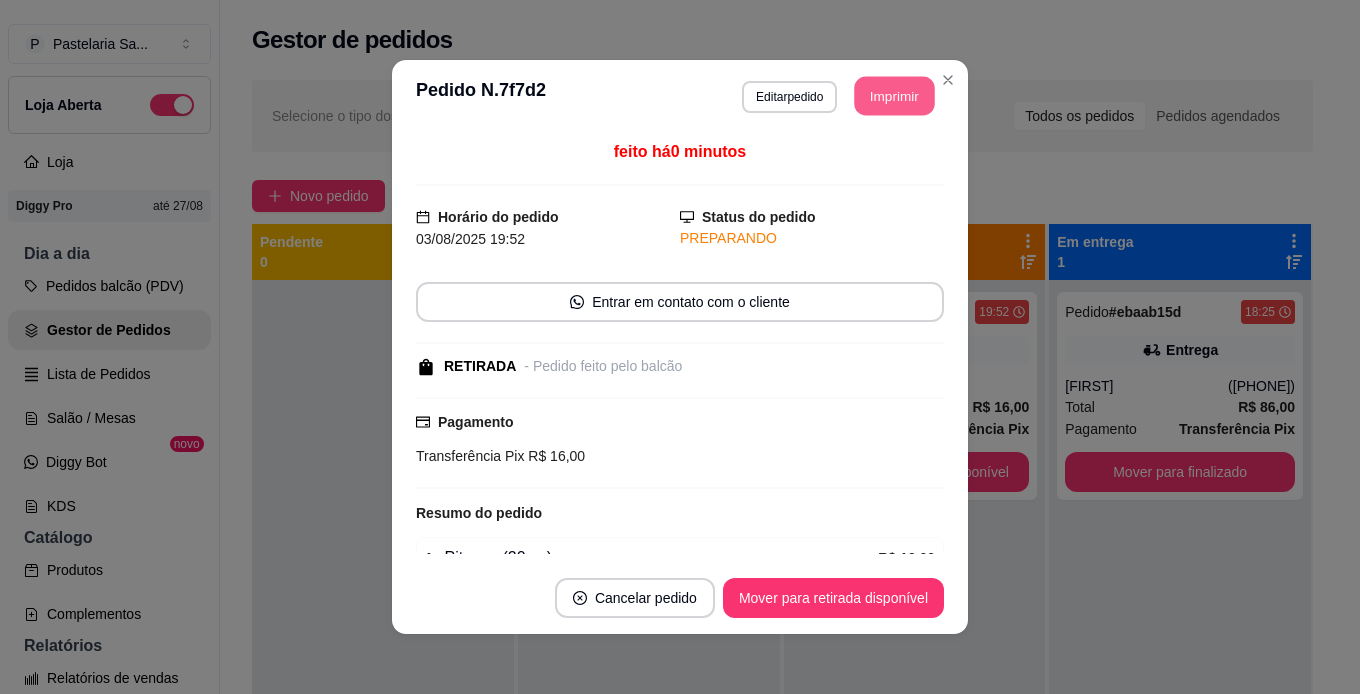 click on "Imprimir" at bounding box center (895, 96) 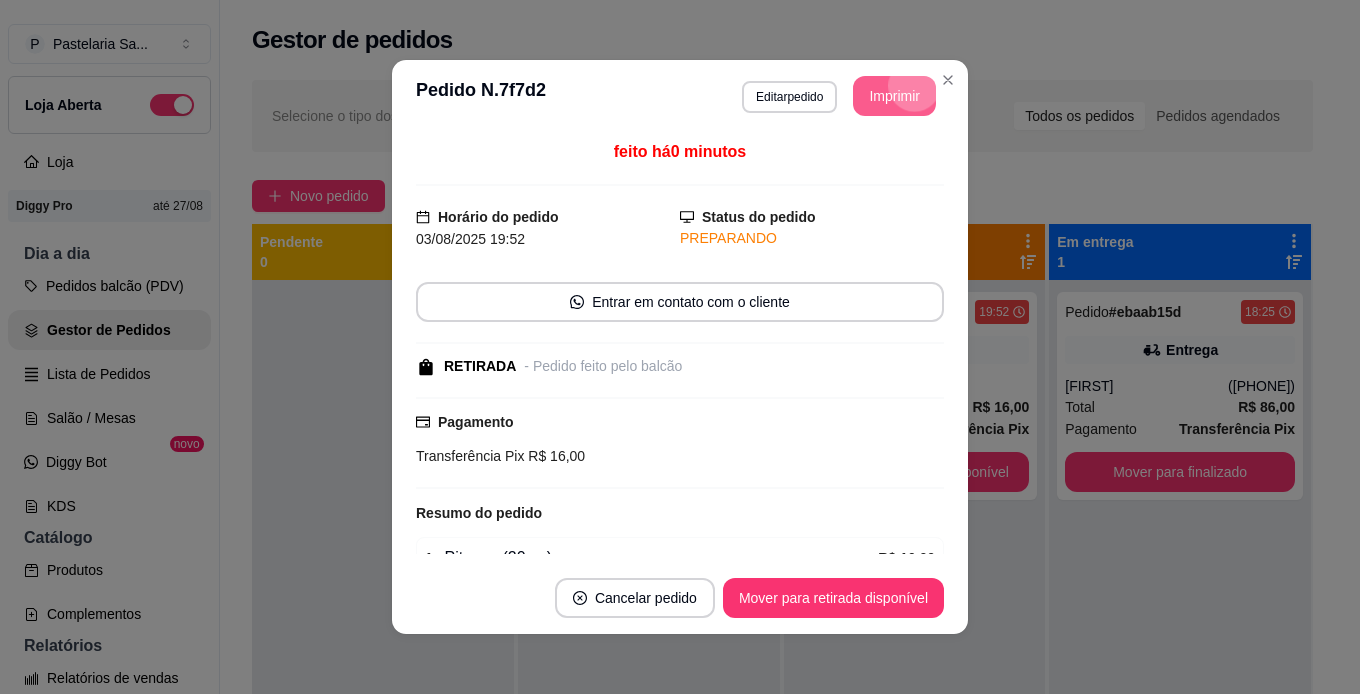 scroll, scrollTop: 0, scrollLeft: 0, axis: both 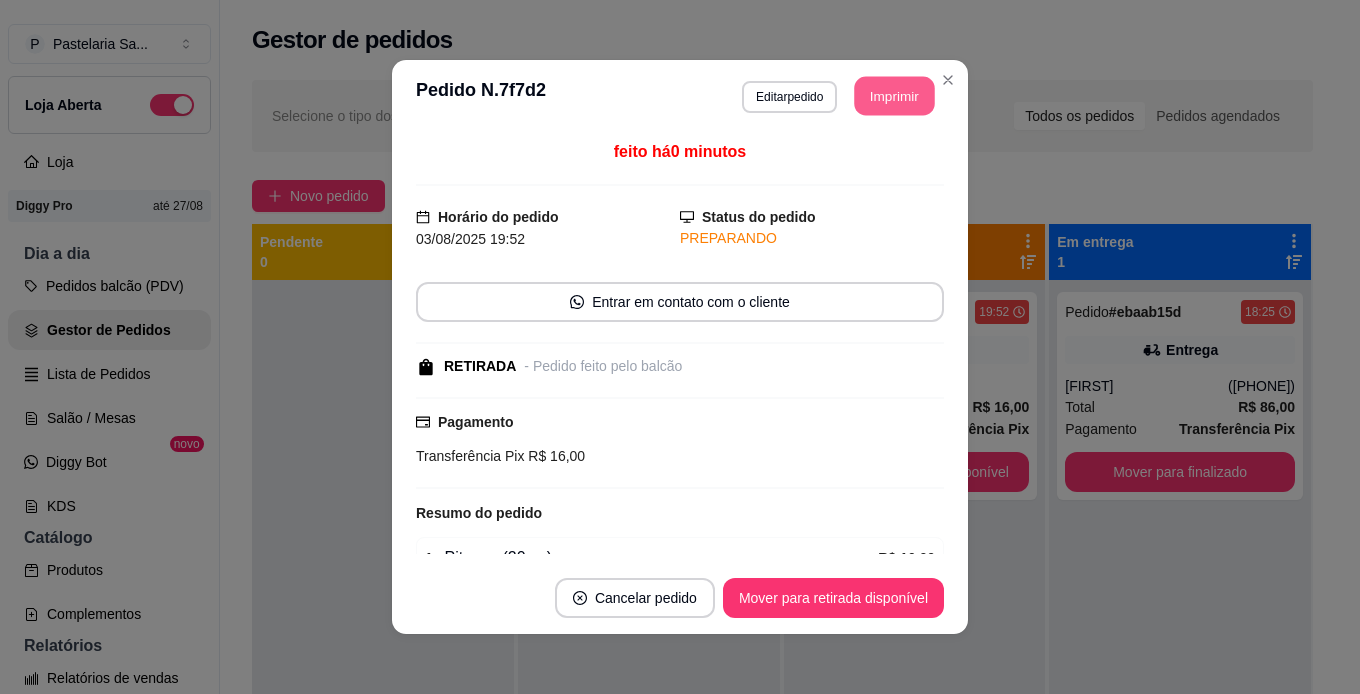 click on "Imprimir" at bounding box center (895, 96) 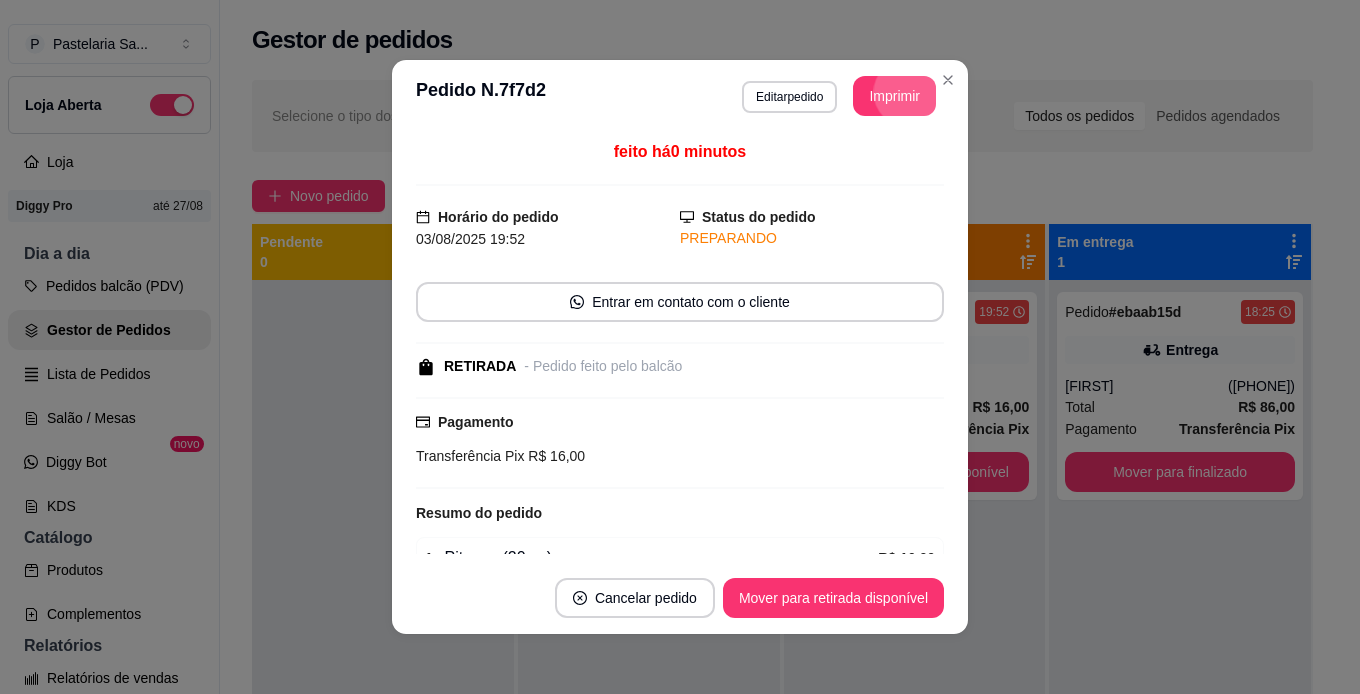scroll, scrollTop: 0, scrollLeft: 0, axis: both 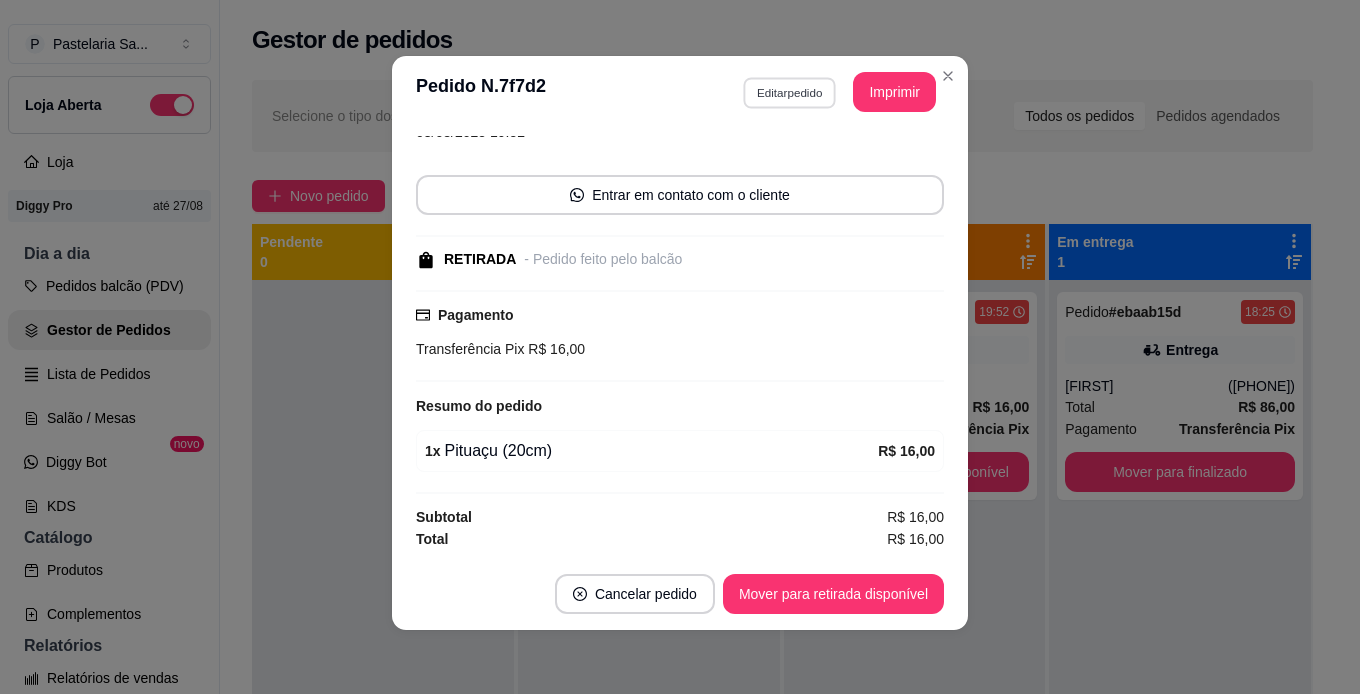 click on "Editar  pedido" at bounding box center (789, 92) 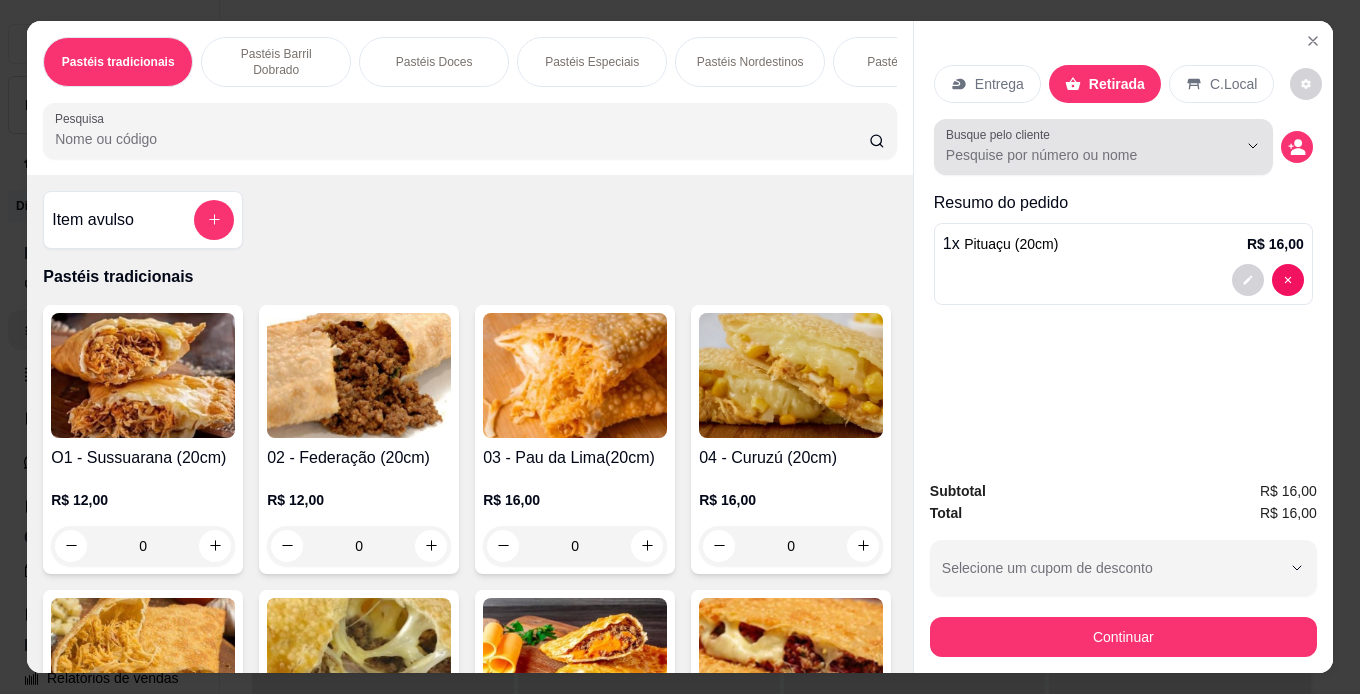 click at bounding box center (1103, 147) 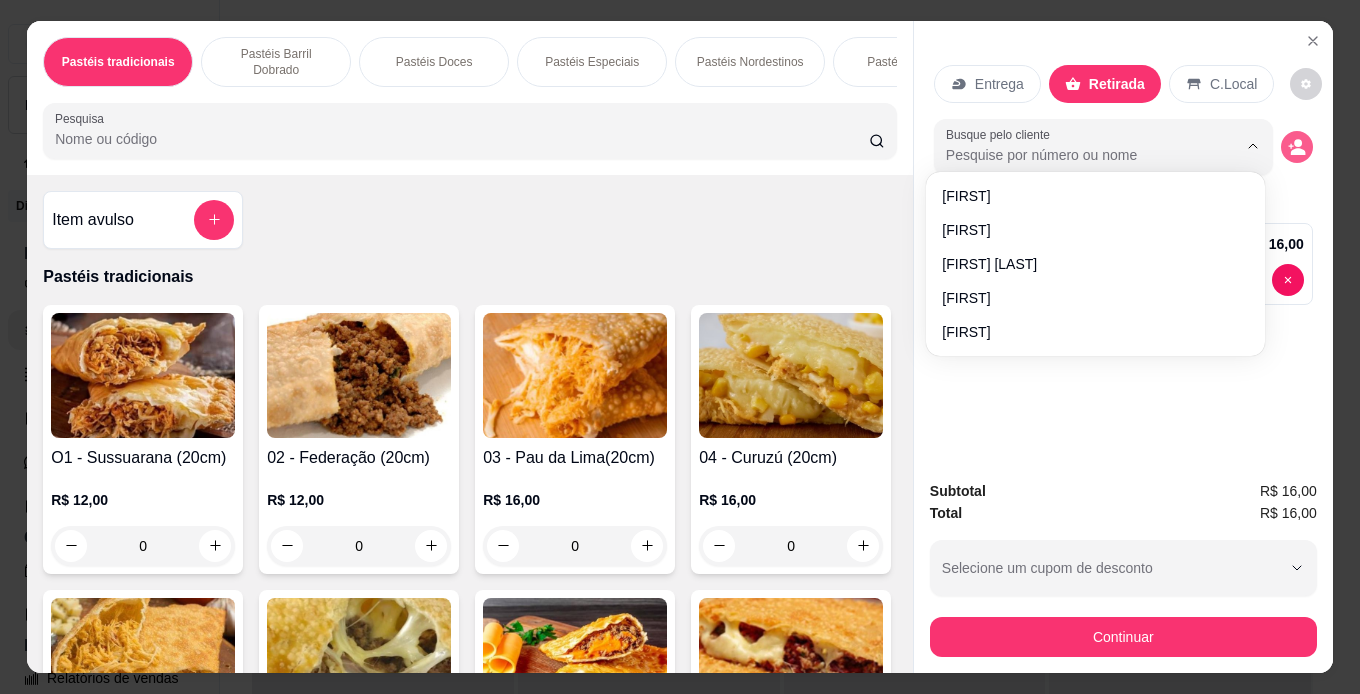 click 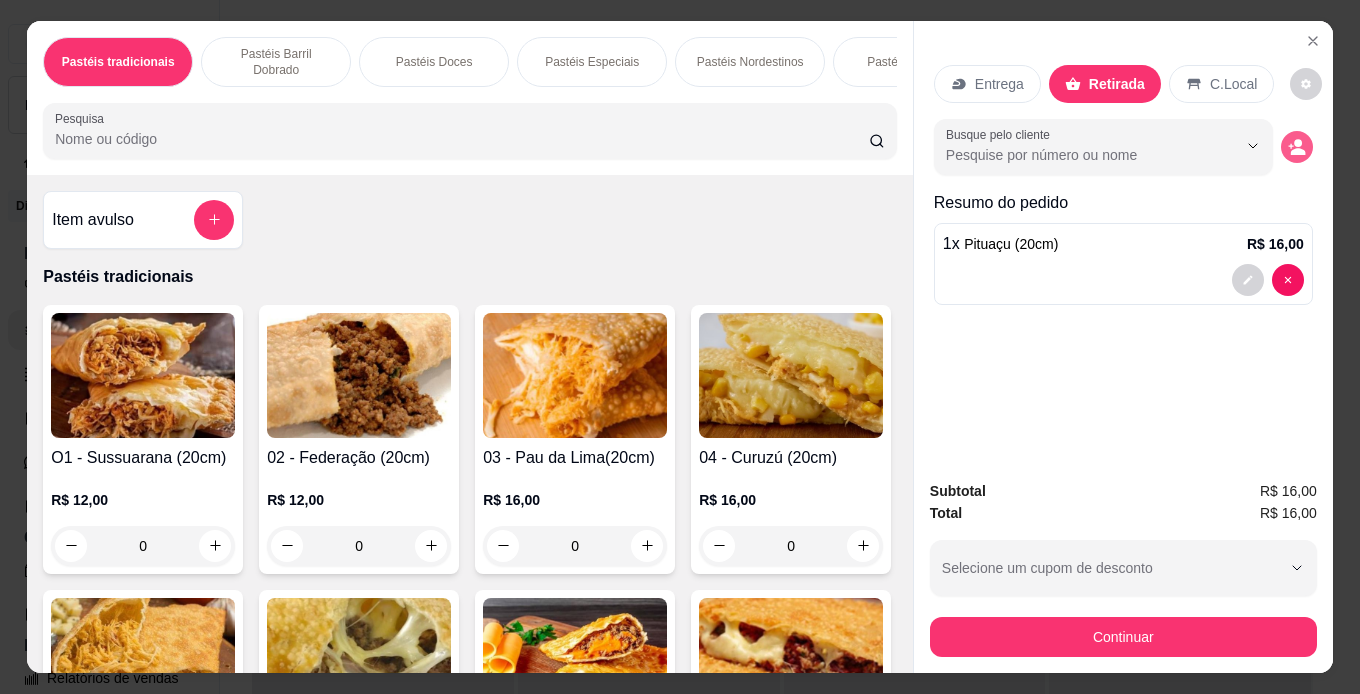 click 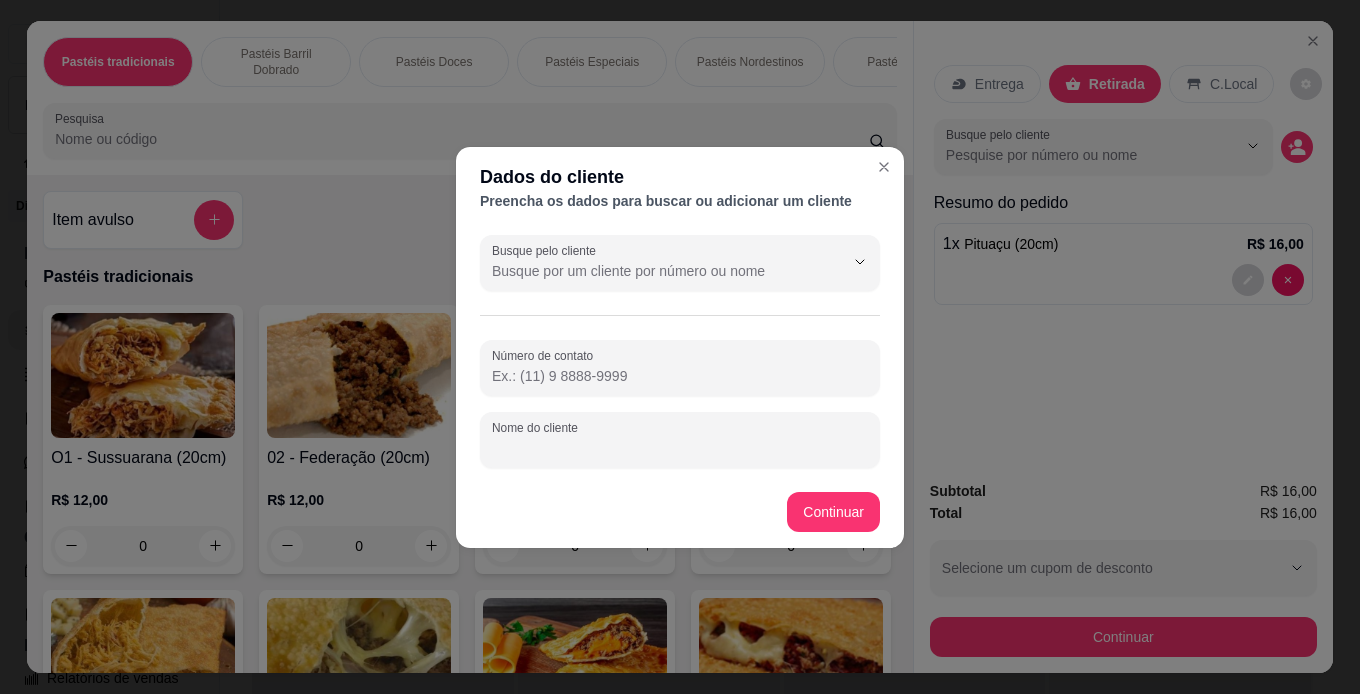 click on "Nome do cliente" at bounding box center (680, 448) 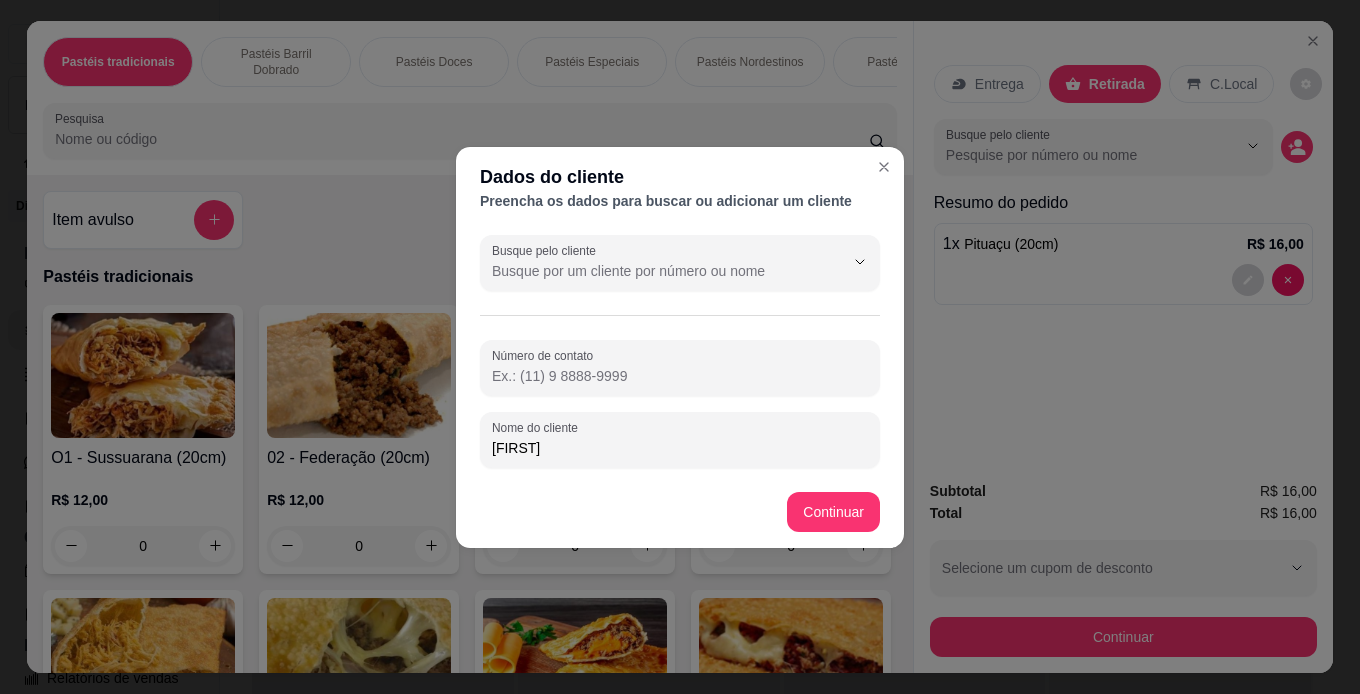 type on "[FIRST]" 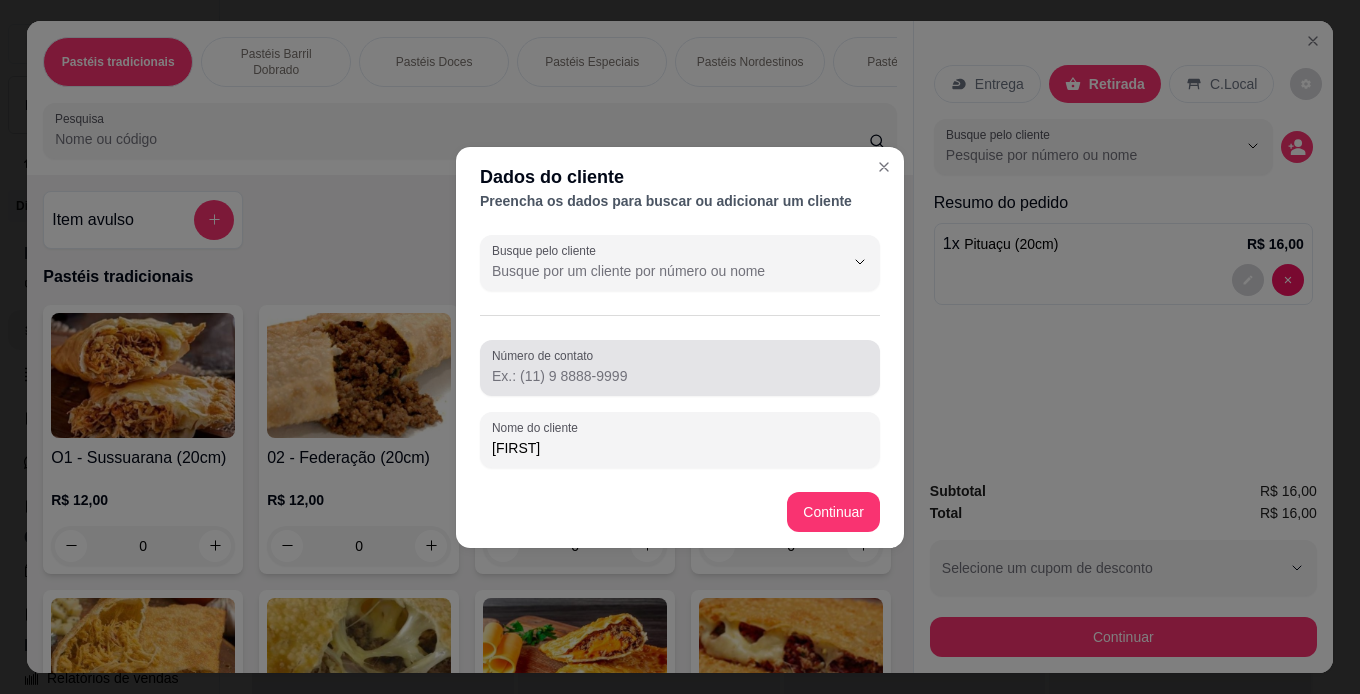 click on "Número de contato" at bounding box center (680, 376) 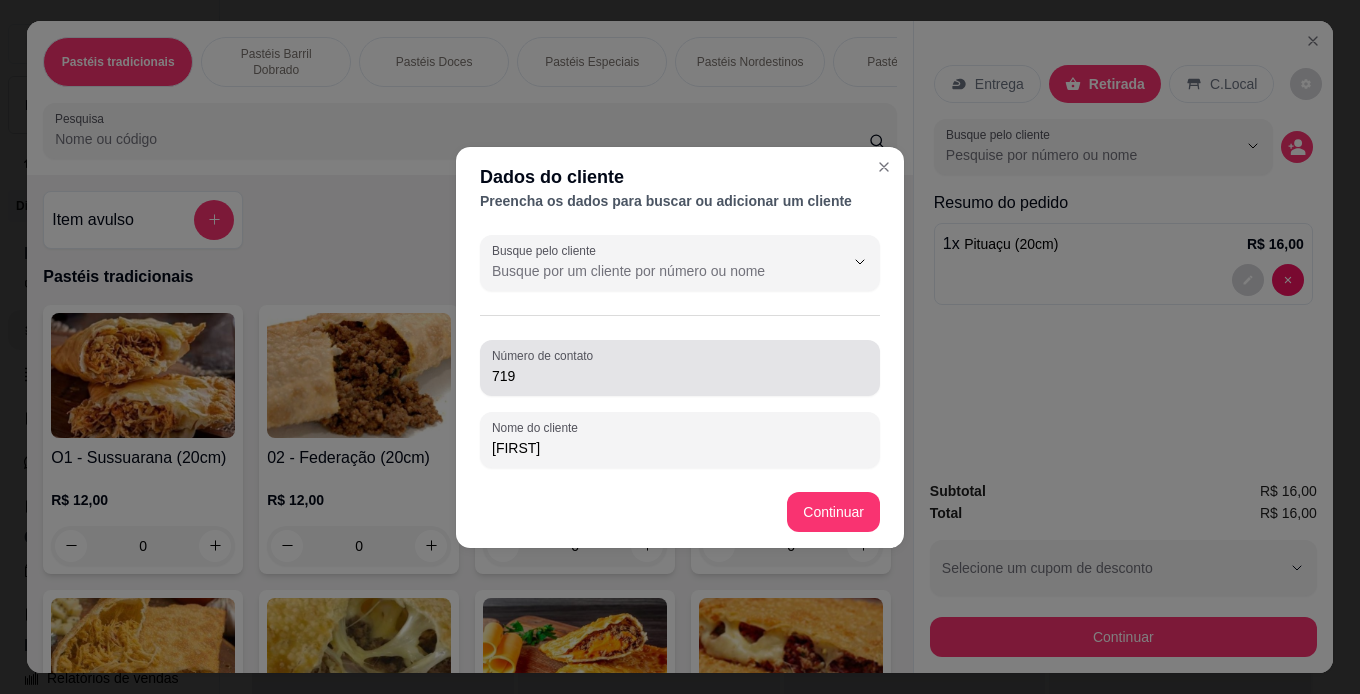 drag, startPoint x: 551, startPoint y: 363, endPoint x: 567, endPoint y: 344, distance: 24.839485 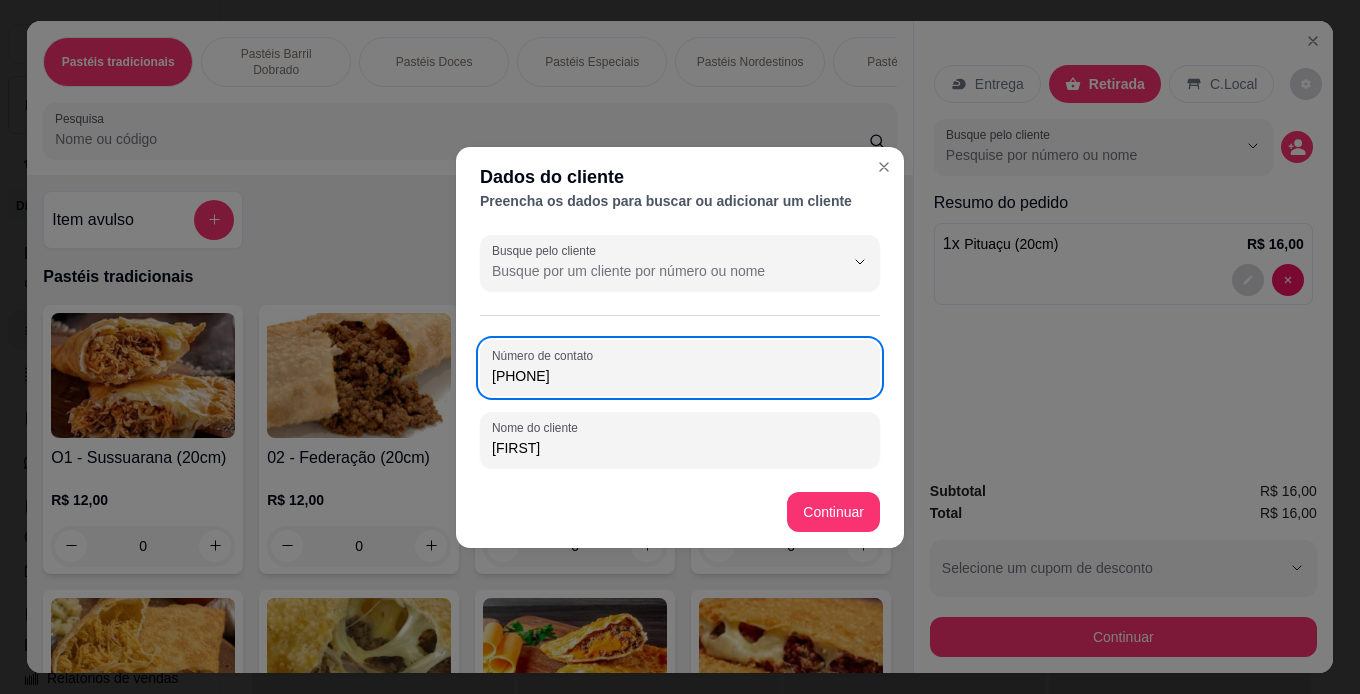 drag, startPoint x: 750, startPoint y: 372, endPoint x: 742, endPoint y: 363, distance: 12.0415945 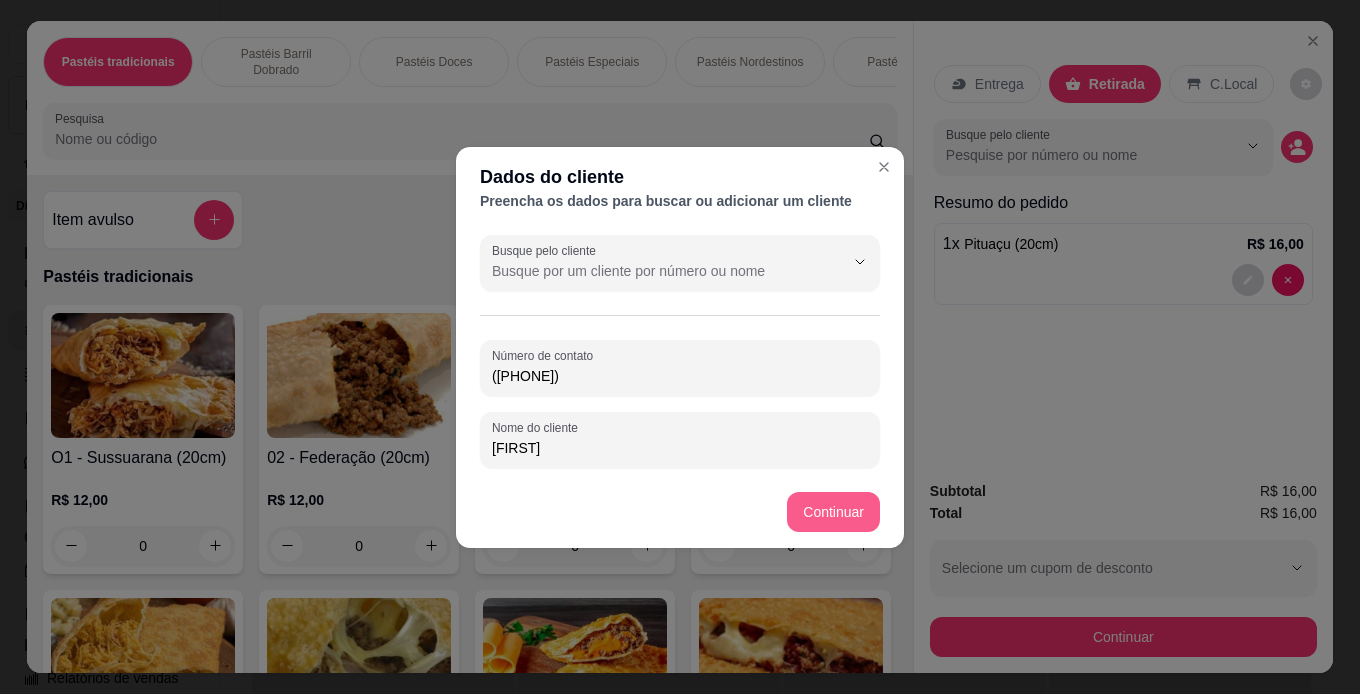 type on "([PHONE])" 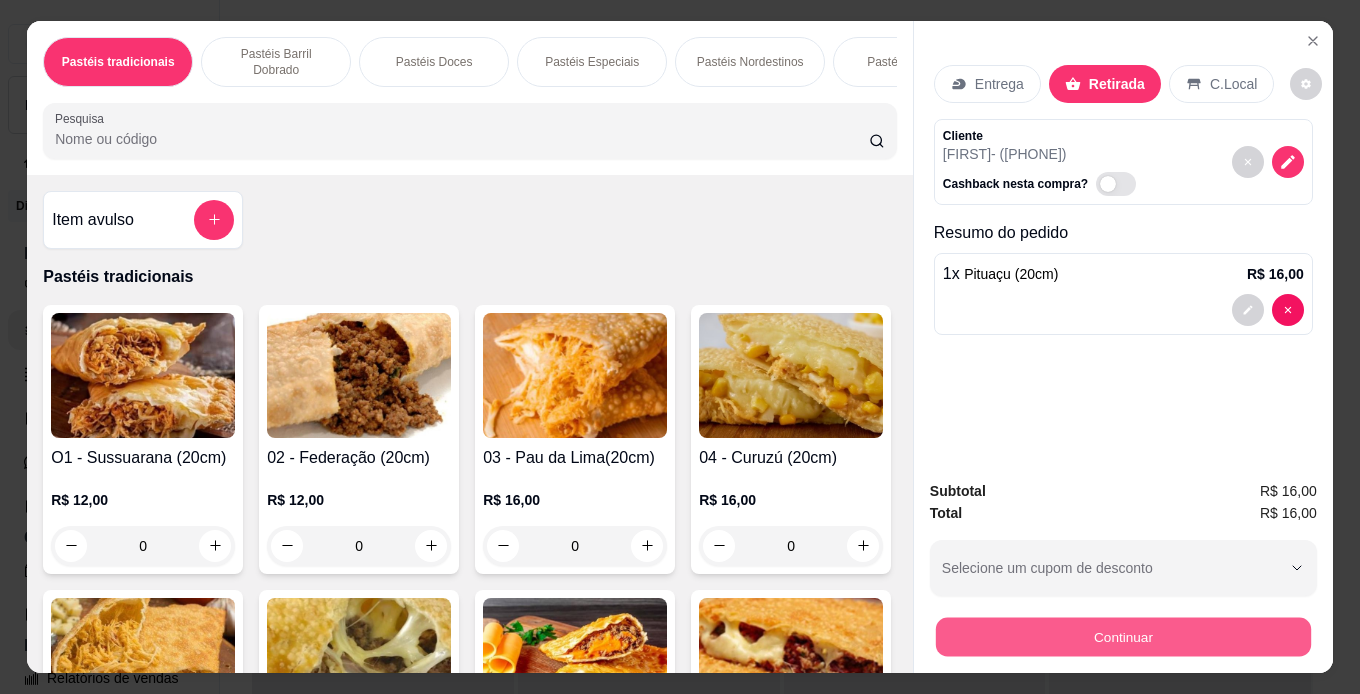 click on "Continuar" at bounding box center [1123, 637] 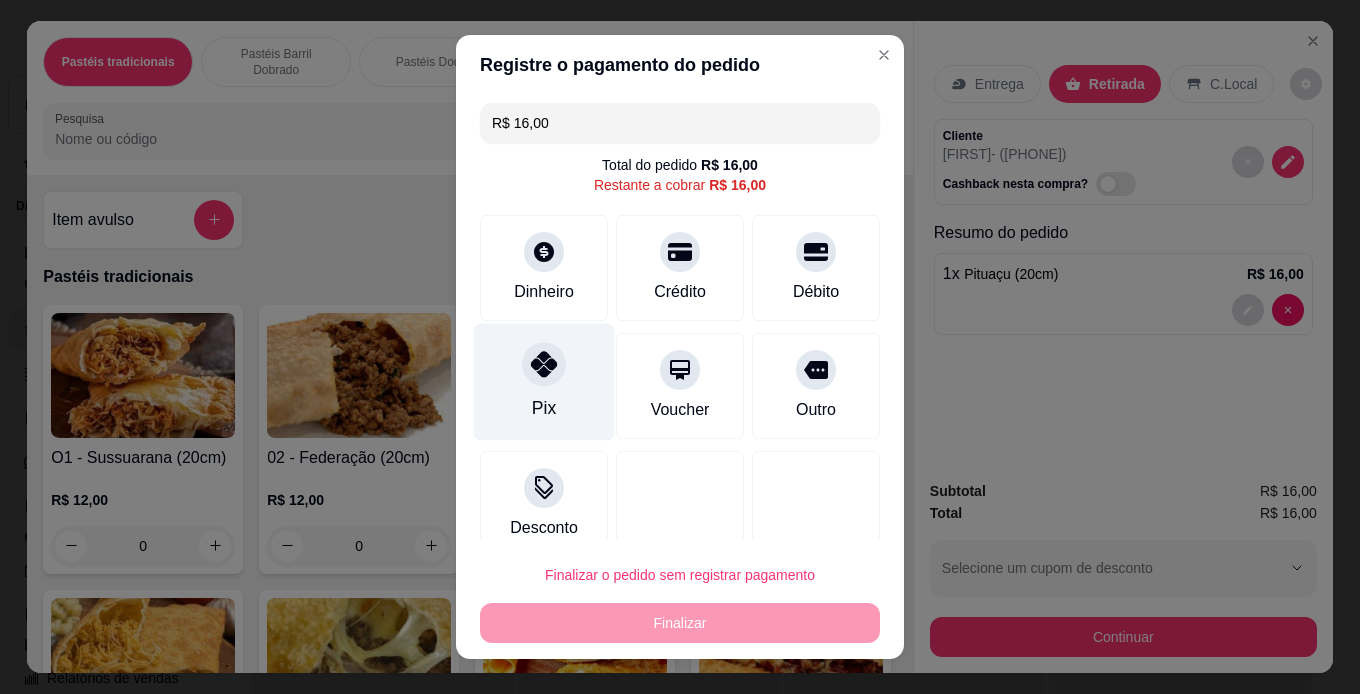 click on "Pix" at bounding box center (544, 408) 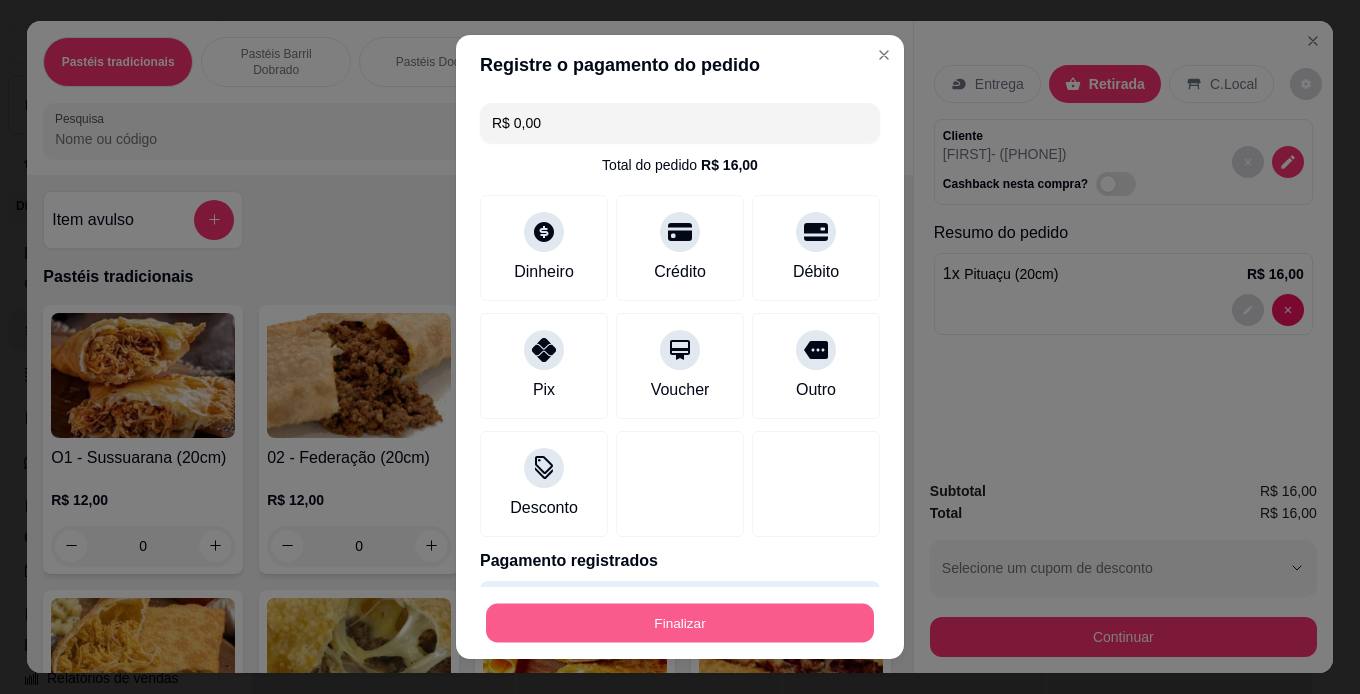 click on "Finalizar" at bounding box center (680, 623) 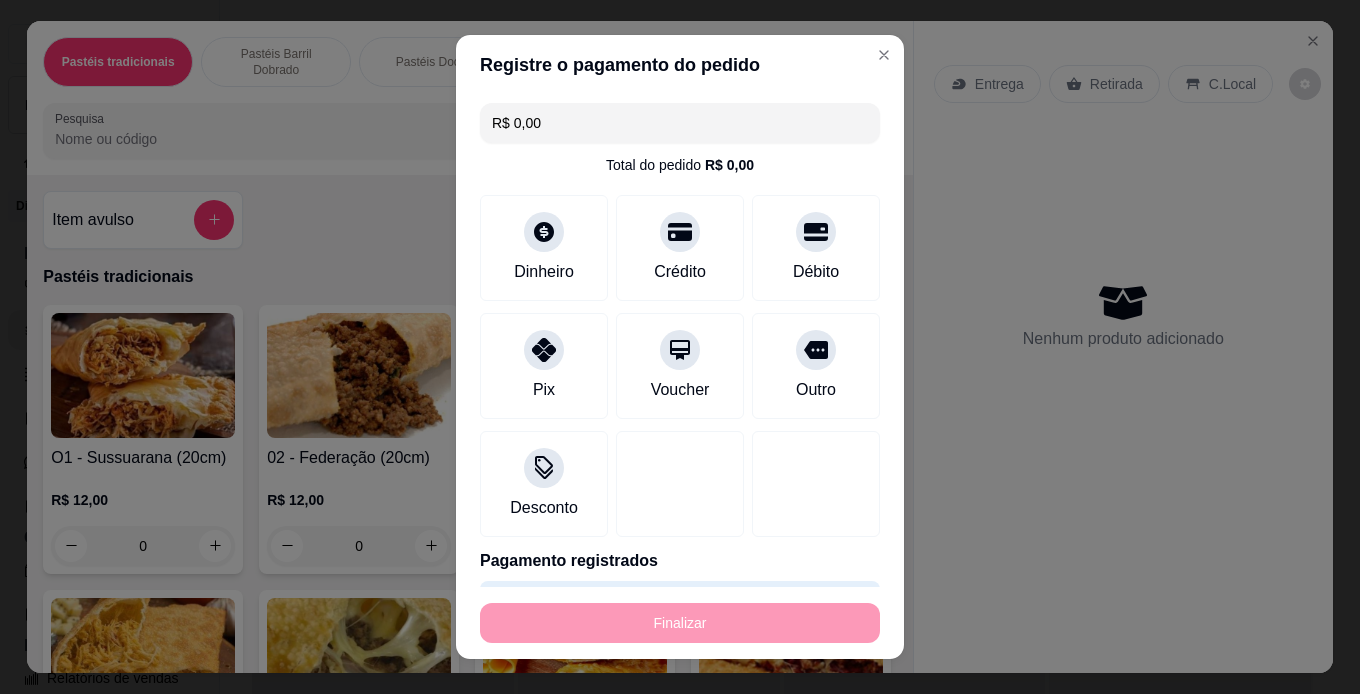 type on "0" 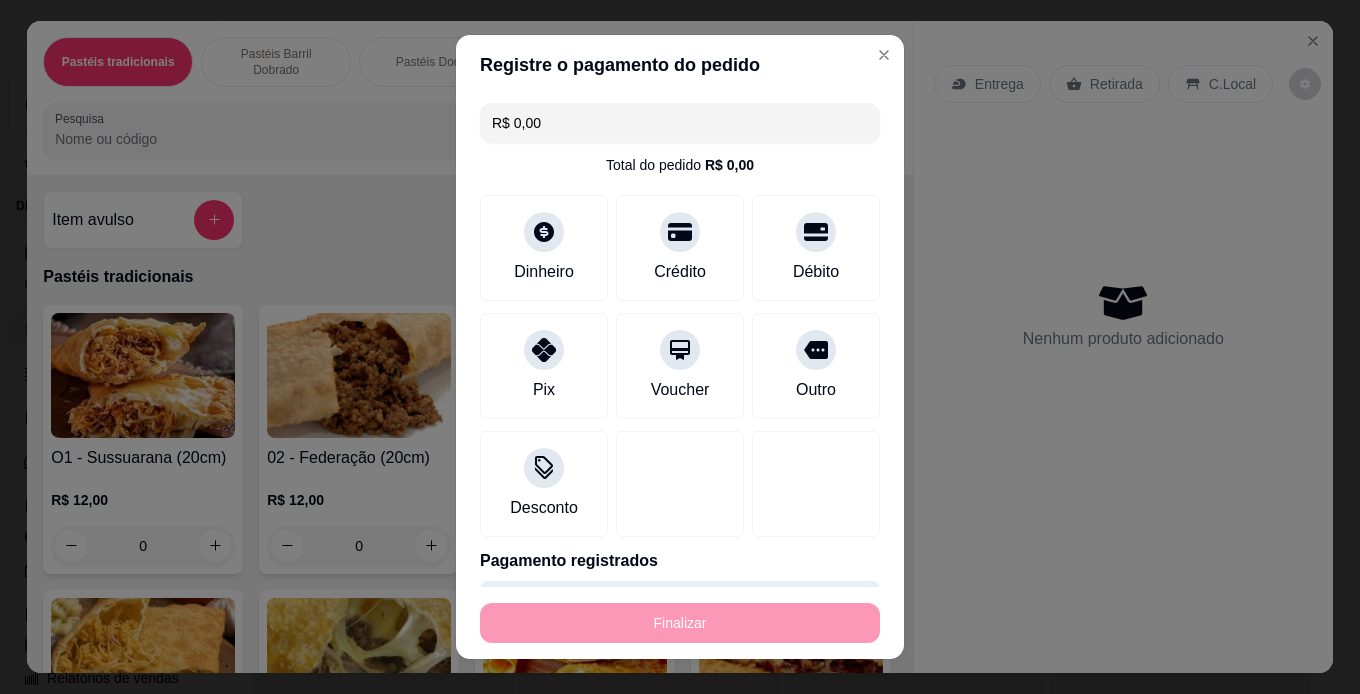 type on "-R$ 16,00" 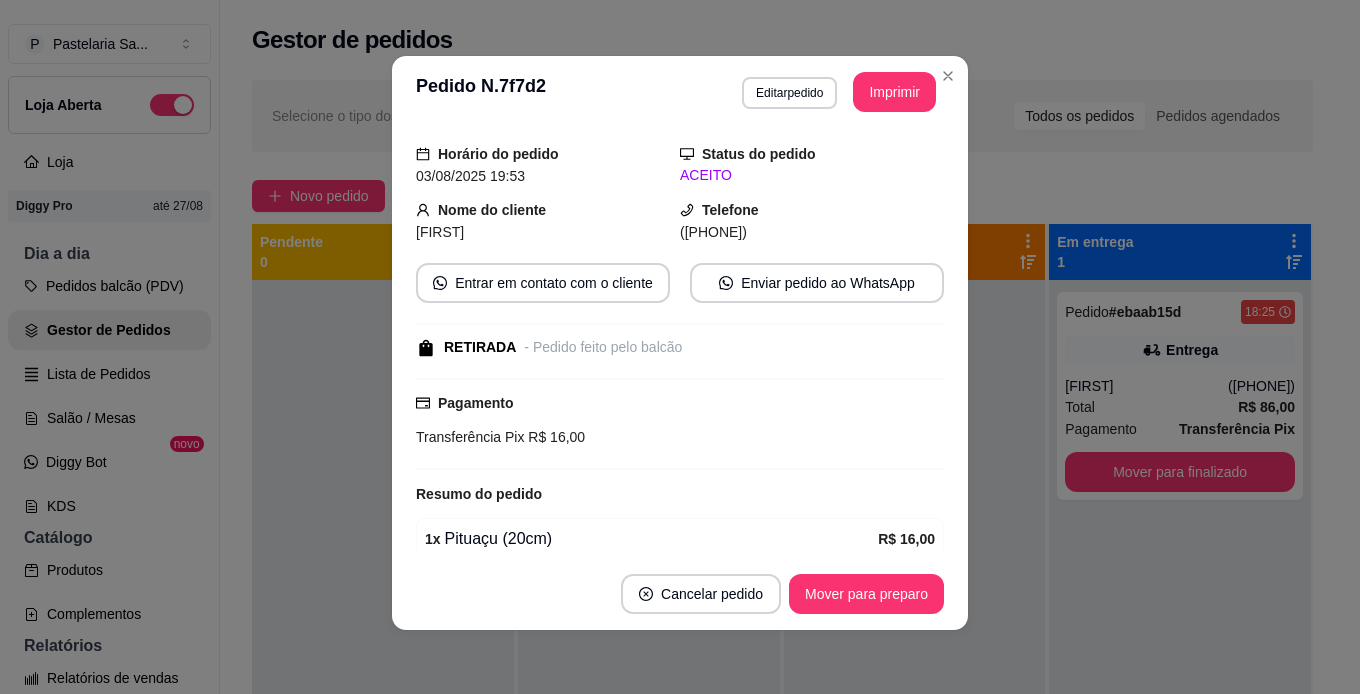 scroll, scrollTop: 147, scrollLeft: 0, axis: vertical 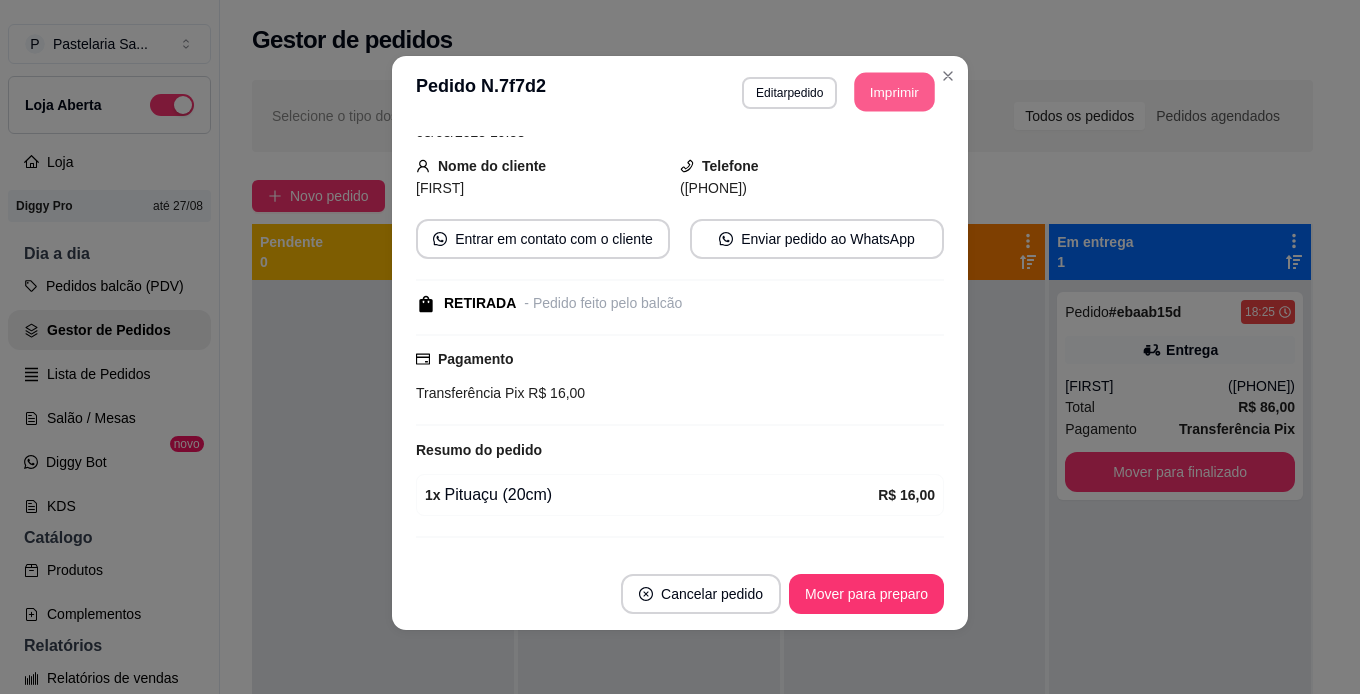 click on "Imprimir" at bounding box center (895, 92) 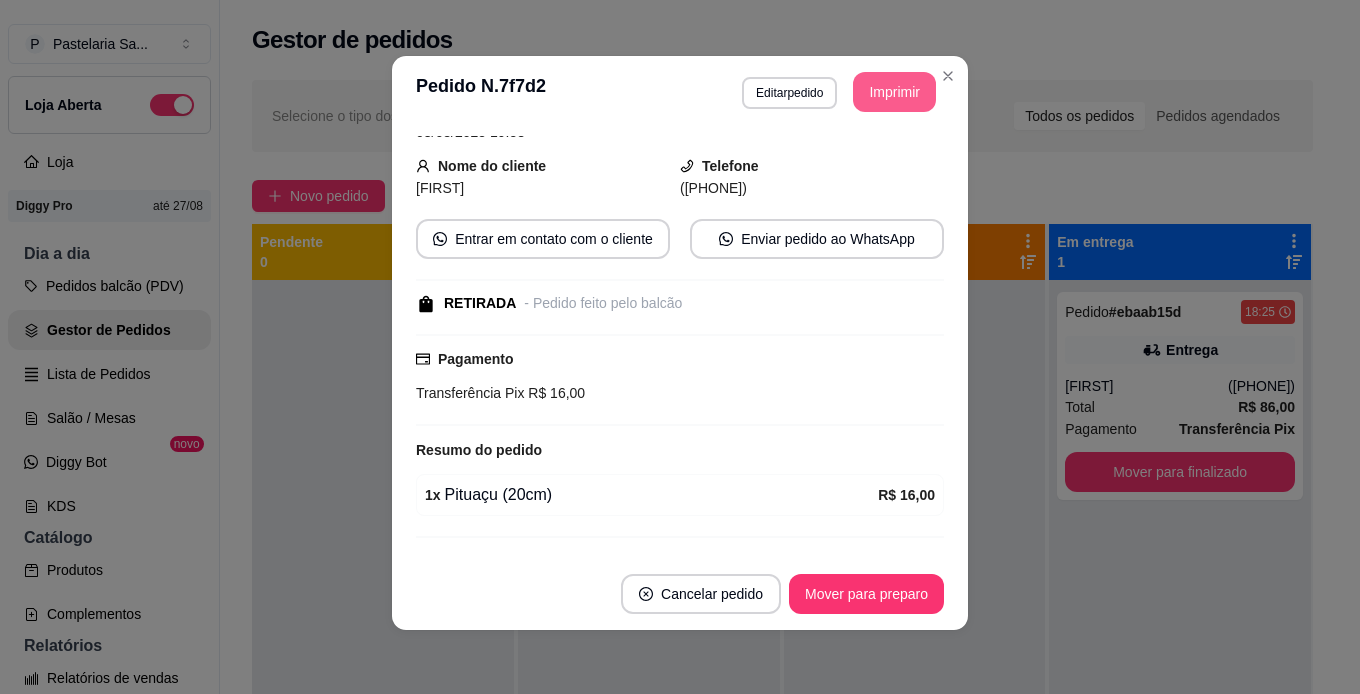 scroll, scrollTop: 0, scrollLeft: 0, axis: both 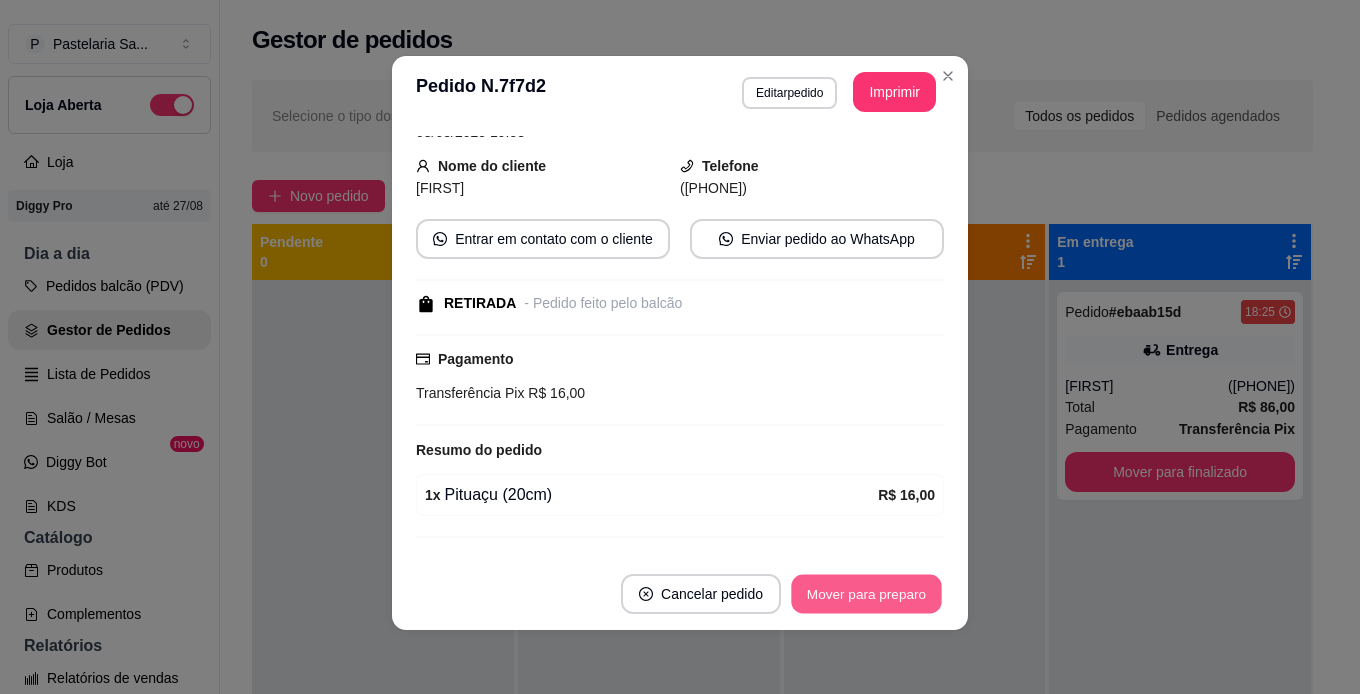 click on "Mover para preparo" at bounding box center (866, 594) 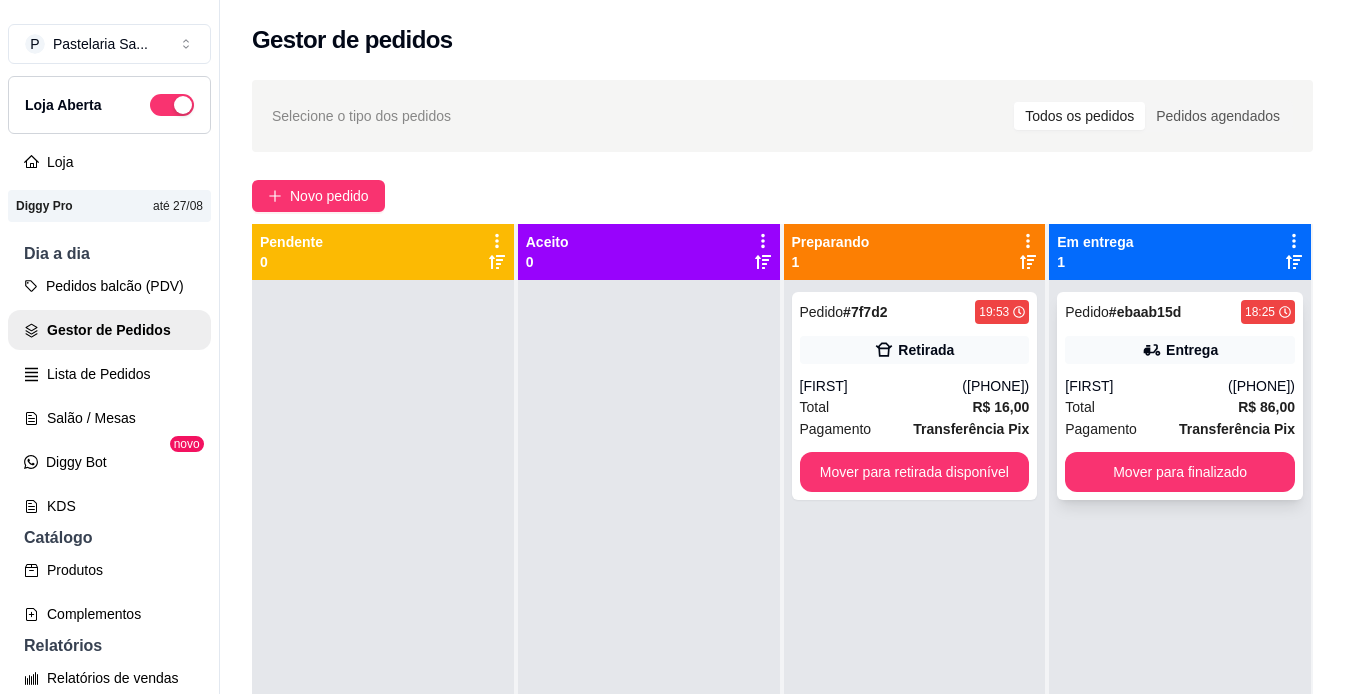 click on "Total R$ 86,00" at bounding box center (1180, 407) 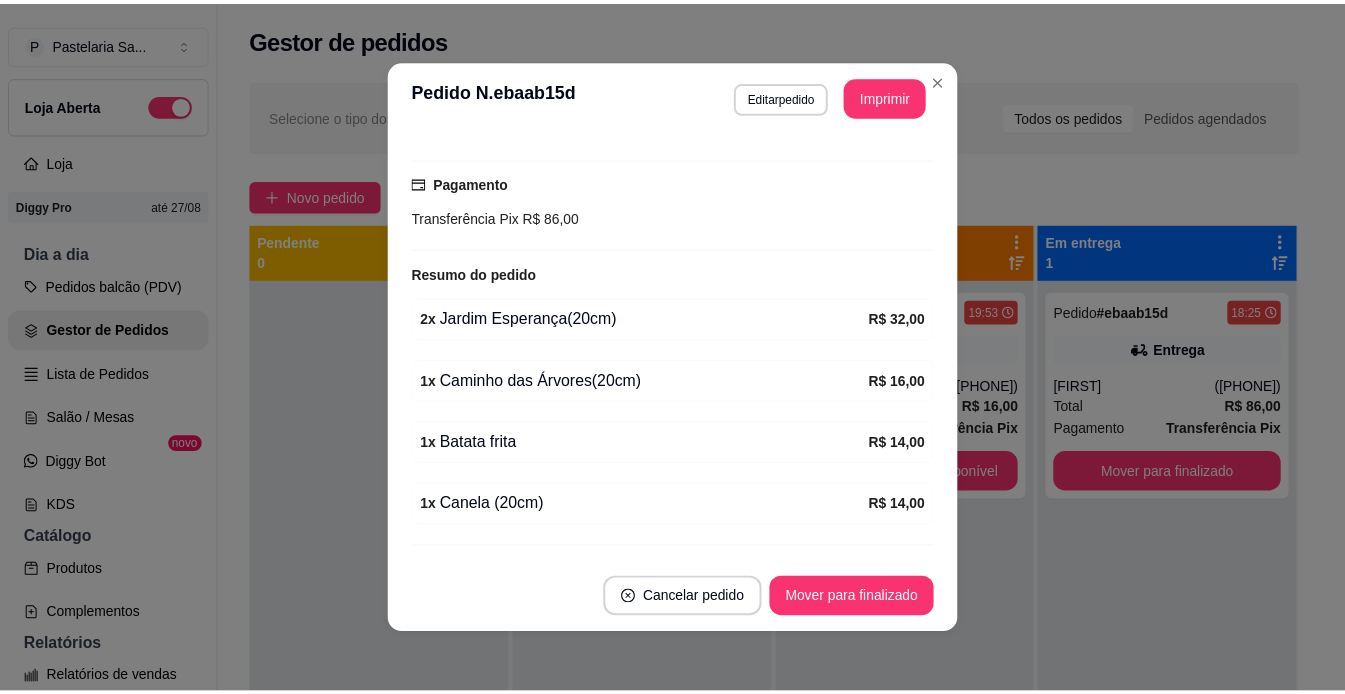 scroll, scrollTop: 500, scrollLeft: 0, axis: vertical 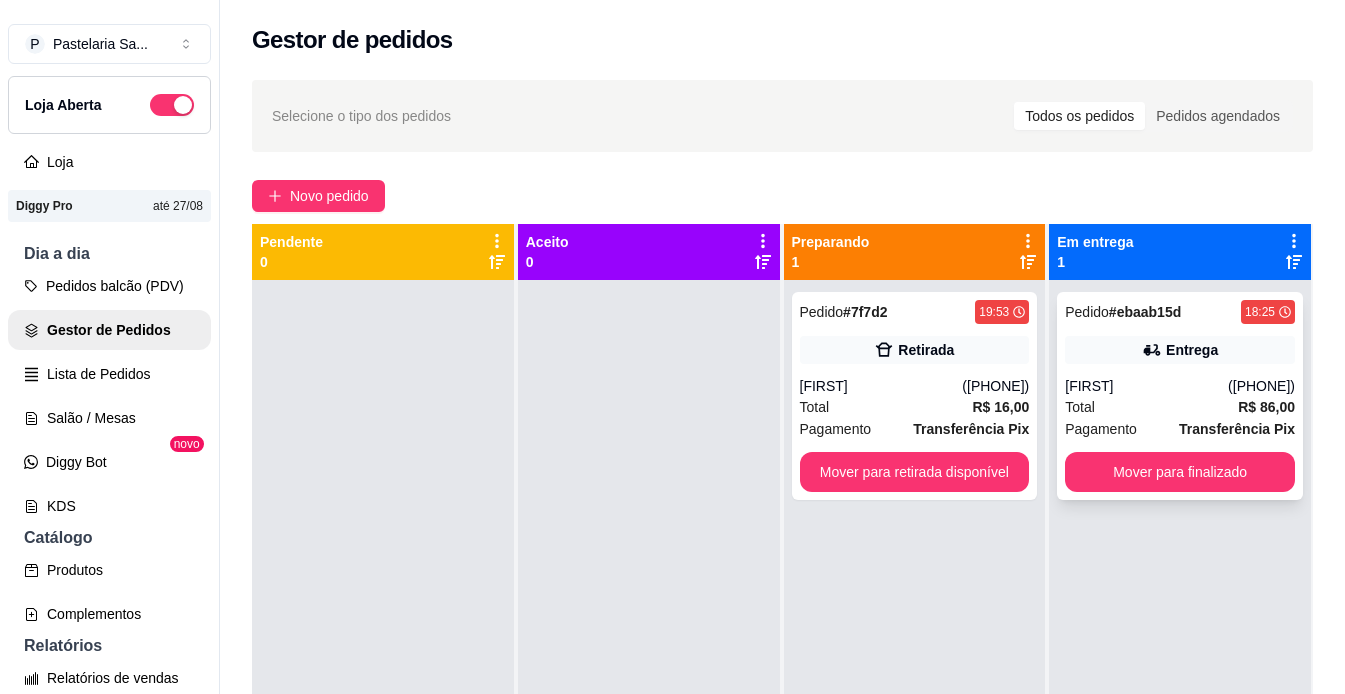 click on "Total R$ 86,00" at bounding box center [1180, 407] 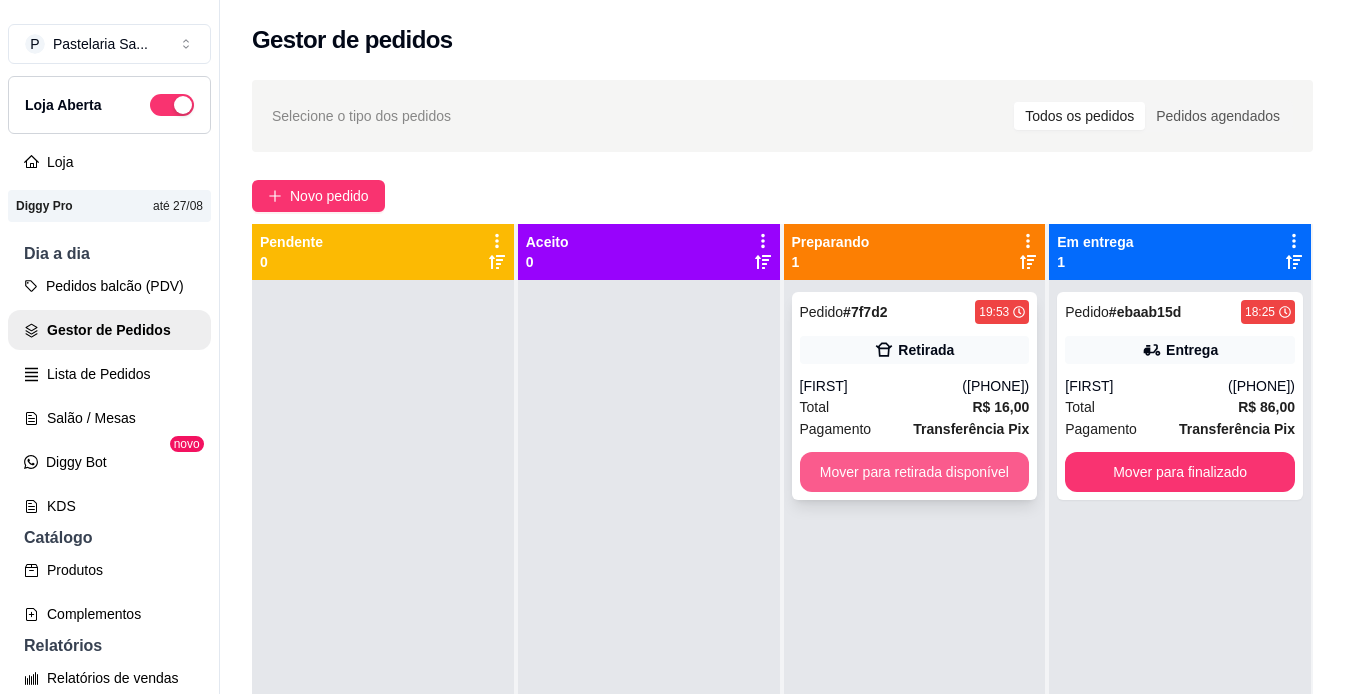 click on "Mover para retirada disponível" at bounding box center [915, 472] 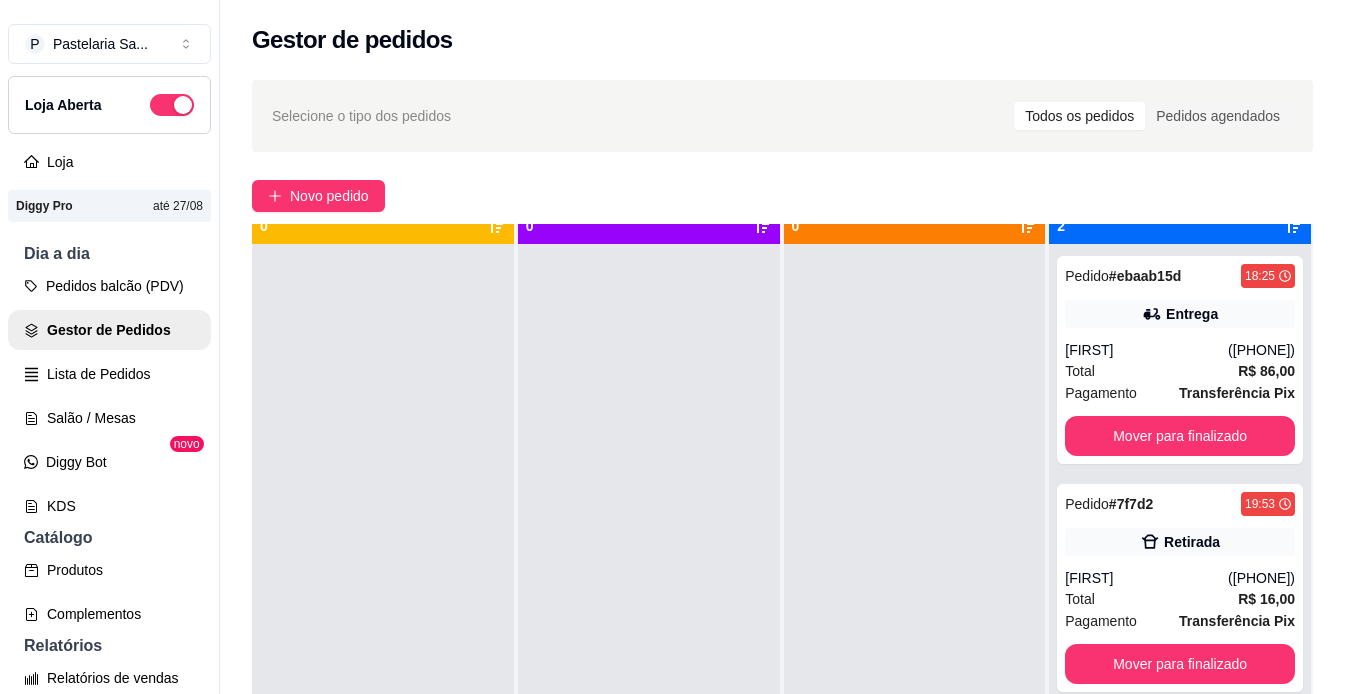 scroll, scrollTop: 56, scrollLeft: 0, axis: vertical 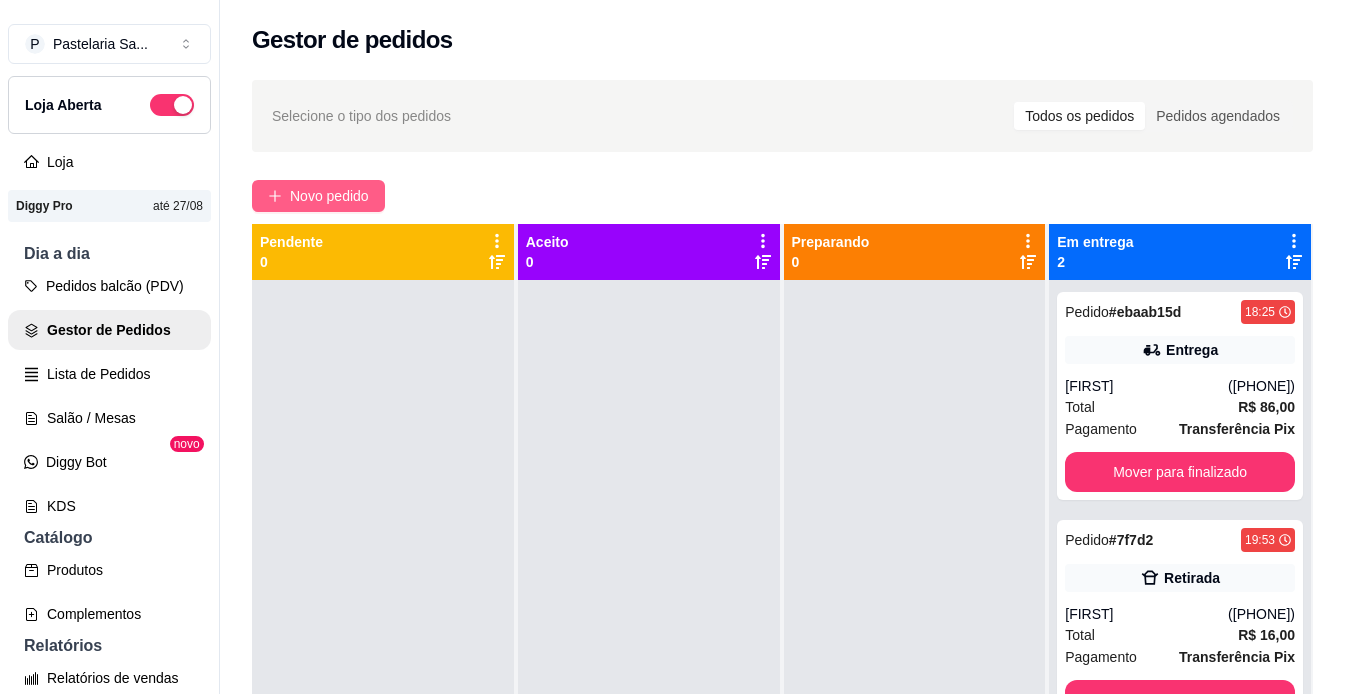click on "Novo pedido" at bounding box center [318, 196] 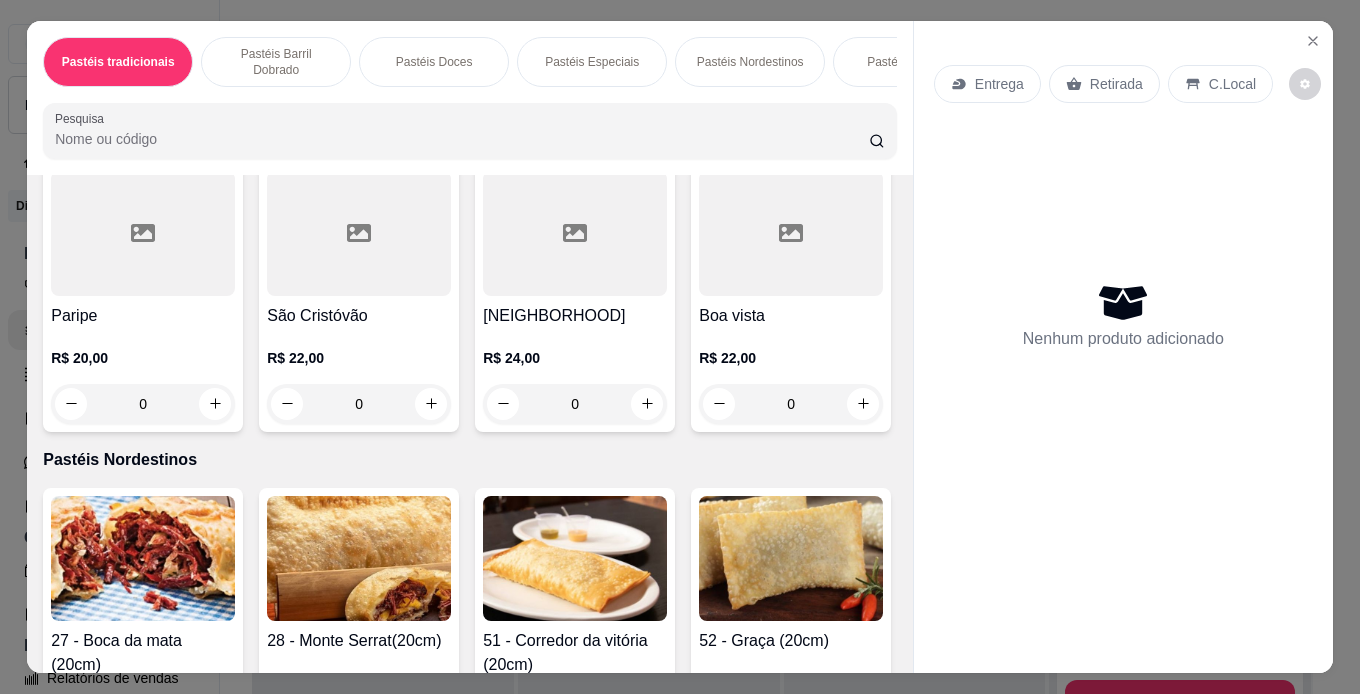 scroll, scrollTop: 2900, scrollLeft: 0, axis: vertical 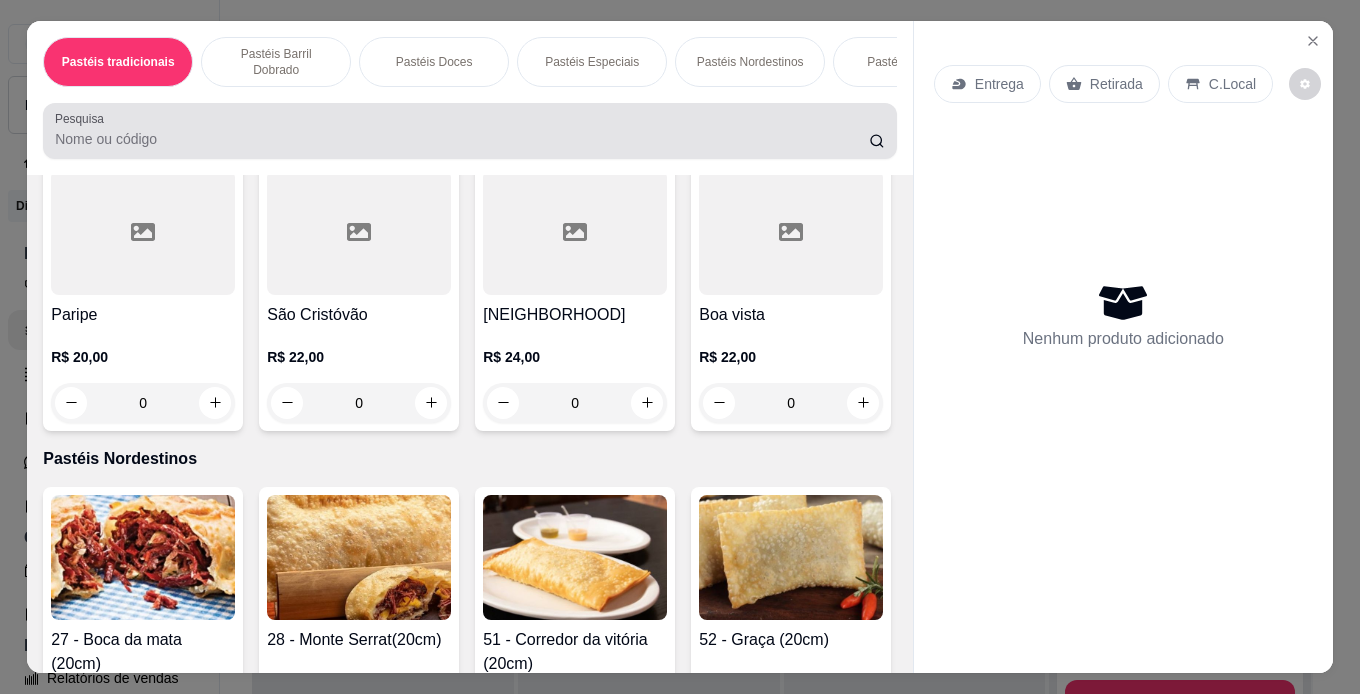 click at bounding box center (470, 131) 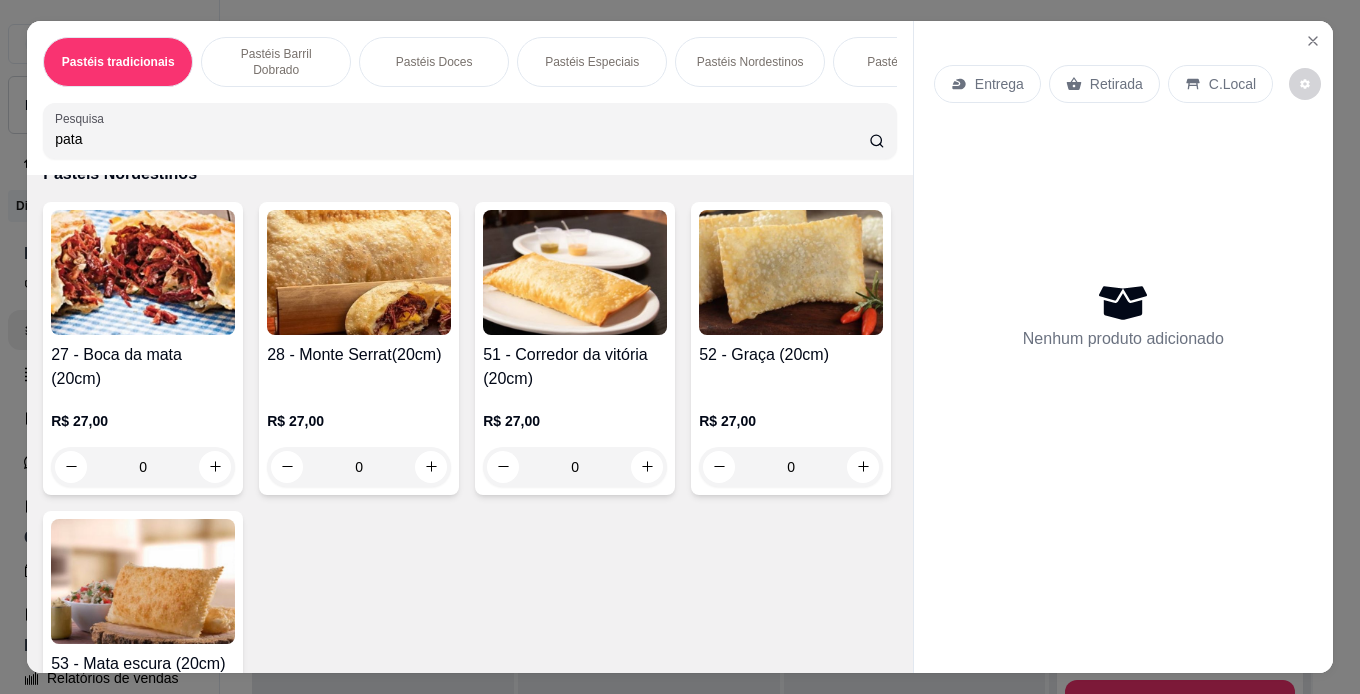 scroll, scrollTop: 3225, scrollLeft: 0, axis: vertical 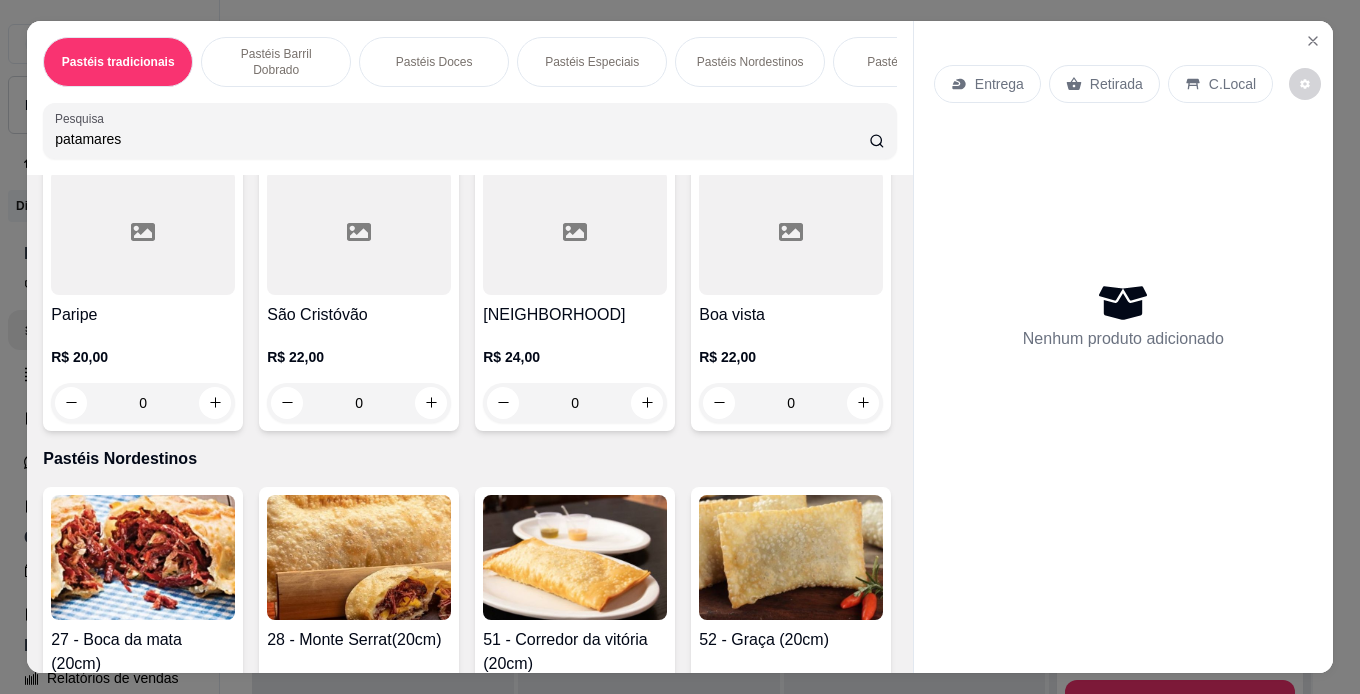 type on "patamares" 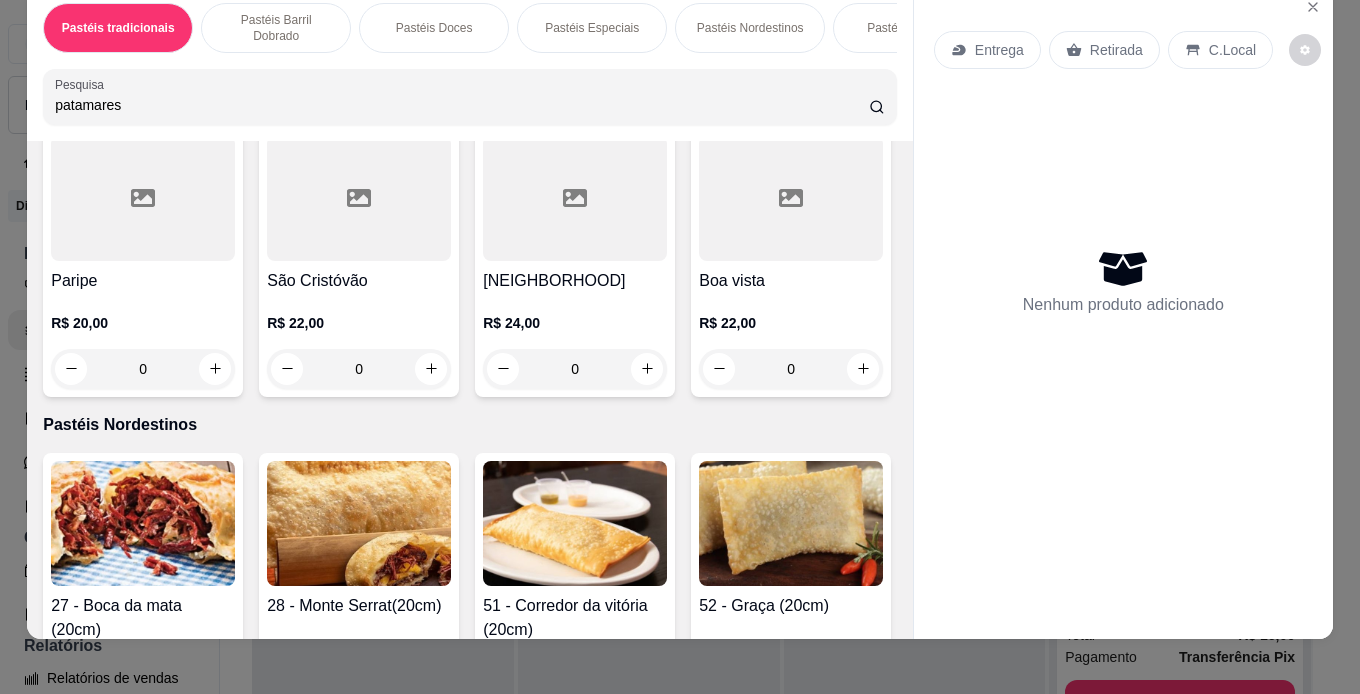 scroll, scrollTop: 51, scrollLeft: 0, axis: vertical 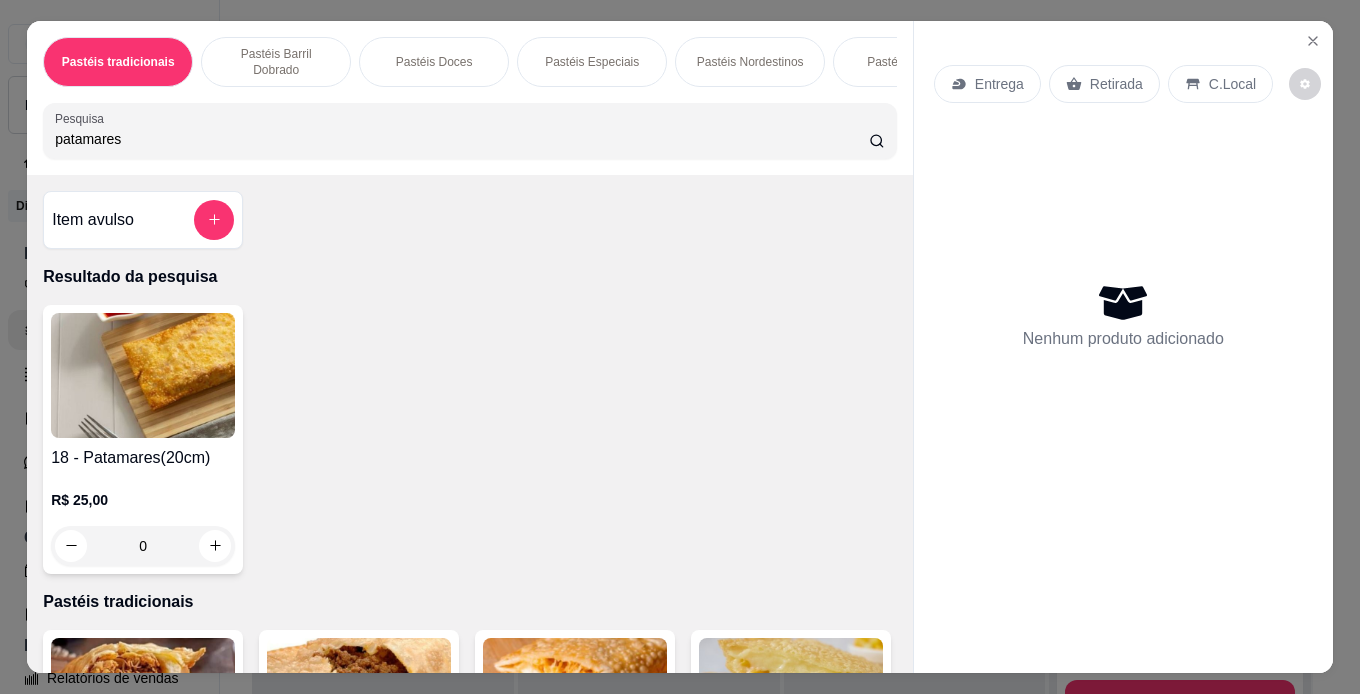click at bounding box center (143, 375) 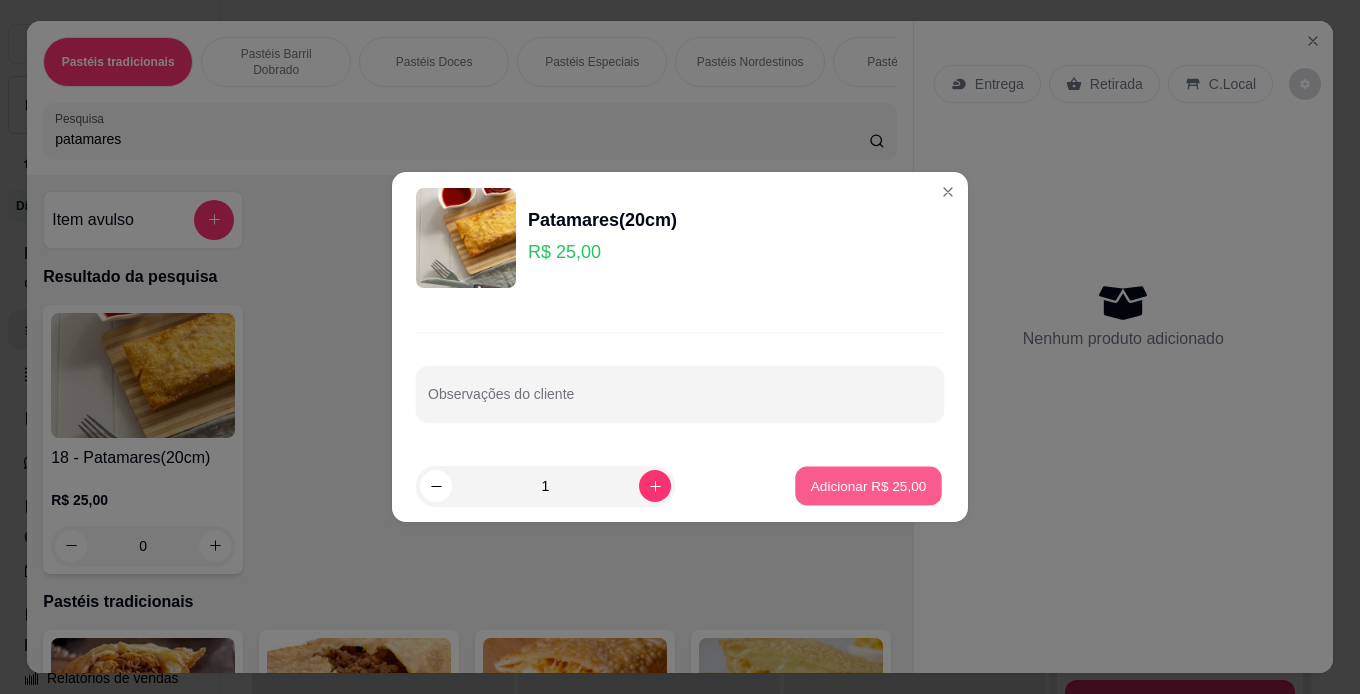 click on "Adicionar   R$ 25,00" at bounding box center [869, 485] 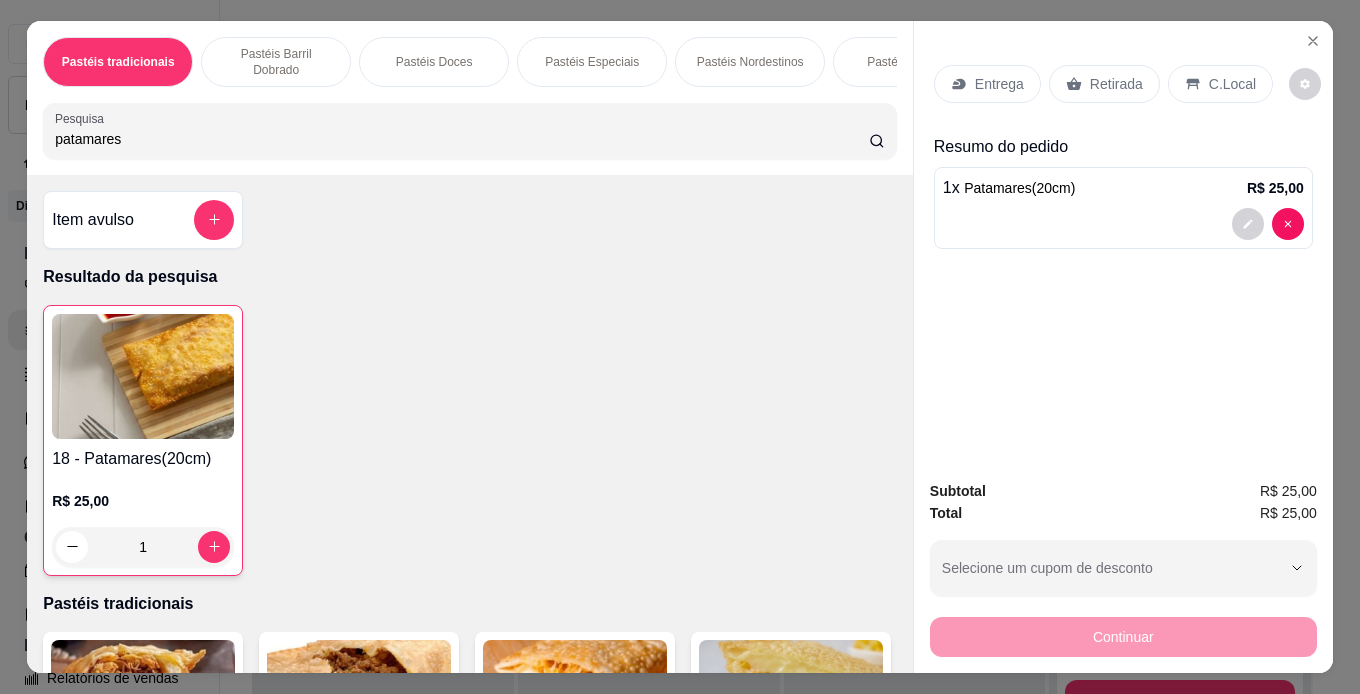 click on "Retirada" at bounding box center [1104, 84] 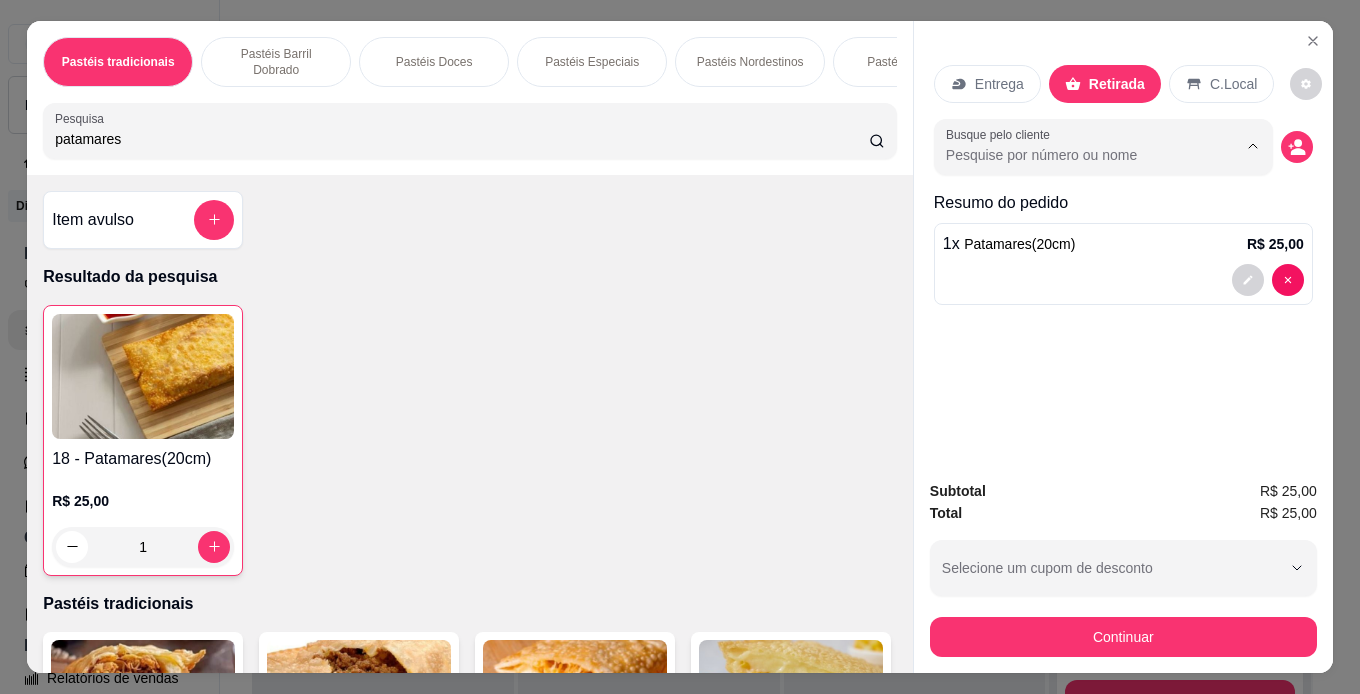 click on "Busque pelo cliente" at bounding box center [1075, 155] 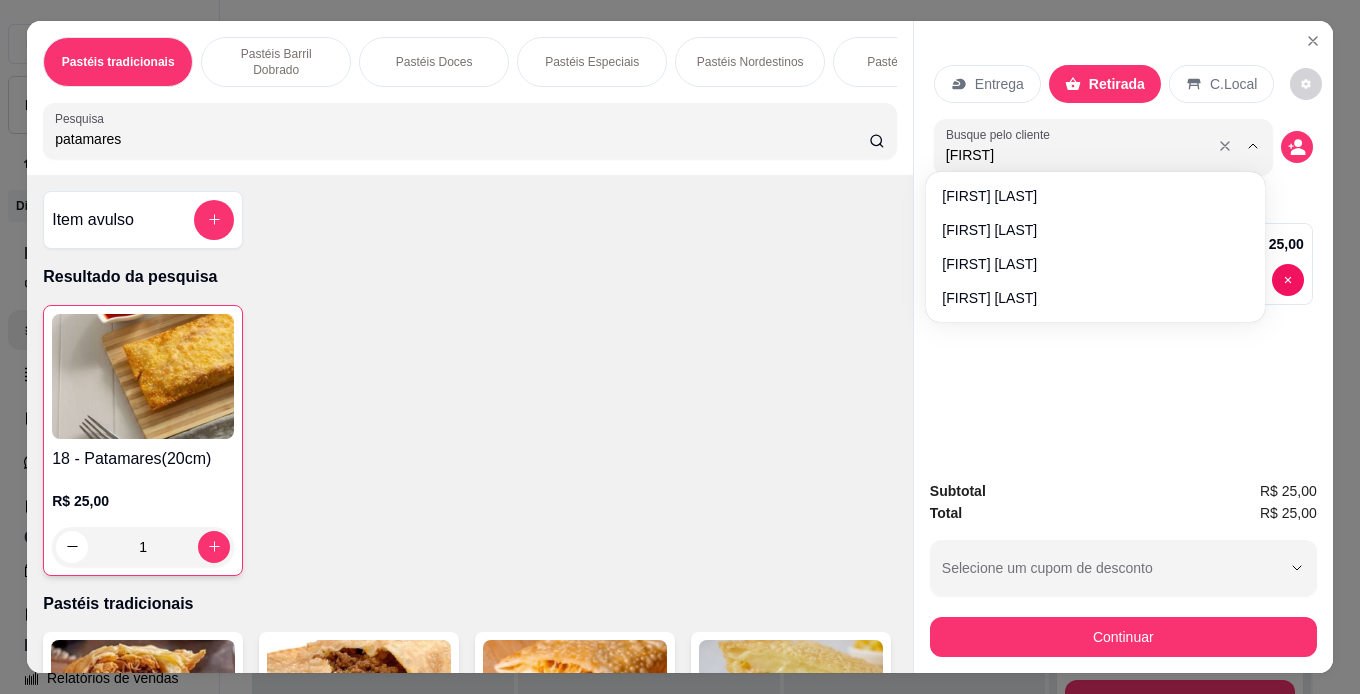 type on "[FIRST]" 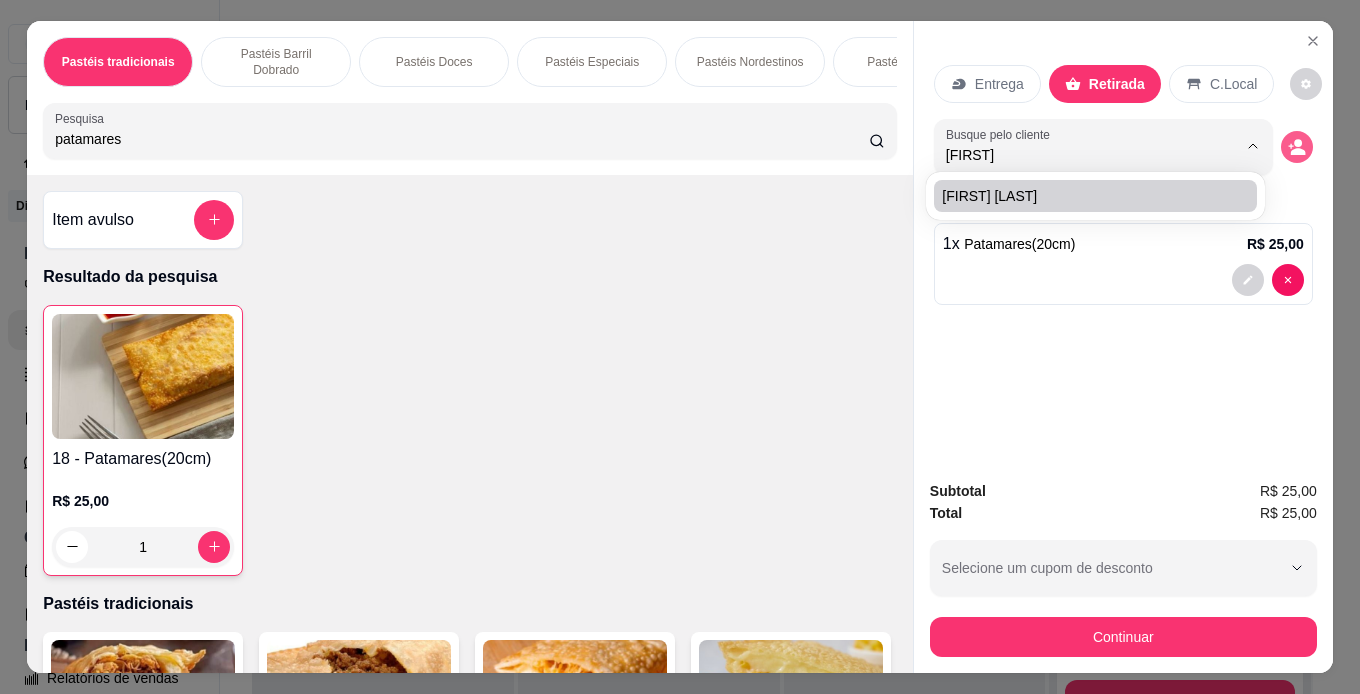 click 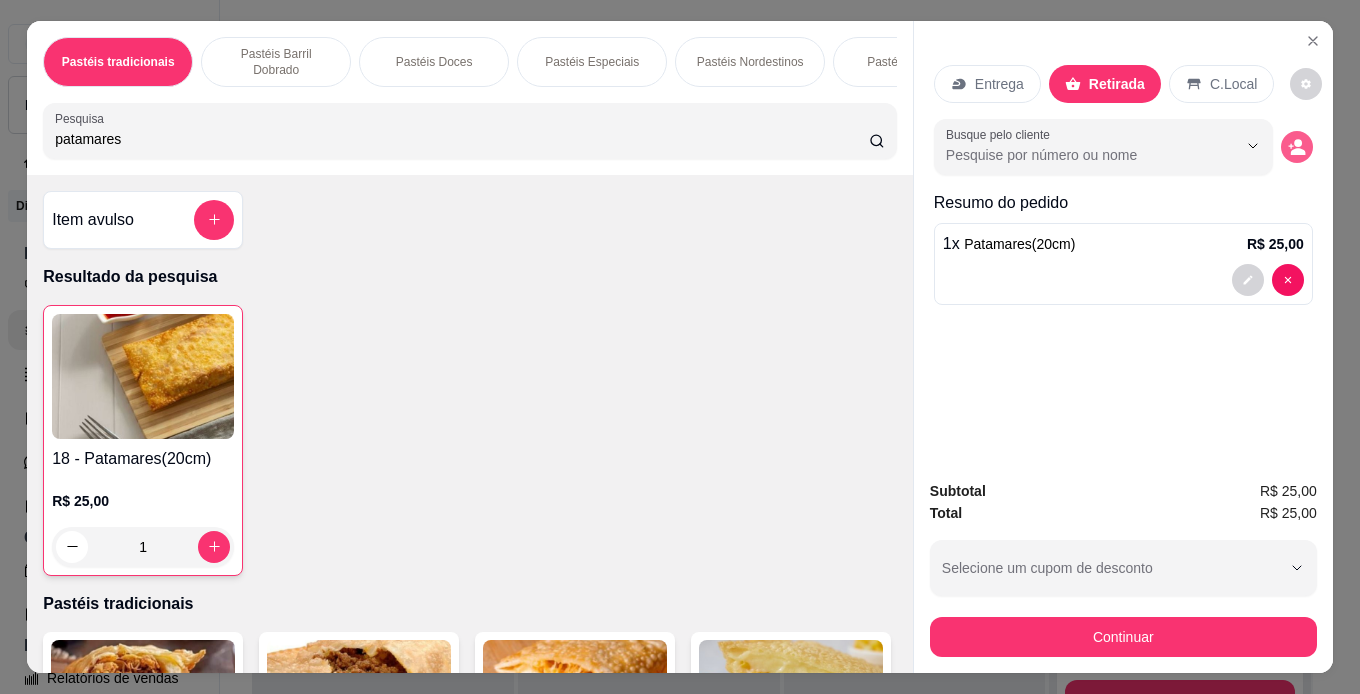 click 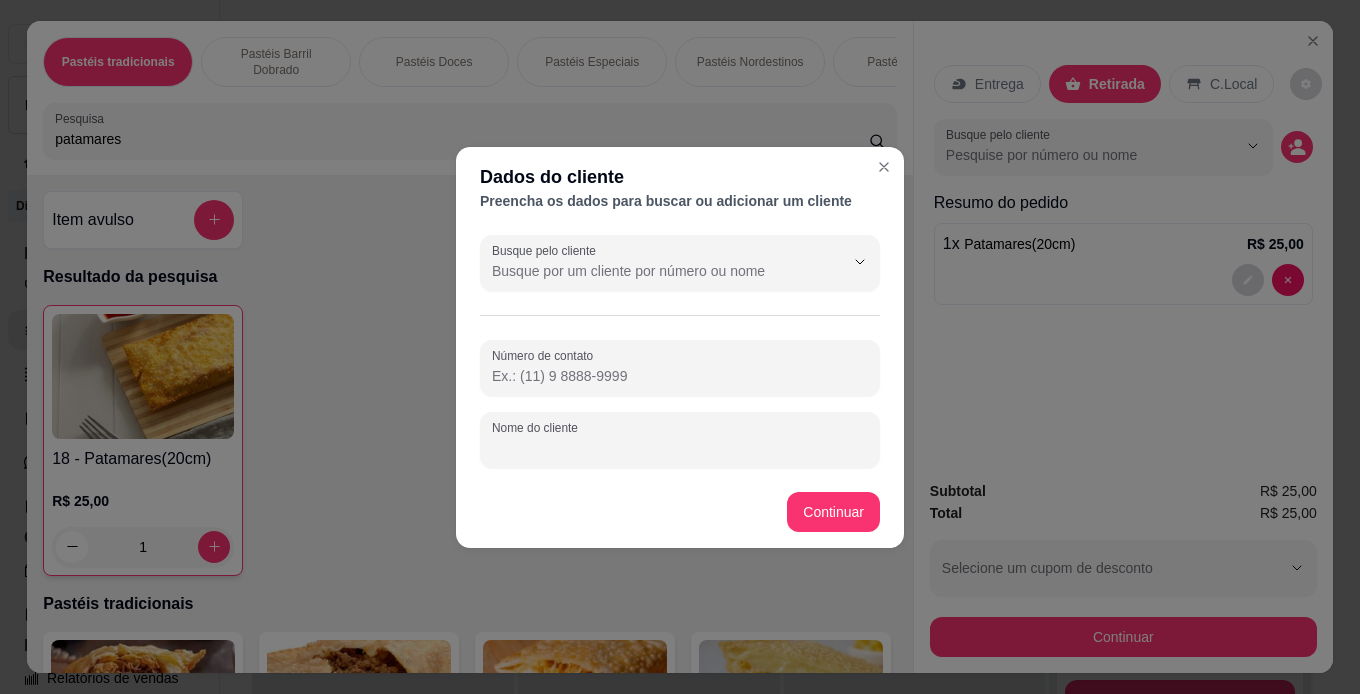 click at bounding box center [680, 440] 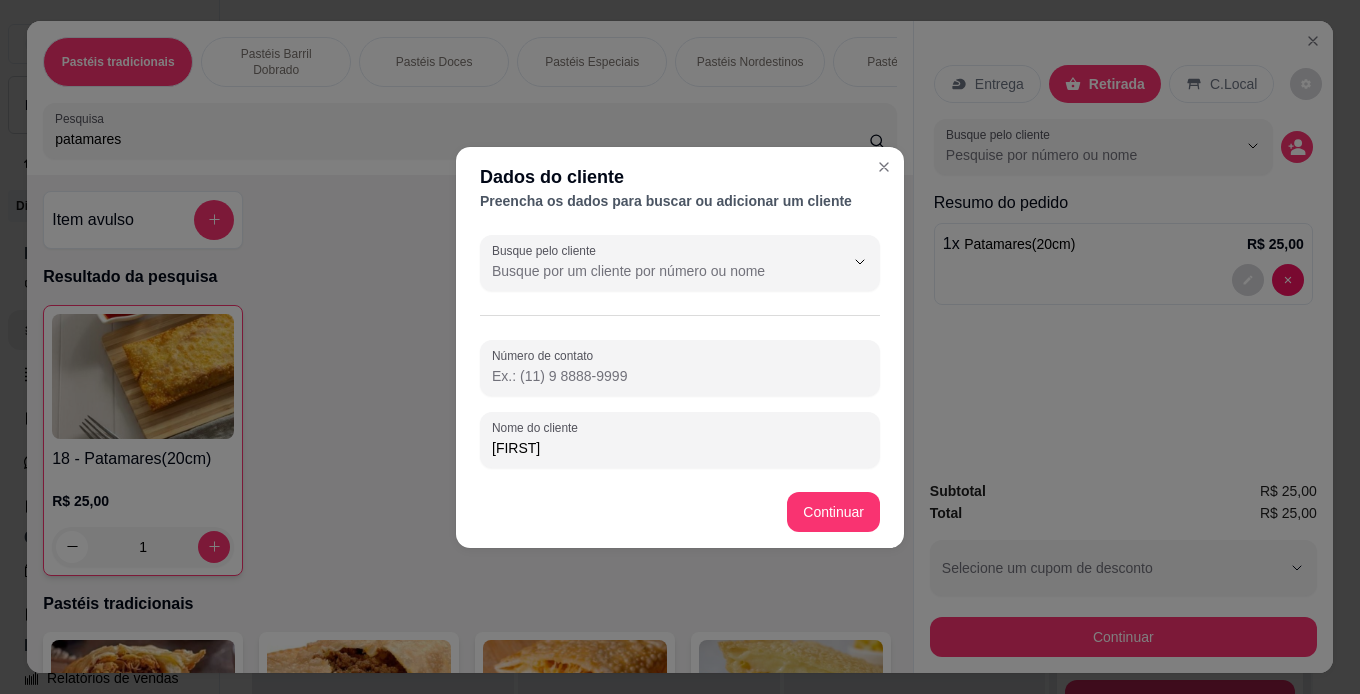 drag, startPoint x: 755, startPoint y: 437, endPoint x: 745, endPoint y: 396, distance: 42.201897 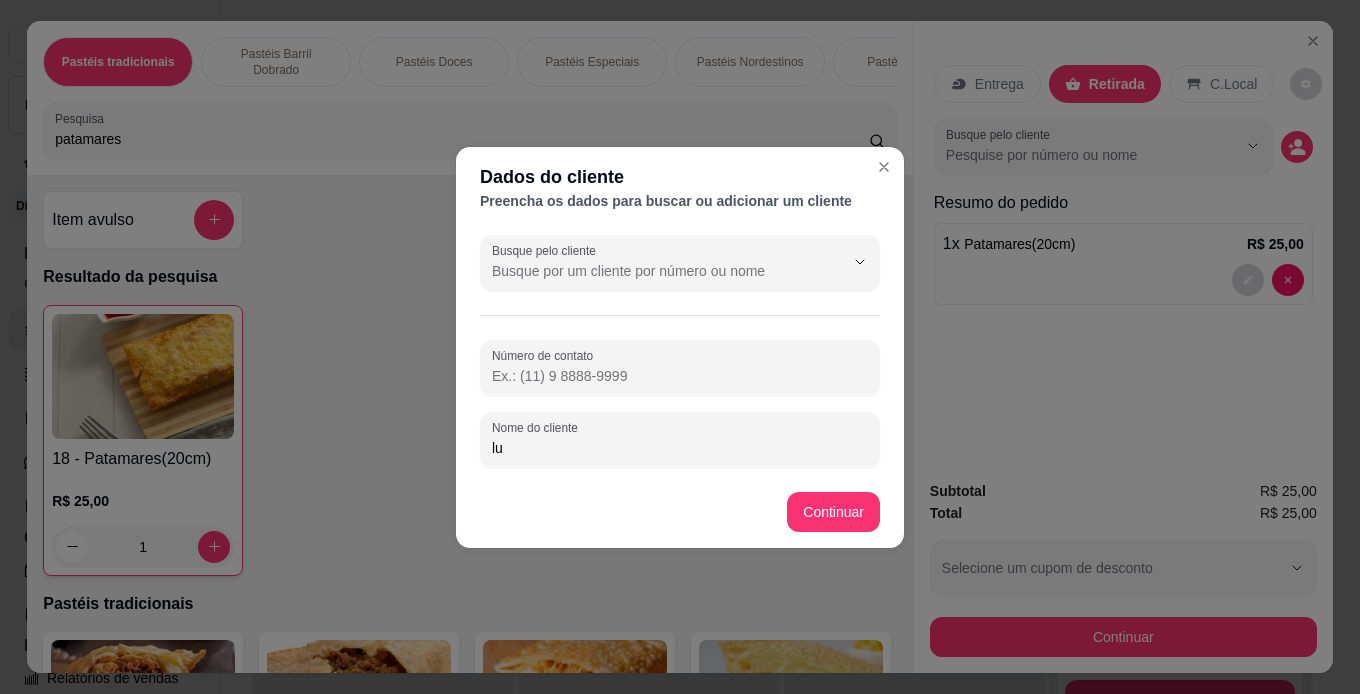 type on "l" 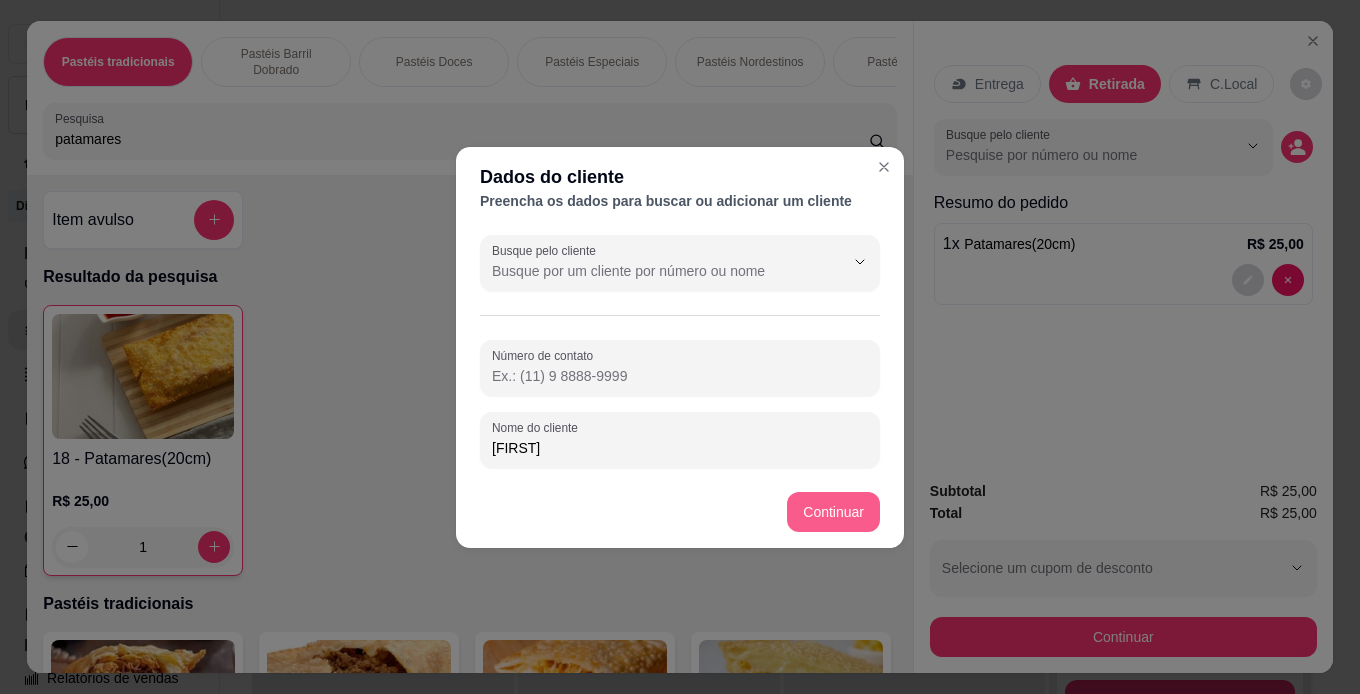 type on "[FIRST]" 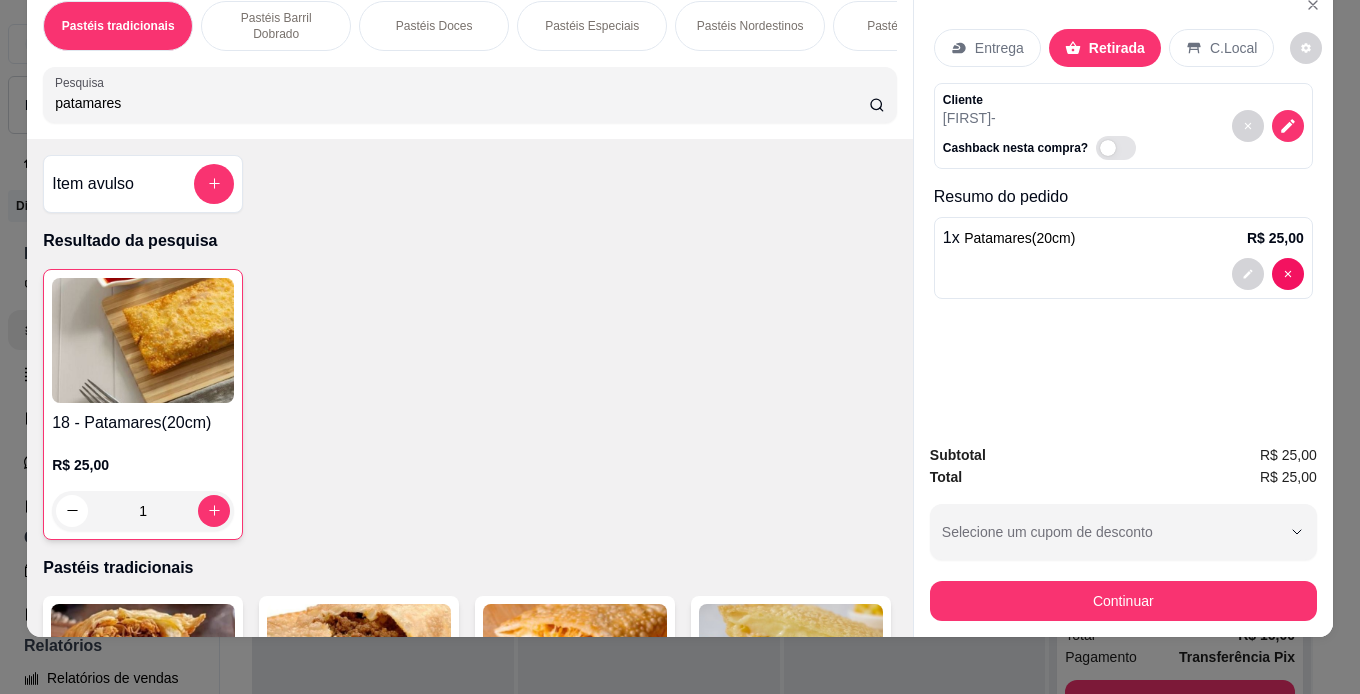 scroll, scrollTop: 51, scrollLeft: 0, axis: vertical 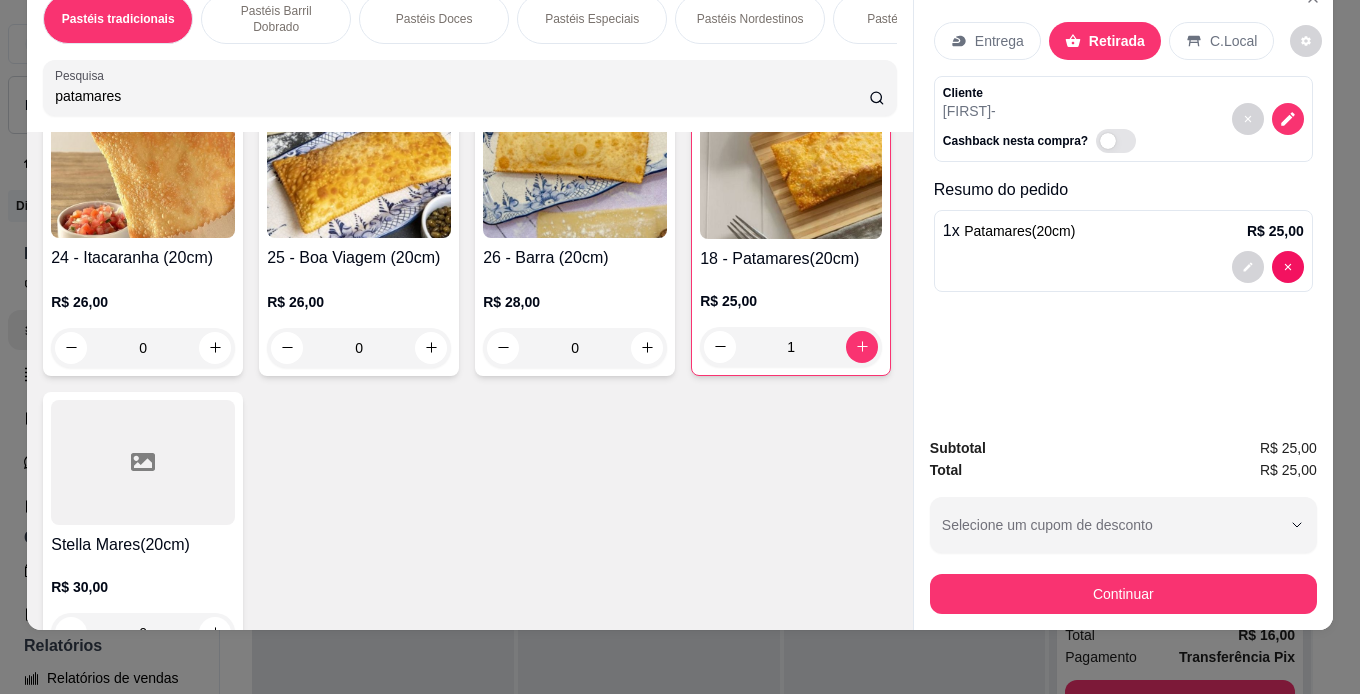click on "patamares" at bounding box center (462, 96) 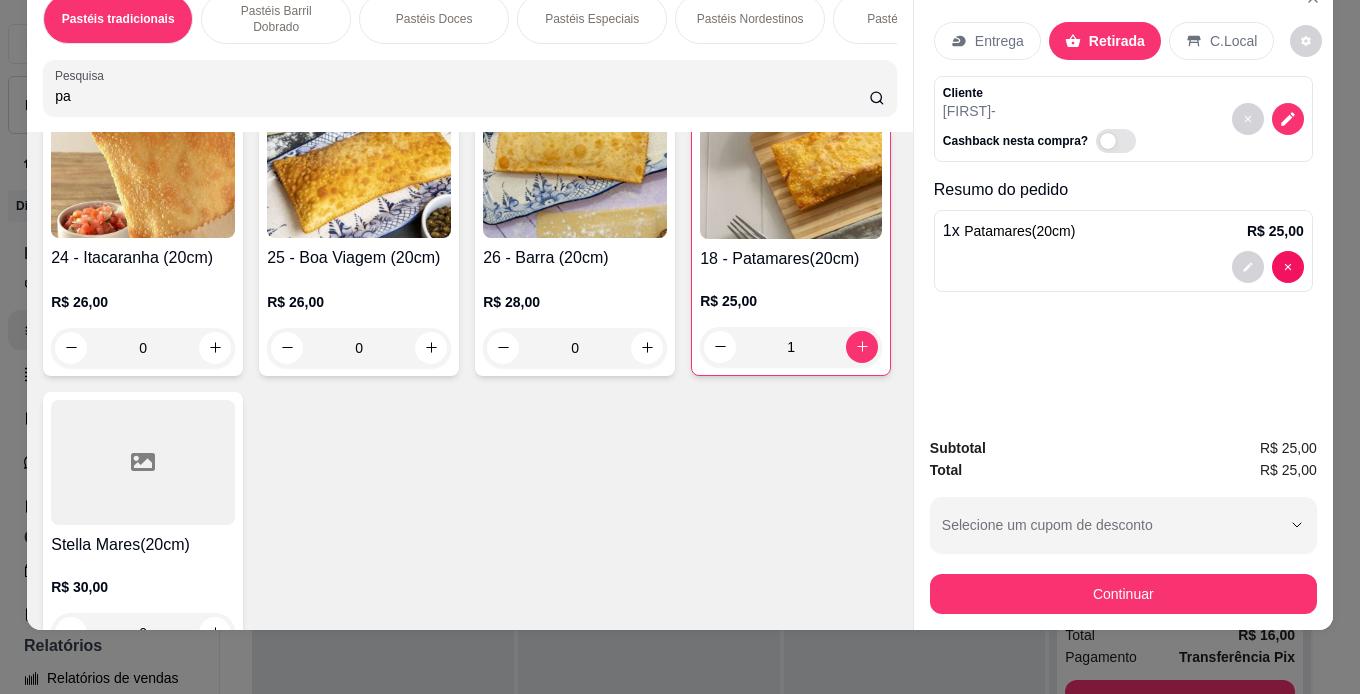 type on "p" 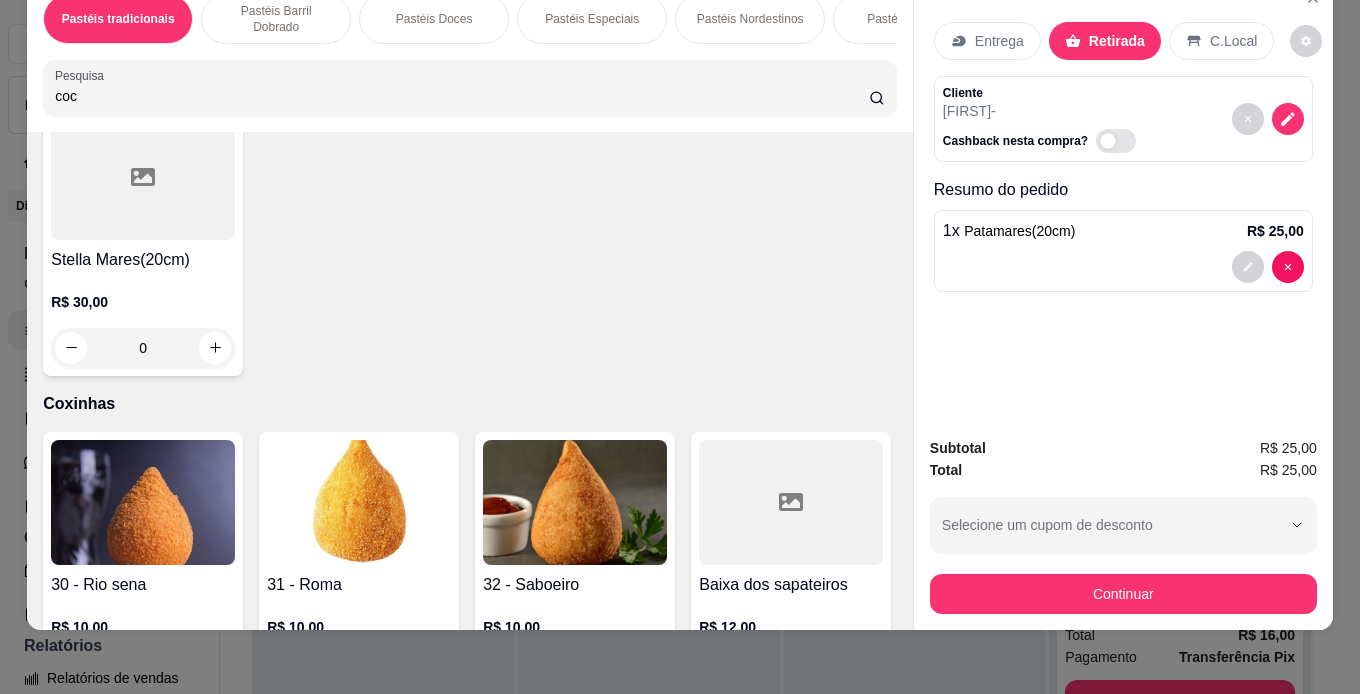 scroll, scrollTop: 4483, scrollLeft: 0, axis: vertical 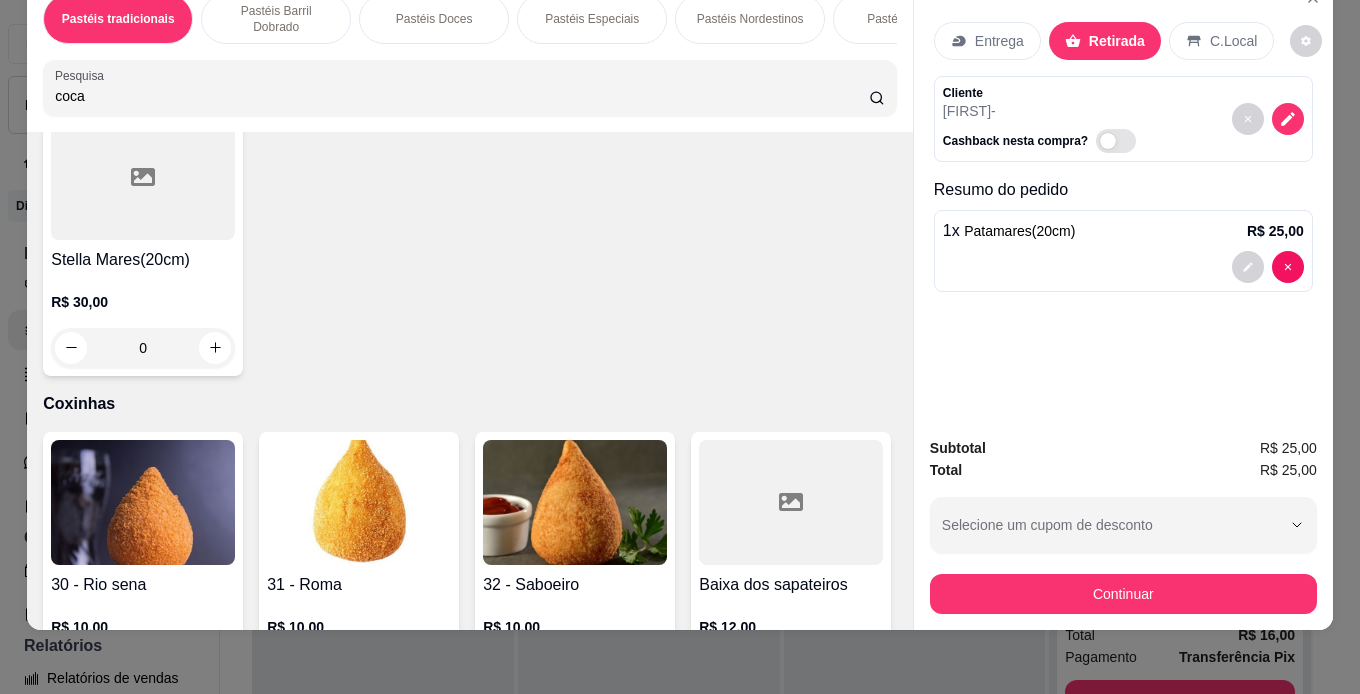 type on "coca" 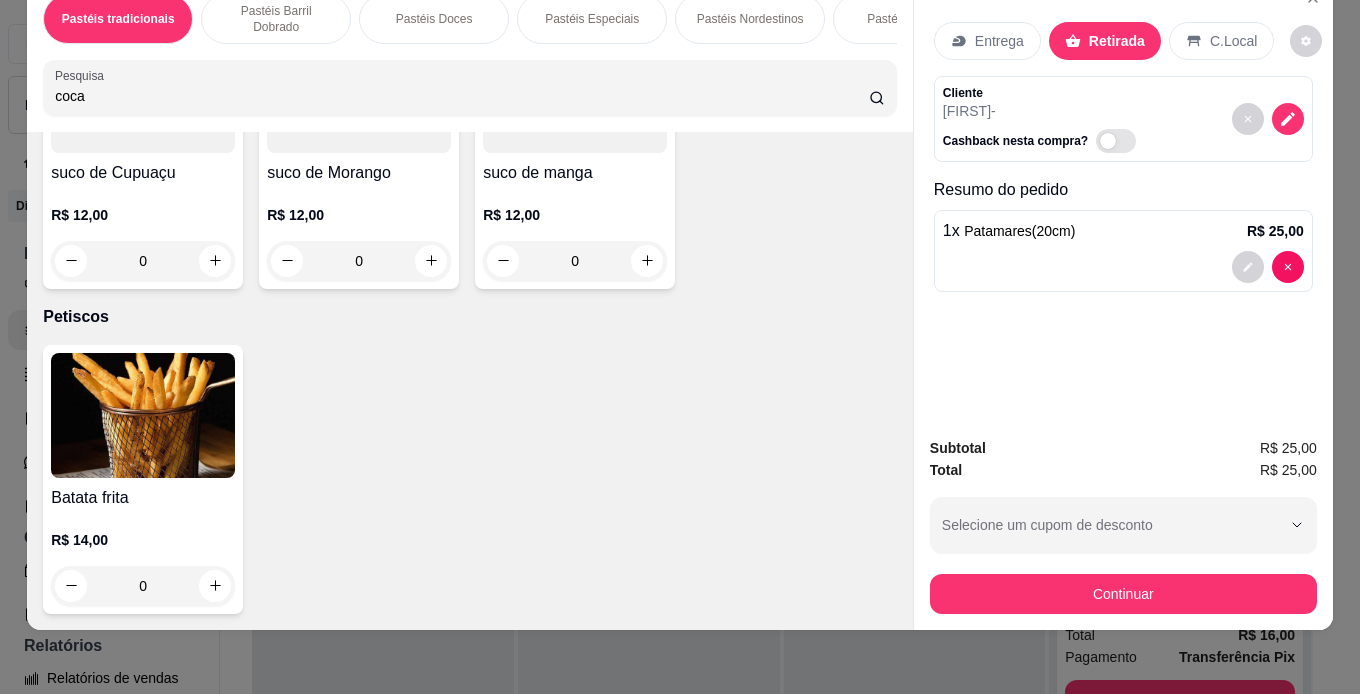 scroll, scrollTop: 7083, scrollLeft: 0, axis: vertical 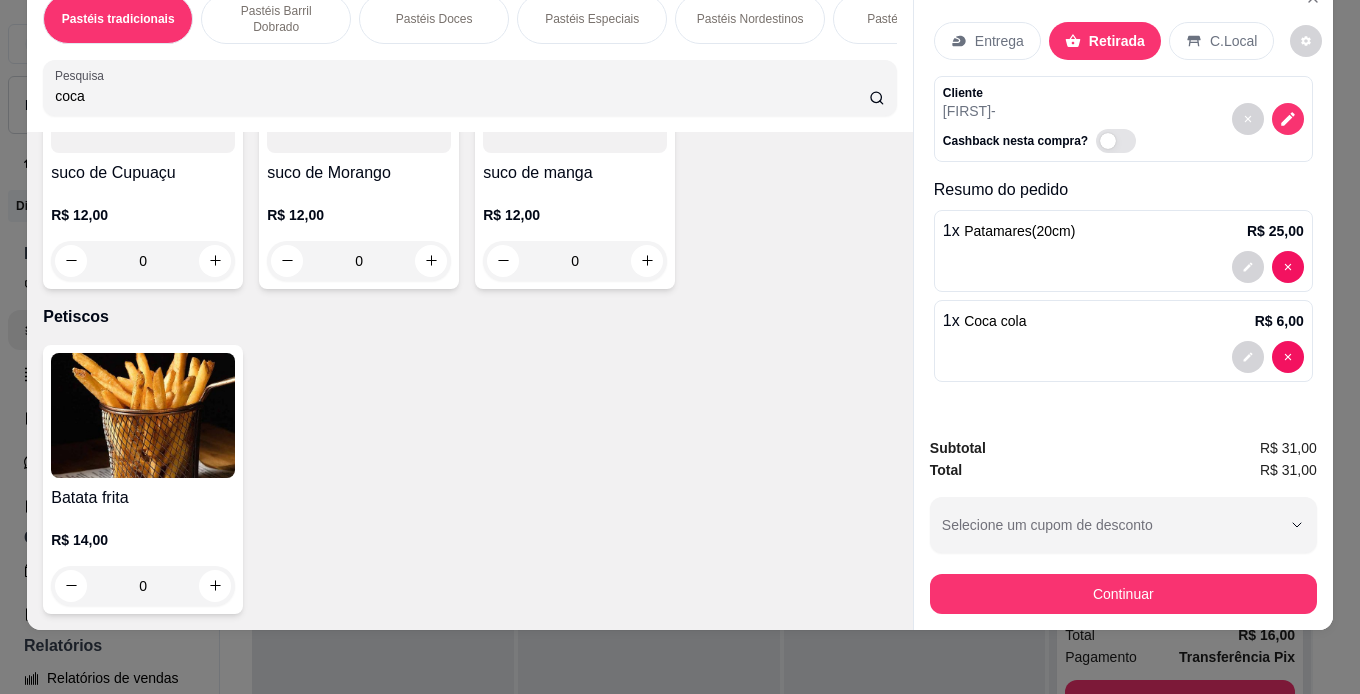 type on "1" 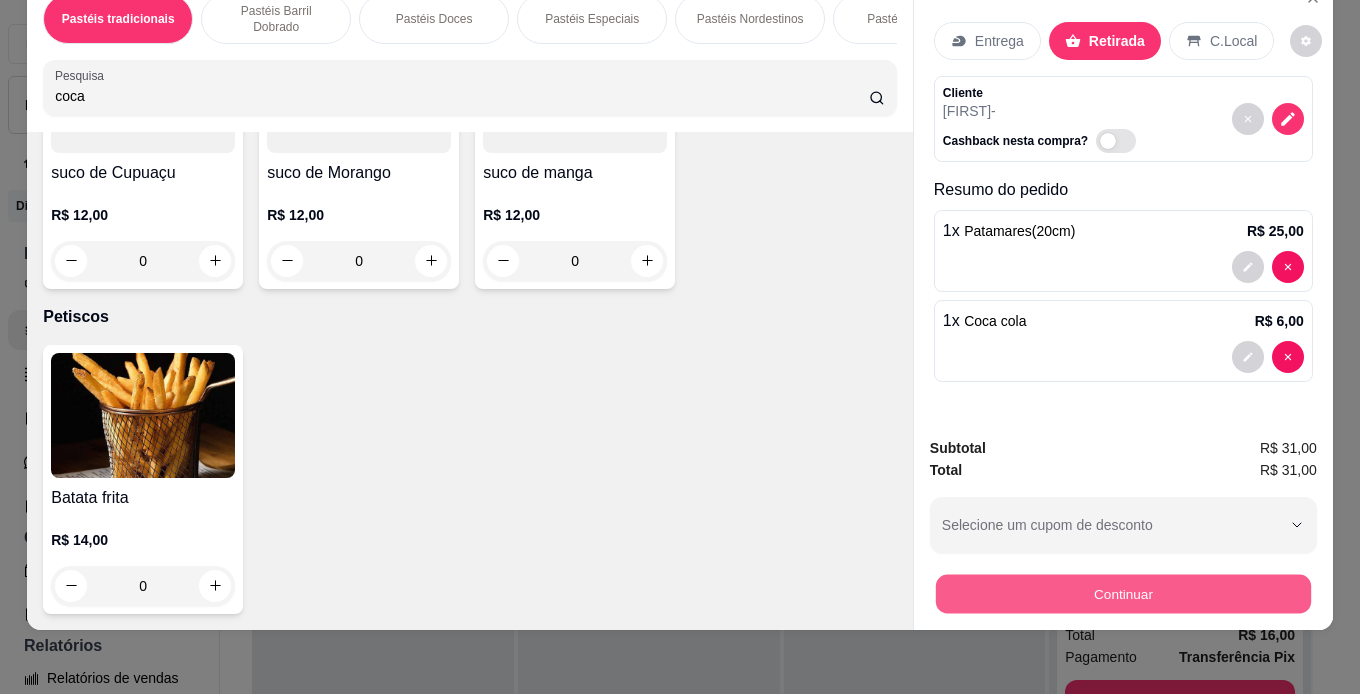 click on "Continuar" at bounding box center (1123, 594) 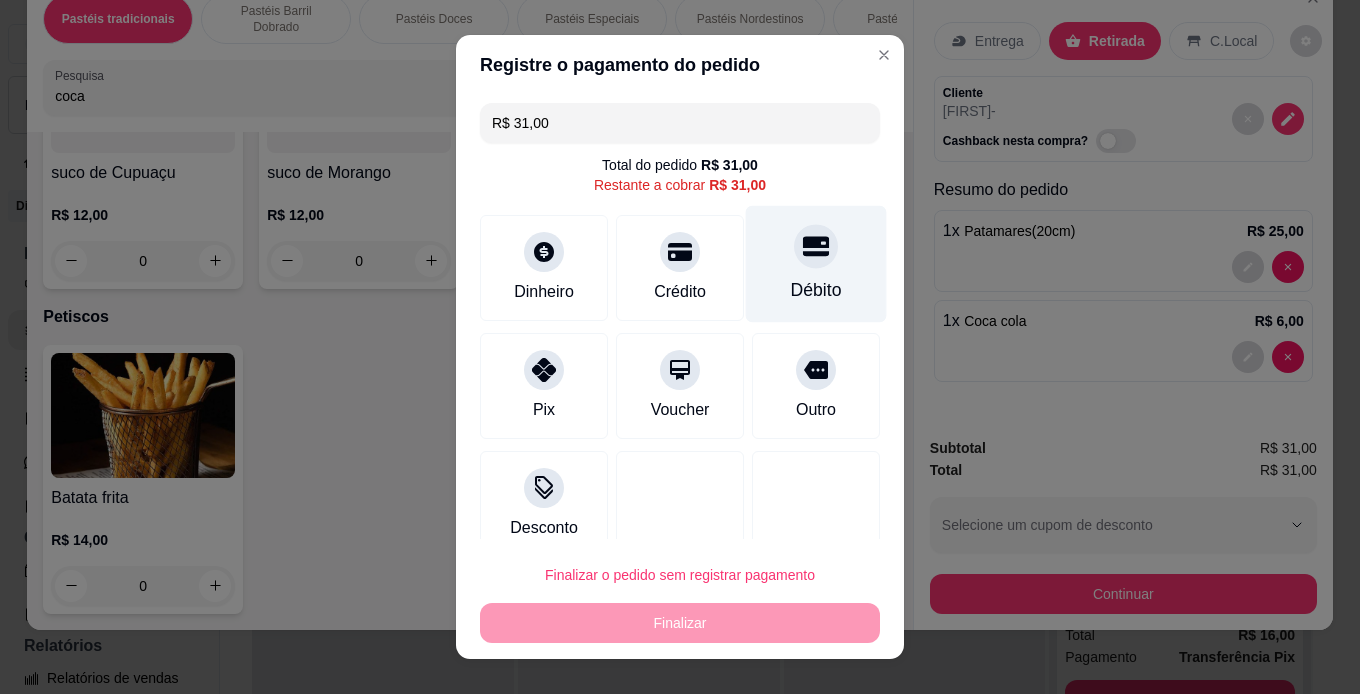 click on "Débito" at bounding box center (816, 263) 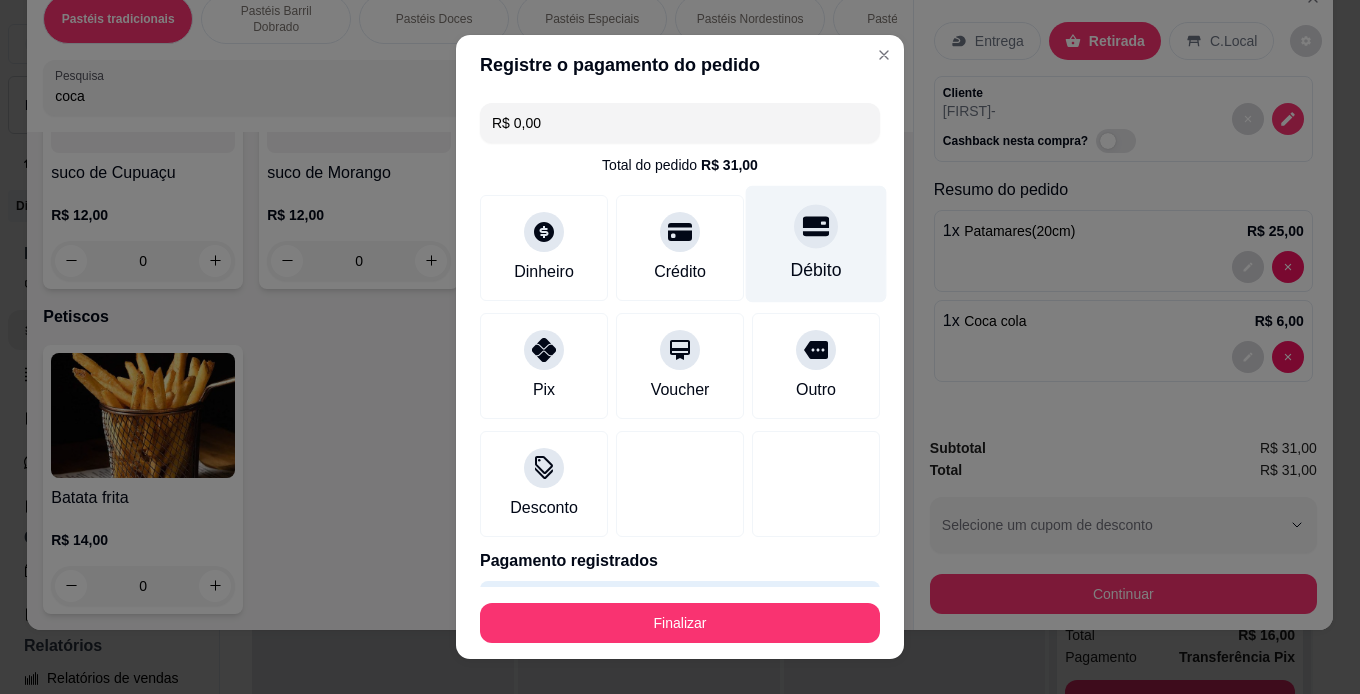 click at bounding box center (816, 226) 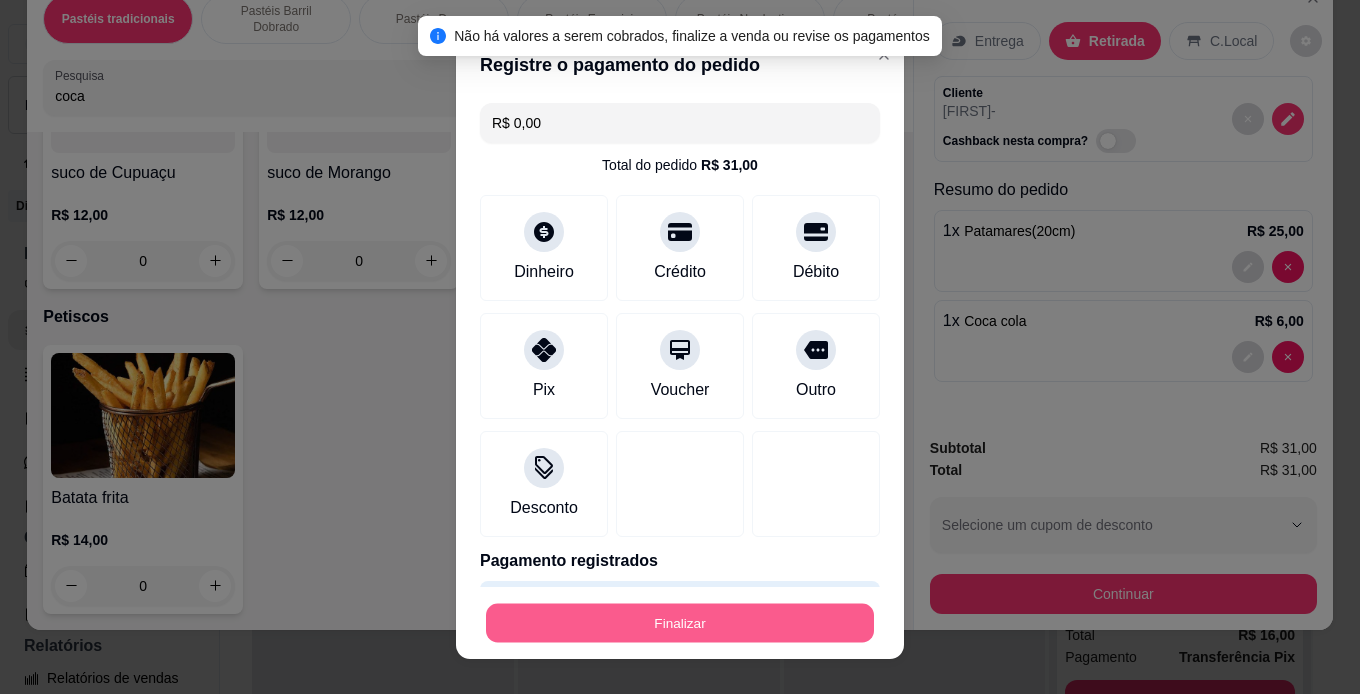 click on "Finalizar" at bounding box center [680, 623] 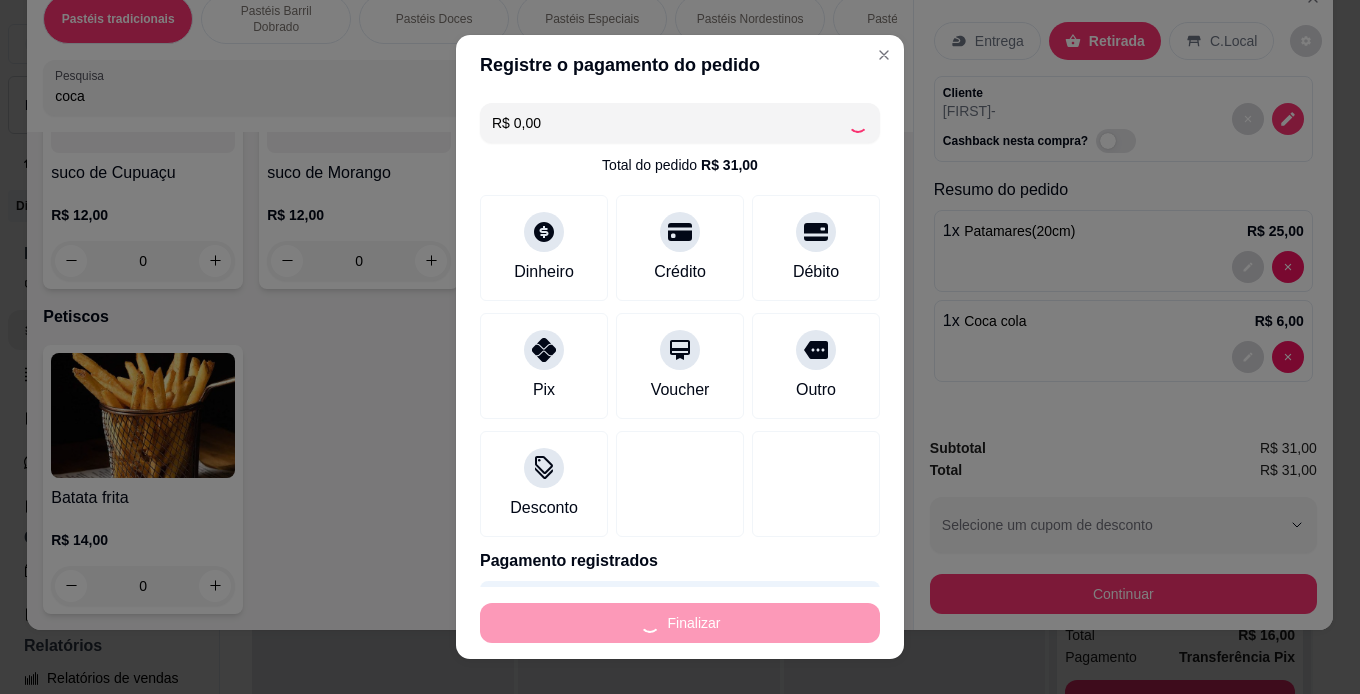 type on "0" 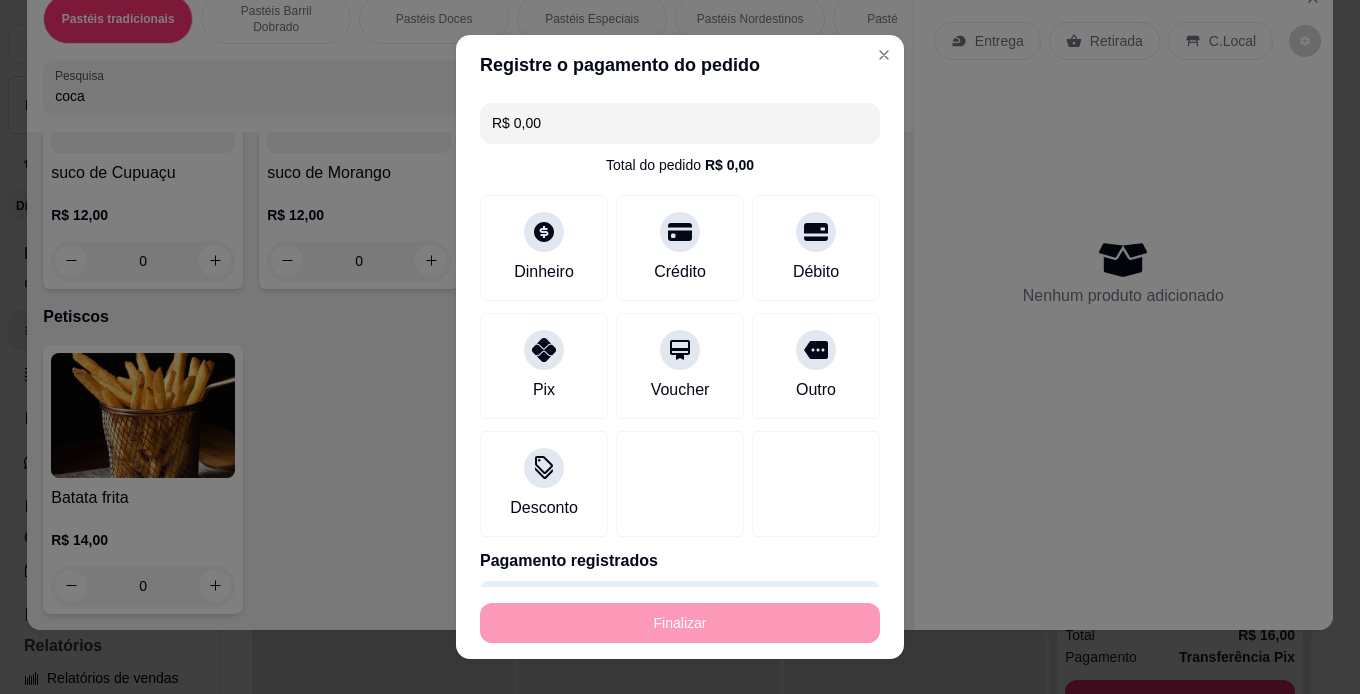 type on "-R$ 31,00" 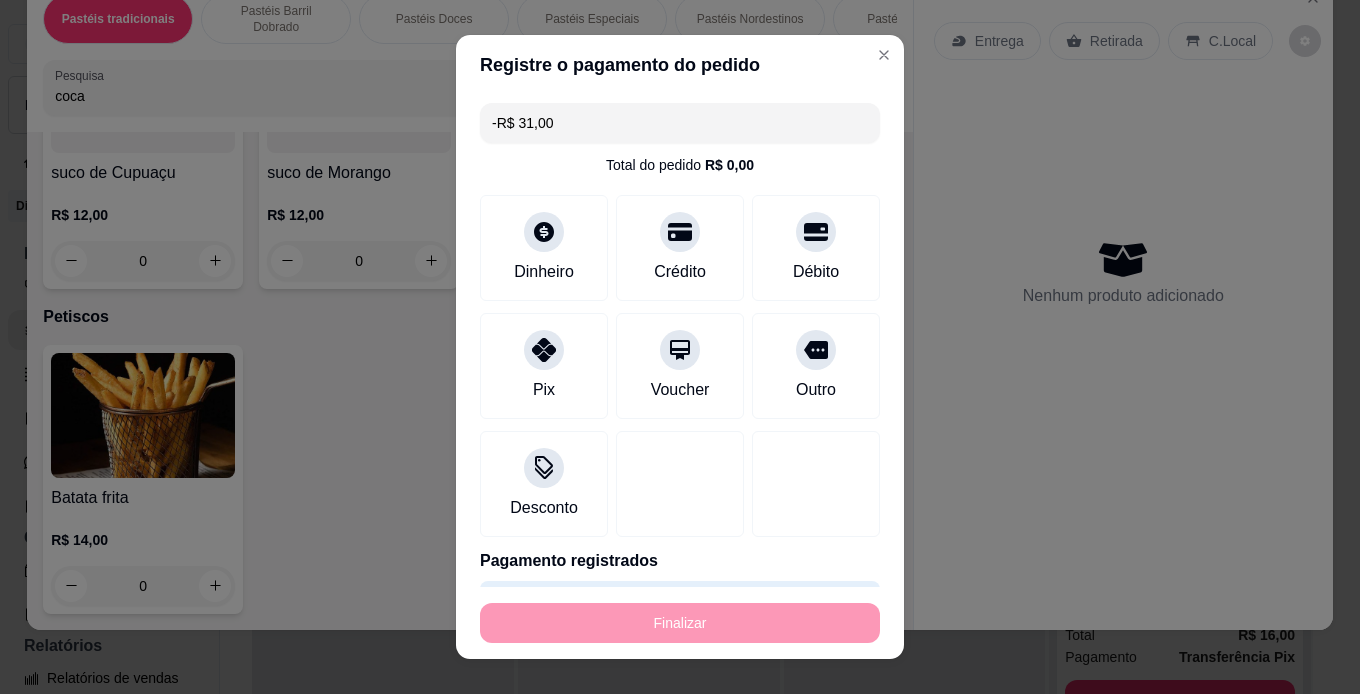 scroll, scrollTop: 7081, scrollLeft: 0, axis: vertical 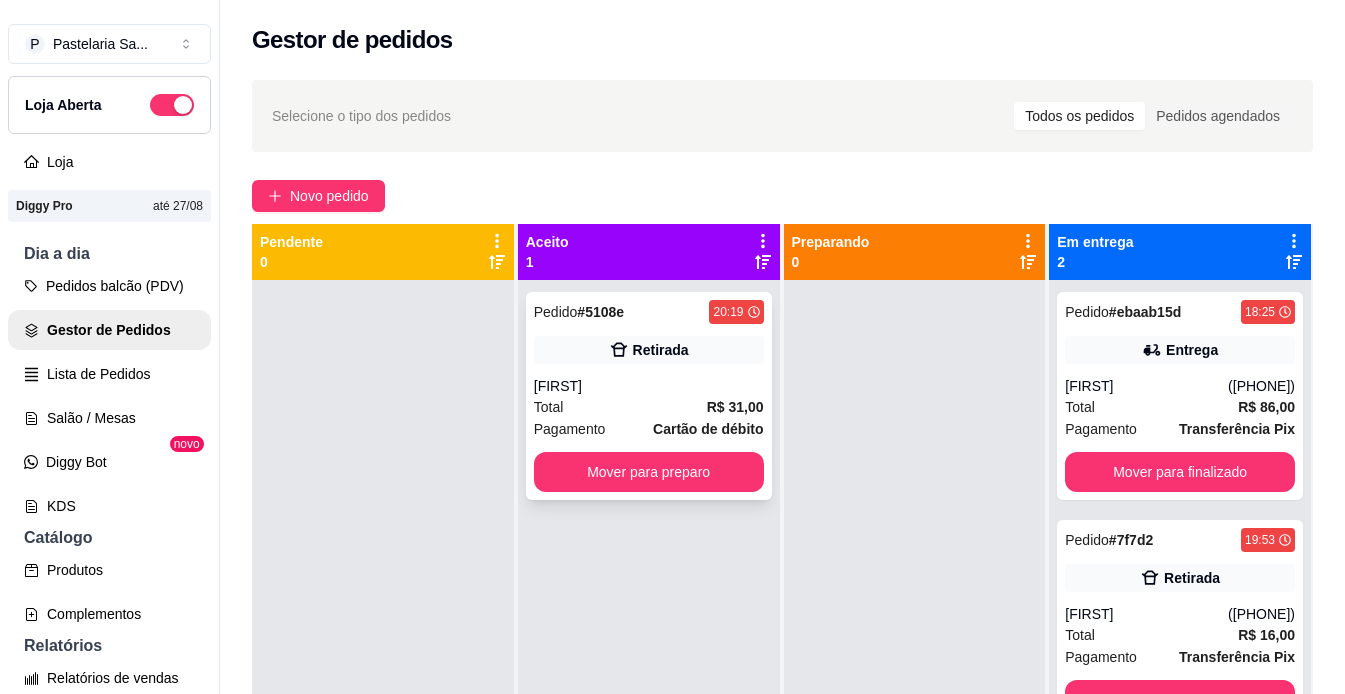 click on "Retirada" at bounding box center (649, 350) 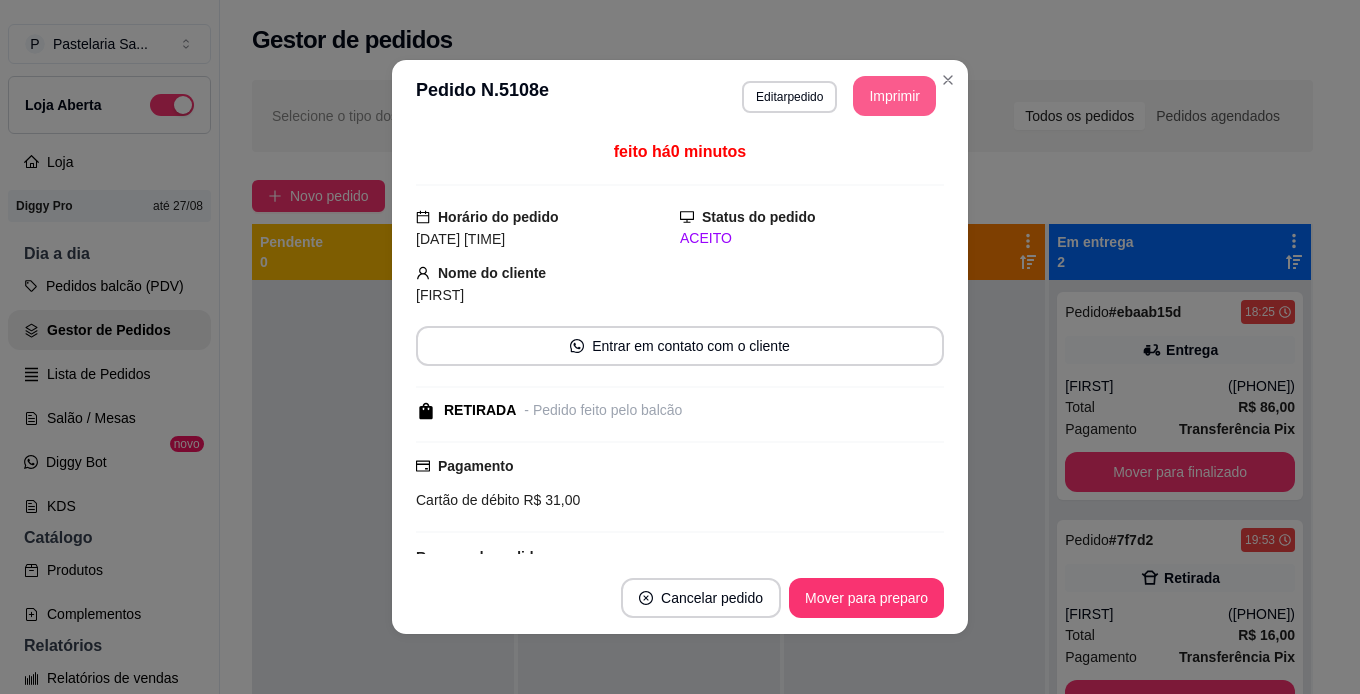 click on "Imprimir" at bounding box center [894, 96] 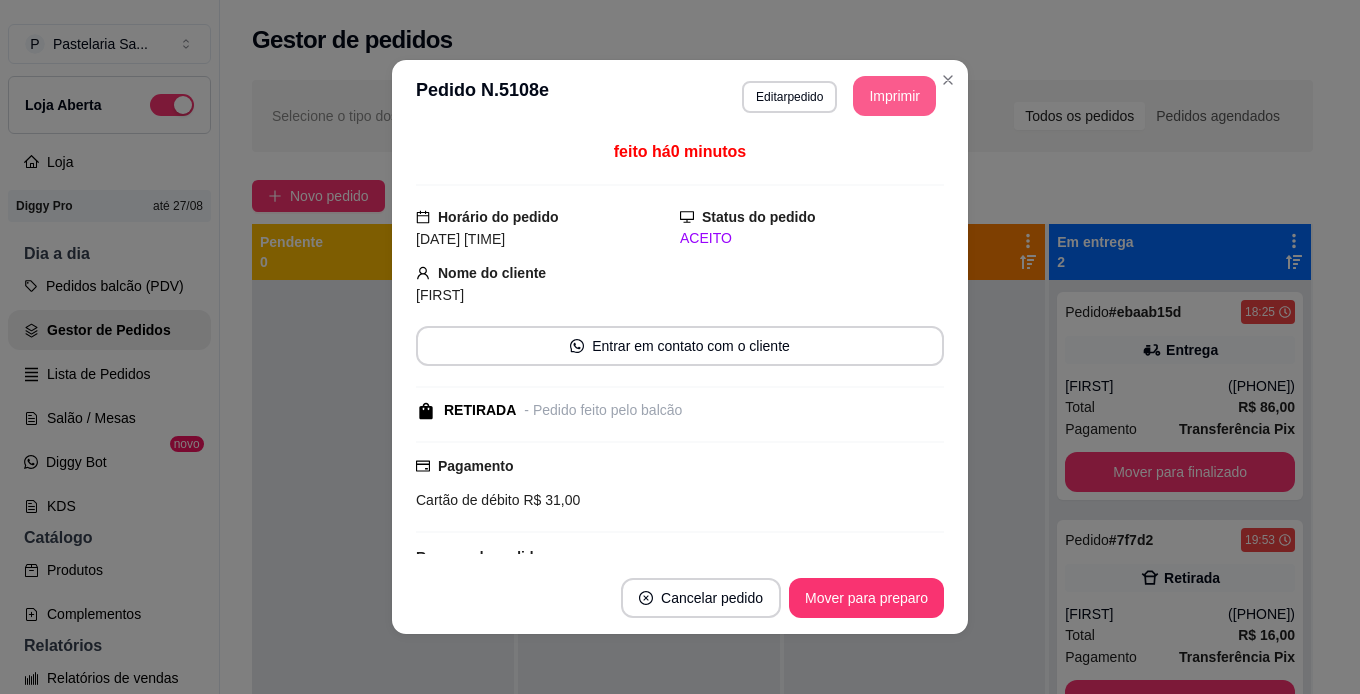 scroll, scrollTop: 0, scrollLeft: 0, axis: both 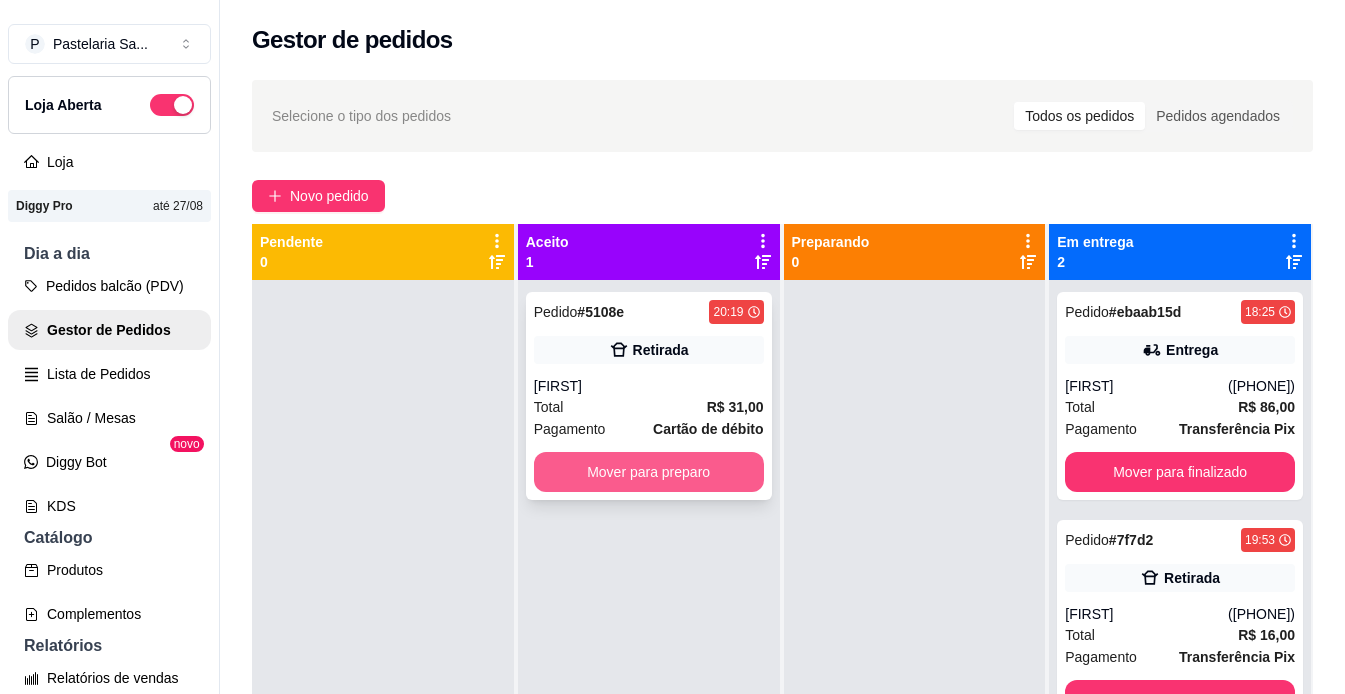 click on "Mover para preparo" at bounding box center [649, 472] 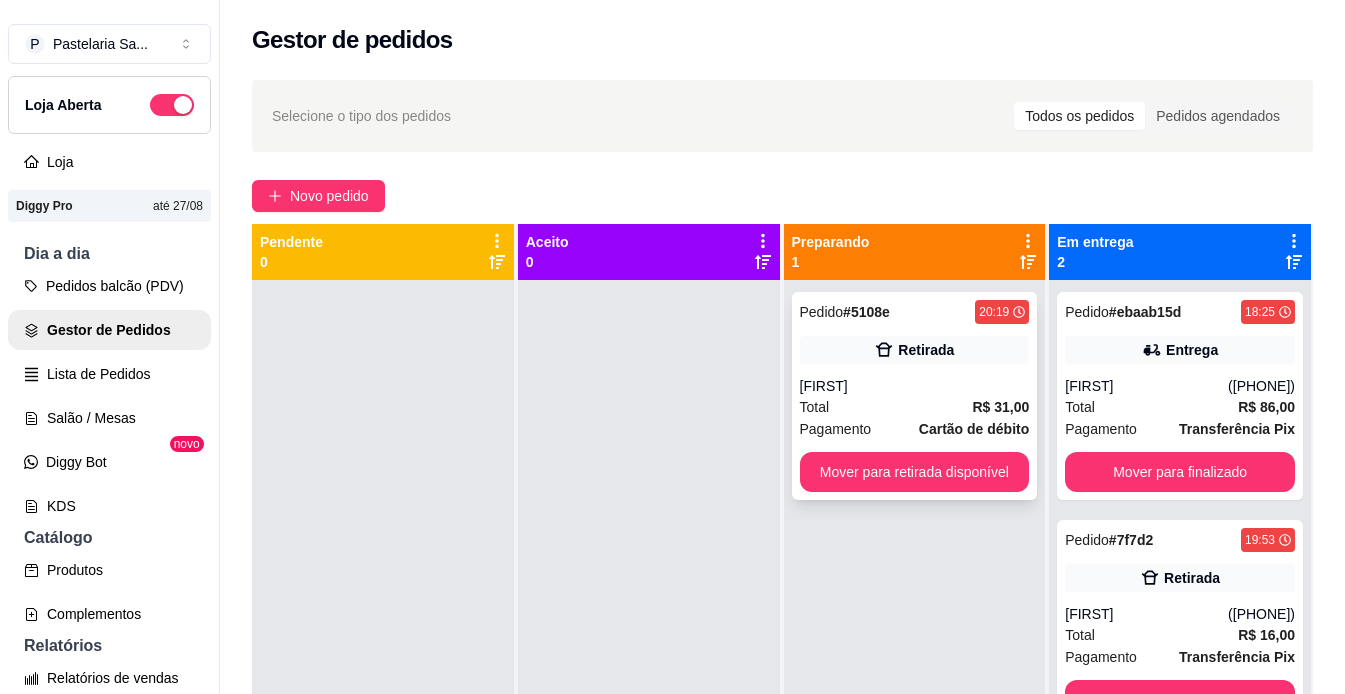 click on "[FIRST]" at bounding box center [915, 386] 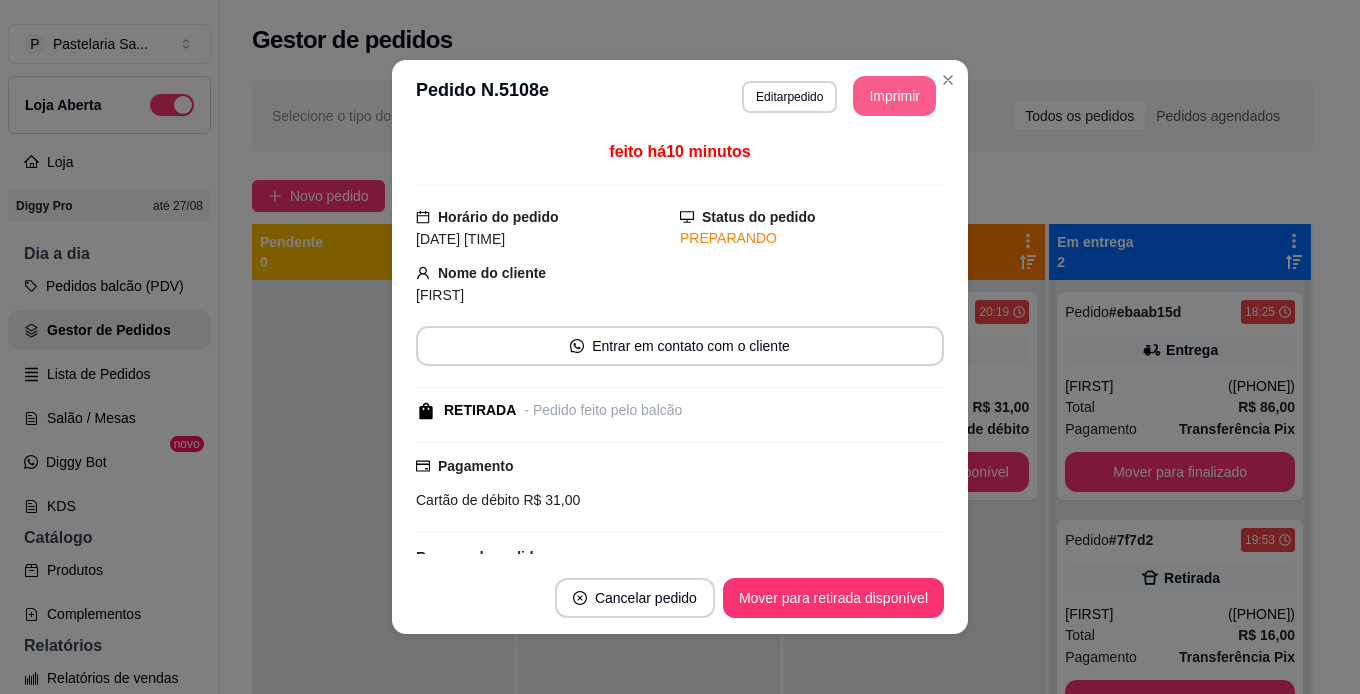 click on "Imprimir" at bounding box center (894, 96) 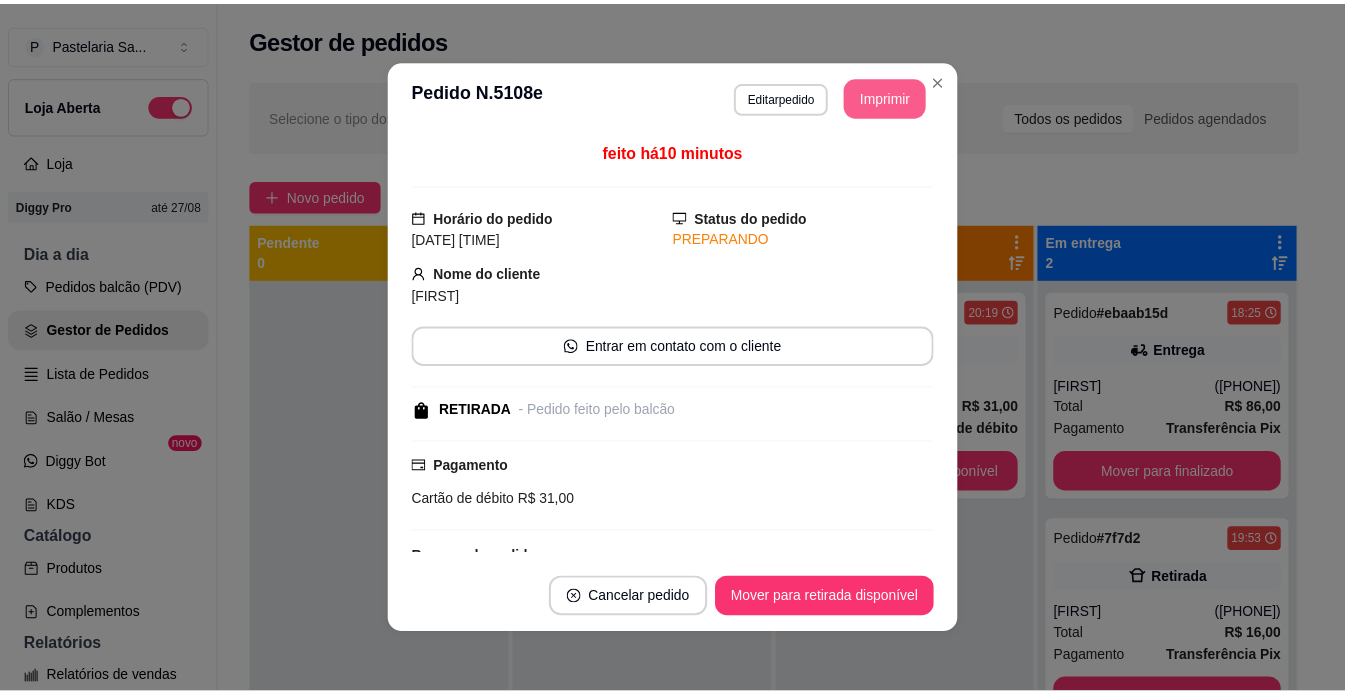 scroll, scrollTop: 0, scrollLeft: 0, axis: both 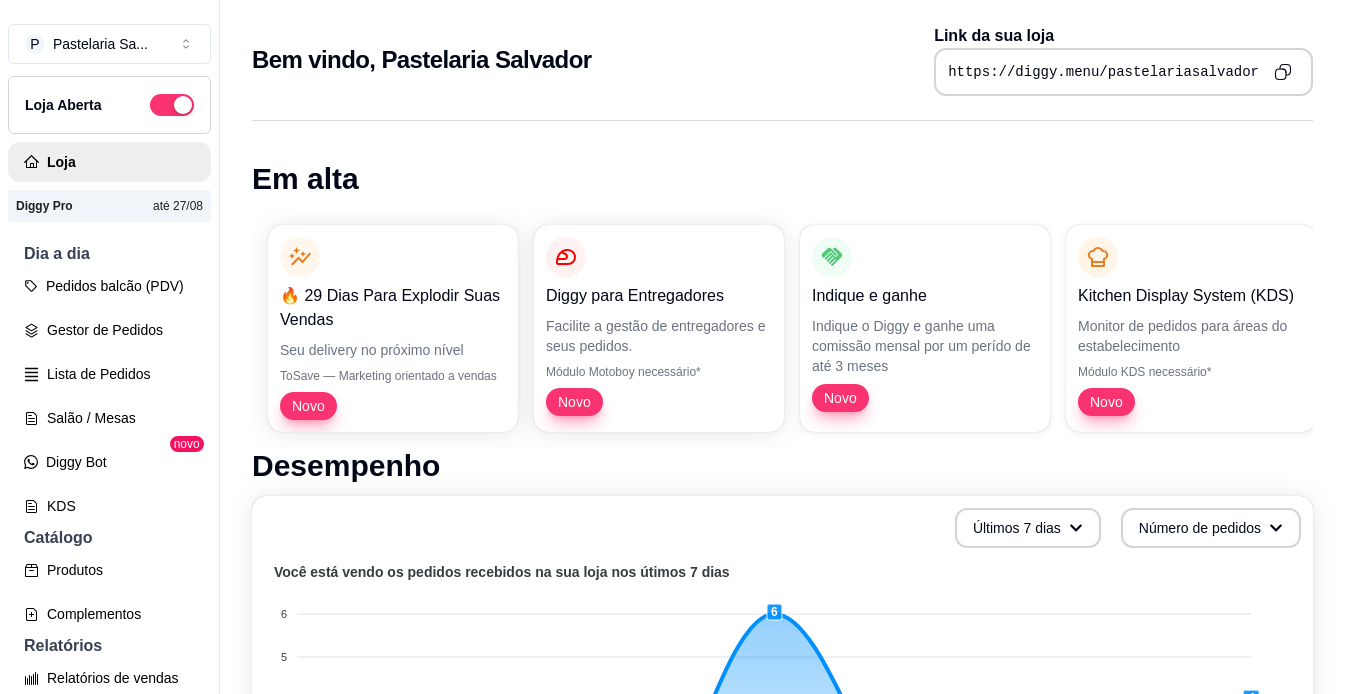 click on "Em alta" at bounding box center [782, 179] 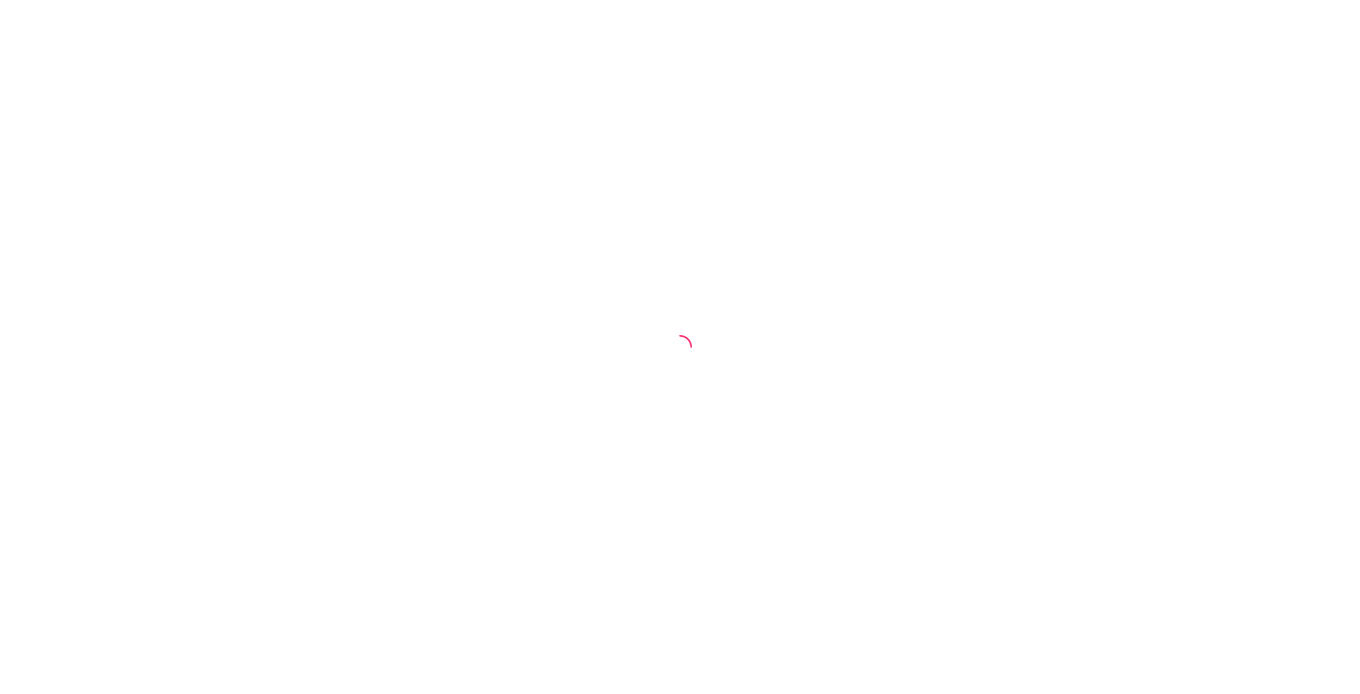 scroll, scrollTop: 0, scrollLeft: 0, axis: both 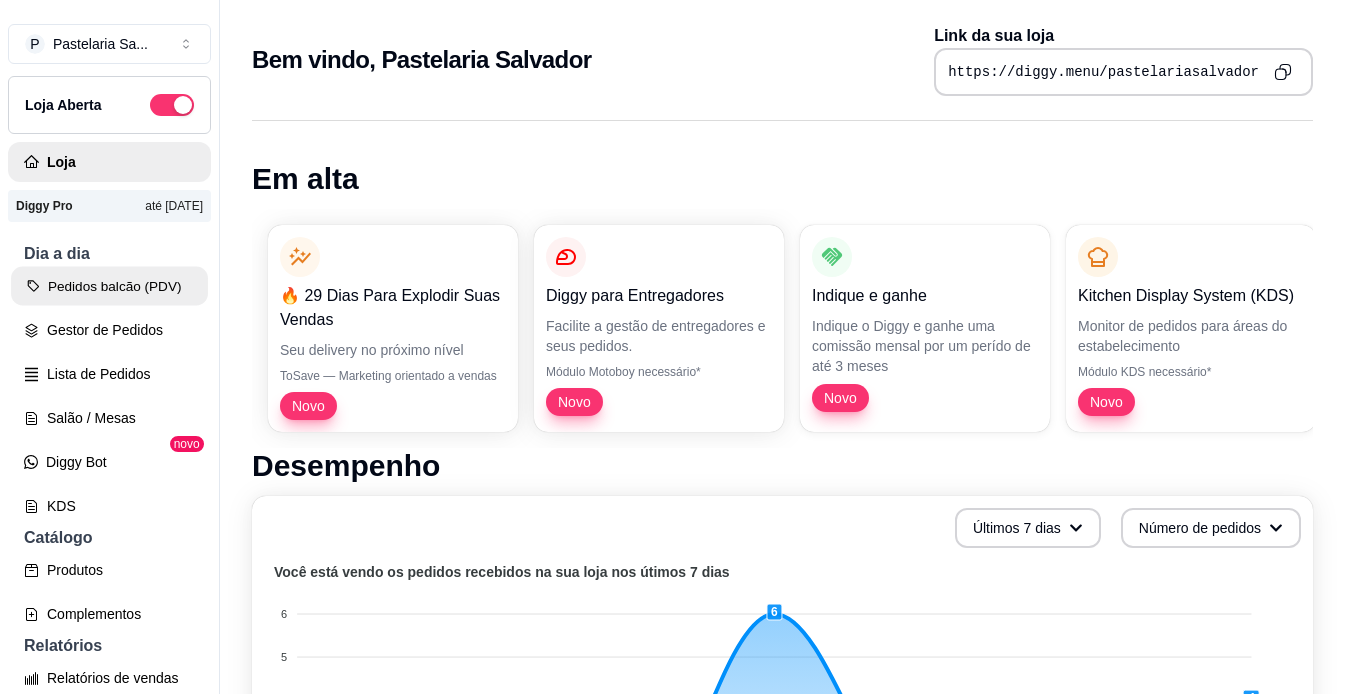 click on "Pedidos balcão (PDV)" at bounding box center (109, 286) 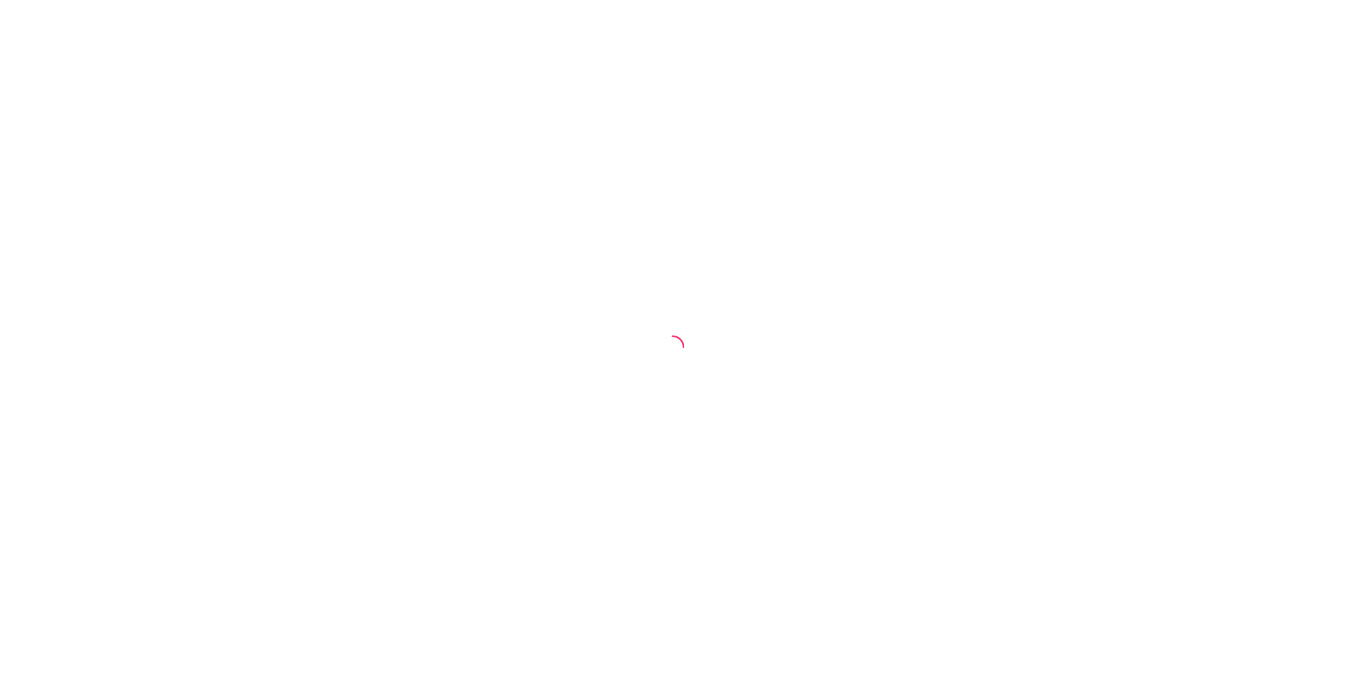 scroll, scrollTop: 0, scrollLeft: 0, axis: both 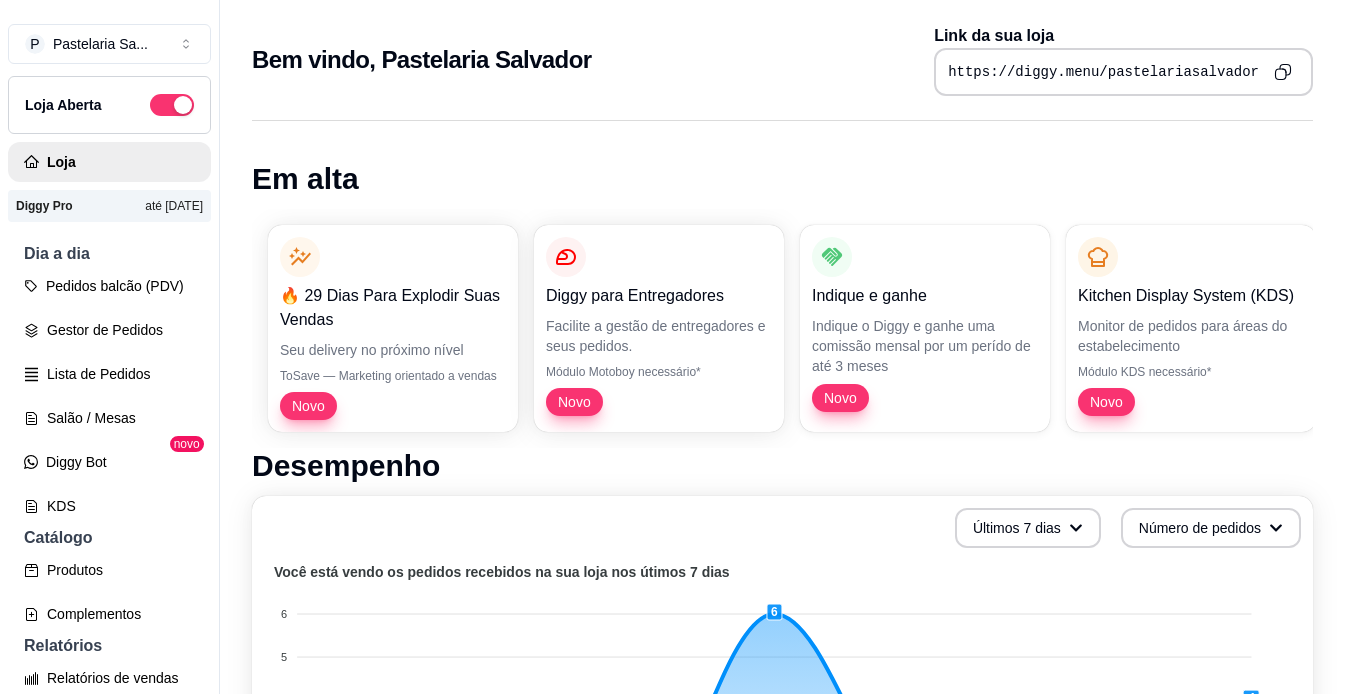 click on "Dia a dia" at bounding box center [109, 254] 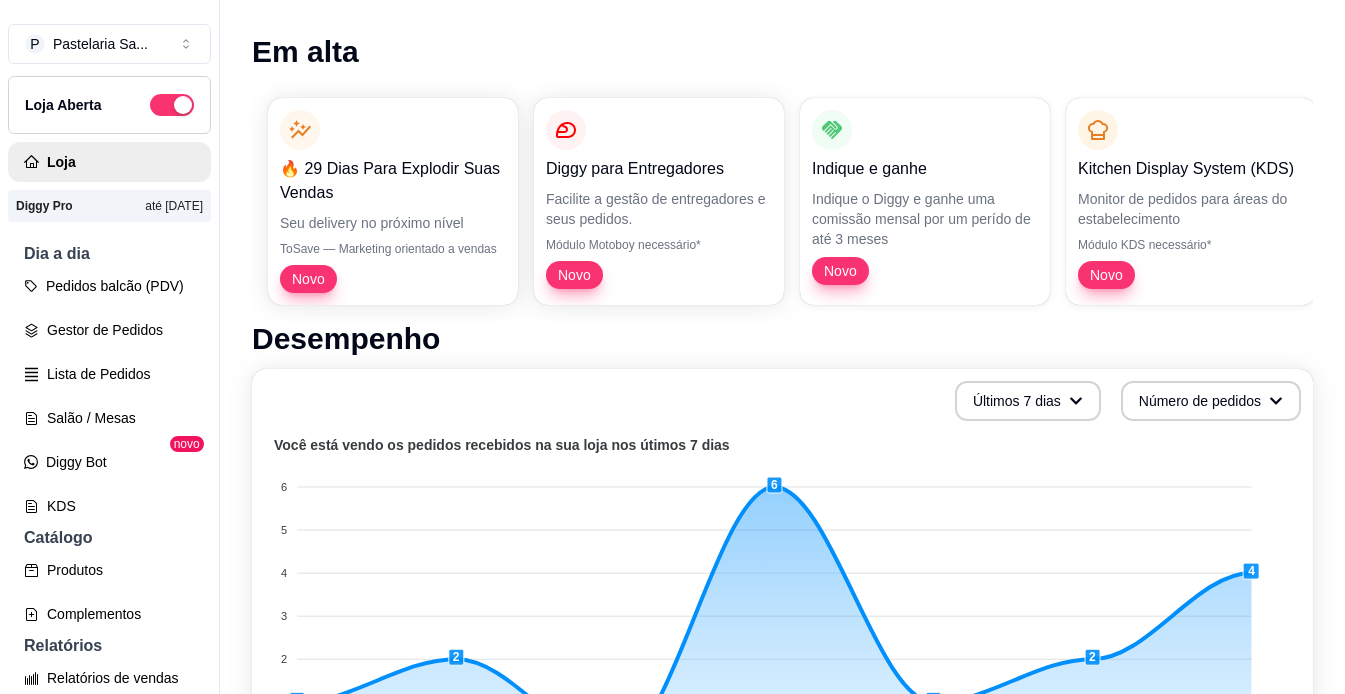 scroll, scrollTop: 0, scrollLeft: 0, axis: both 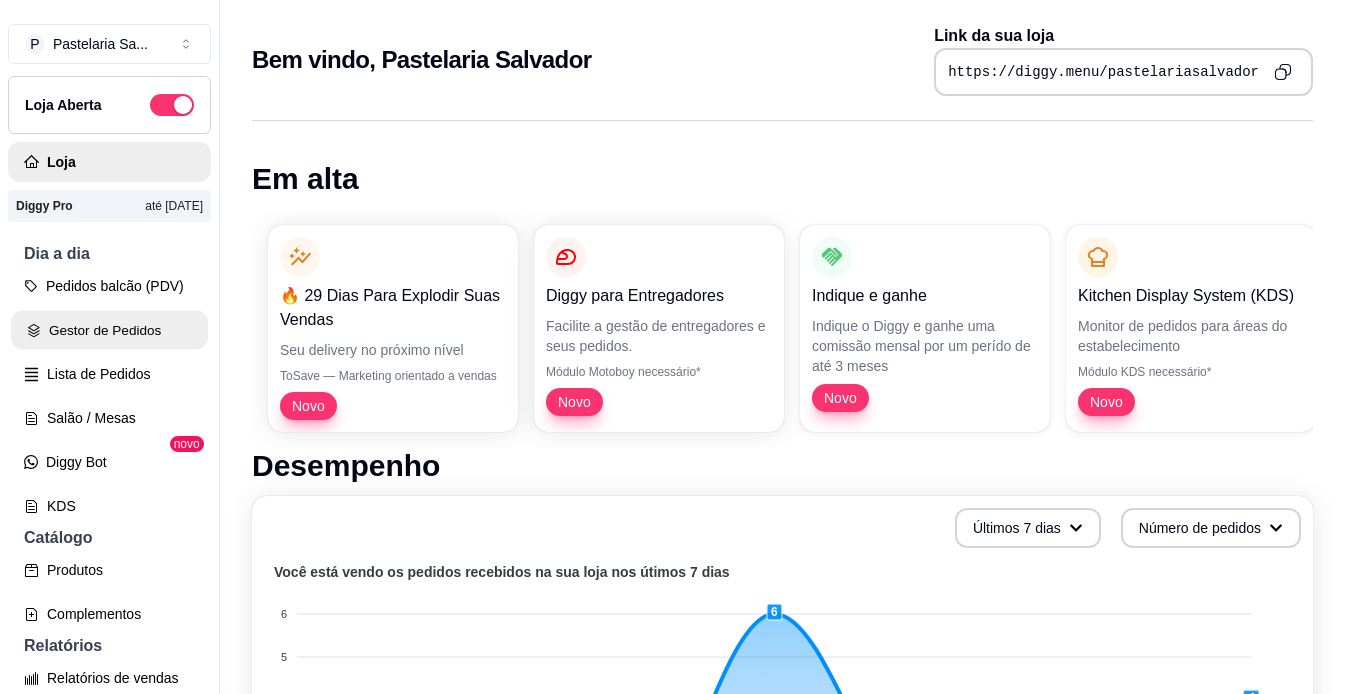 click on "Gestor de Pedidos" at bounding box center (109, 330) 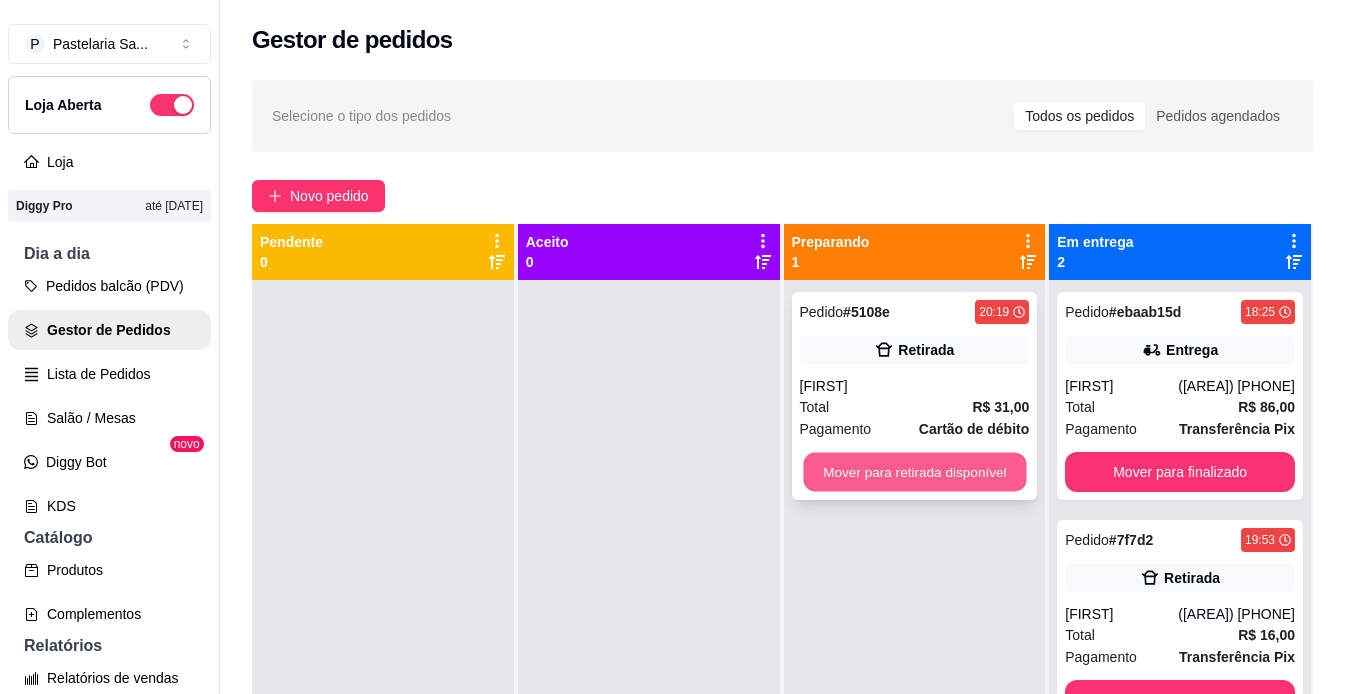 click on "Mover para retirada disponível" at bounding box center (914, 472) 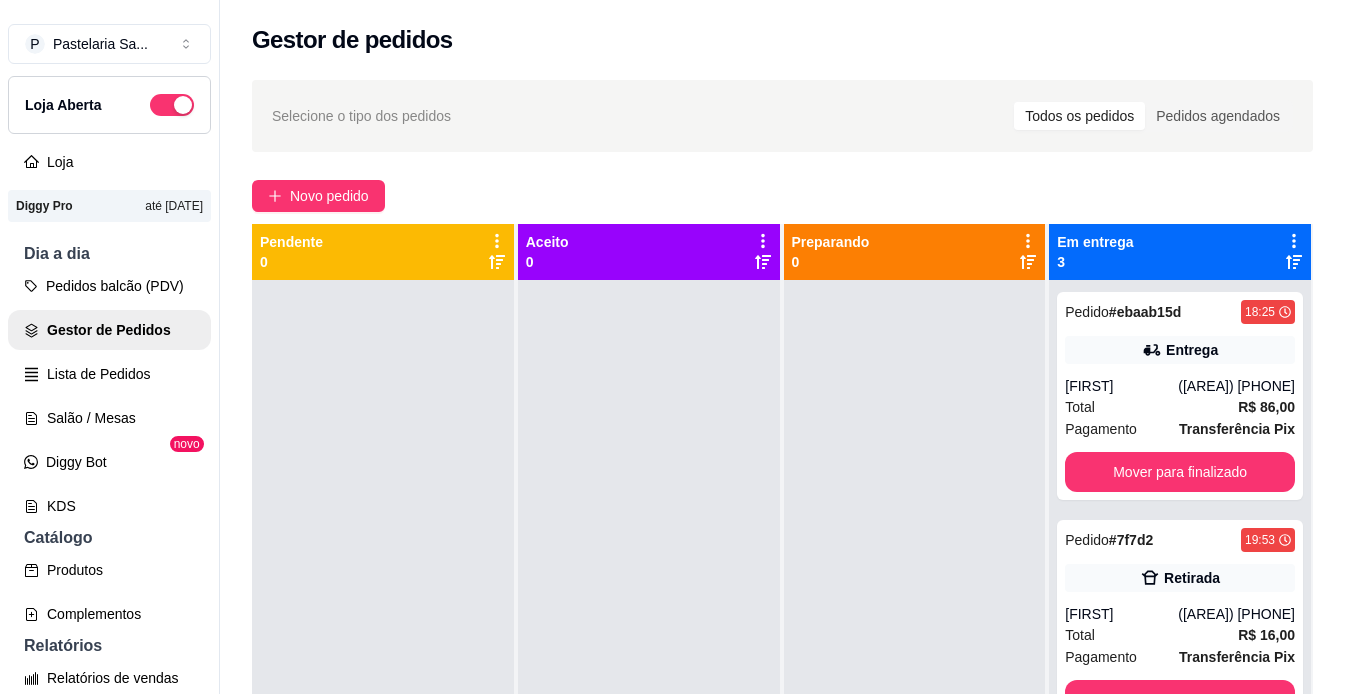 drag, startPoint x: 733, startPoint y: 95, endPoint x: 703, endPoint y: 132, distance: 47.63402 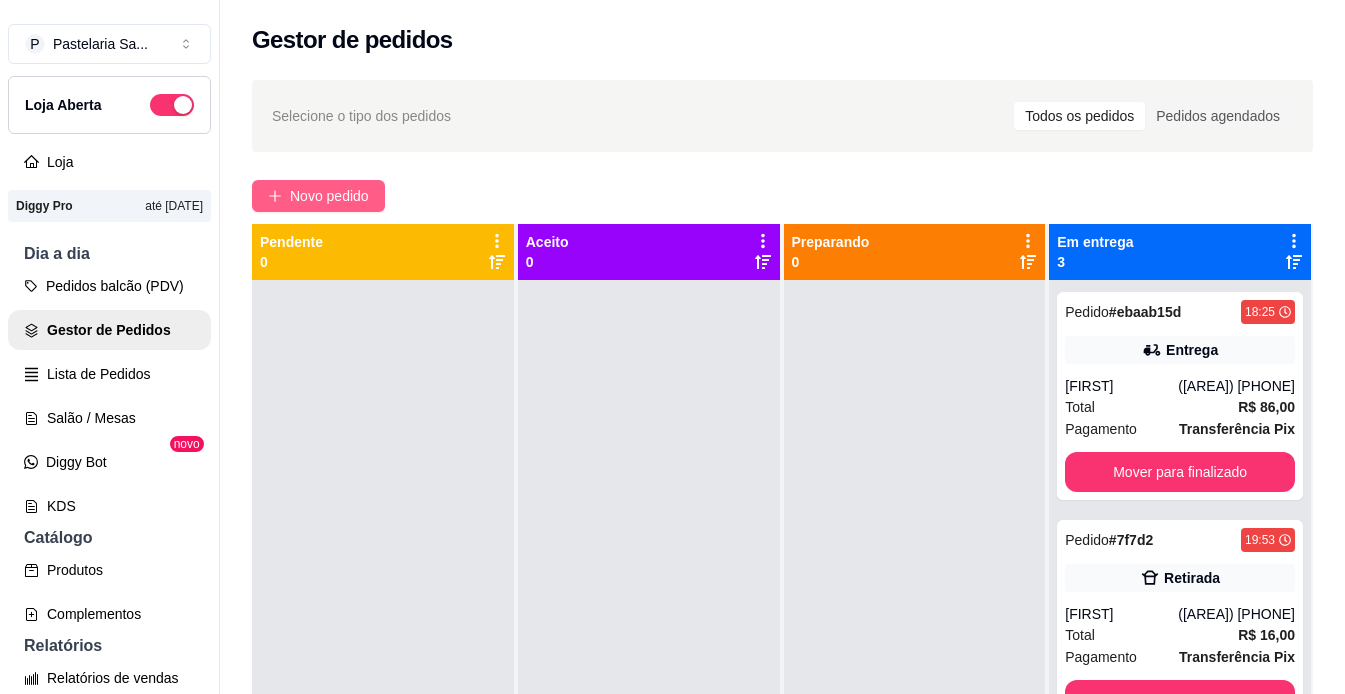 click on "Novo pedido" at bounding box center (318, 196) 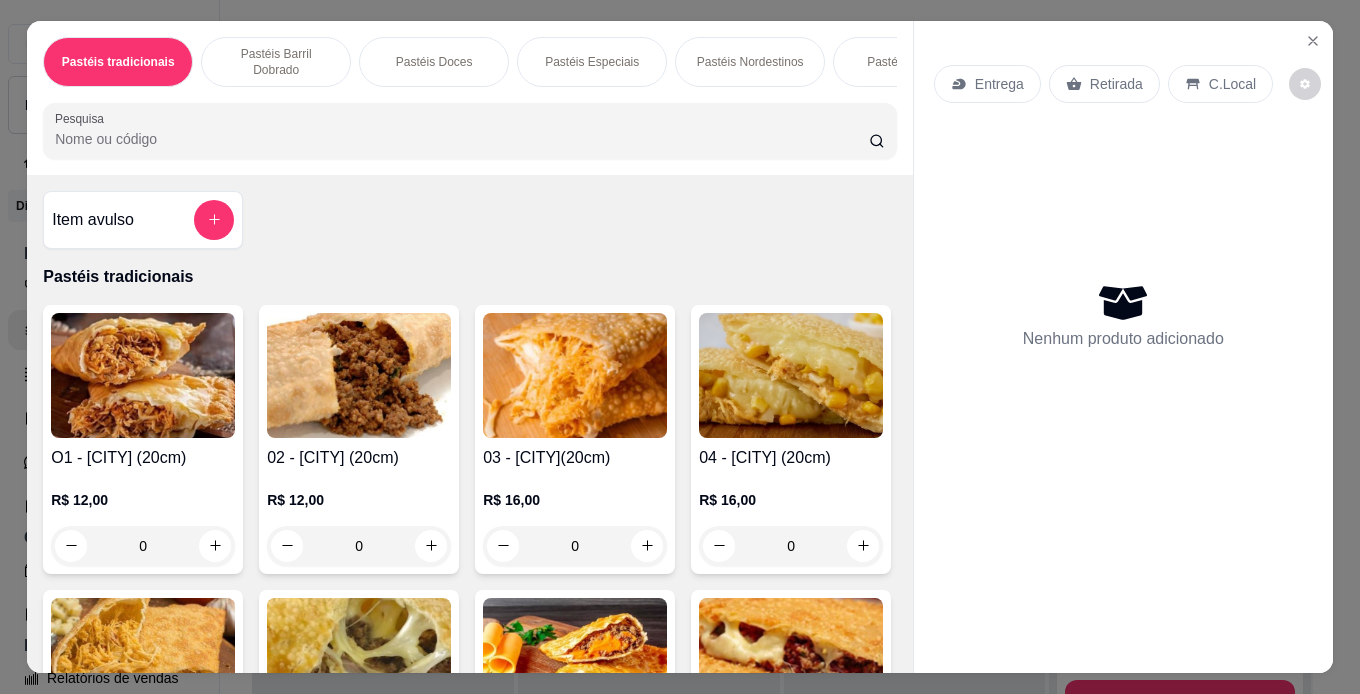 click on "Item avulso Pastéis tradicionais  O1 - Sussuarana (20cm)   R$ 12,00 0 02 - Federação (20cm)   R$ 12,00 0 03 - Pau da Lima(20cm)   R$ 16,00 0 04 - Curuzú (20cm)   R$ 16,00 0 05 - Jardim Esperança(20cm)    R$ 16,00 0 06 - Nazaré (20cm)   R$ 16,00 0 07 - Canabrava (20cm)   R$ 16,00 0 07 - Comércio(20cm)   R$ 16,00 0 08 - São Marcos (20cm)   R$ 16,00 0 10 - Imbuí (20cm)   R$ 16,00 0 11 - Pituaçu (20cm)   R$ 16,00 0 12 - Caminho das Árvores(20cm)   R$ 16,00 0 Pastéis Barril Dobrado  Sussuarana dobrado   R$ 22,00 0 Federação dobrado    R$ 22,00 0 Nazaré dobrado    R$ 26,00 0 Pau da Lima dobrado    R$ 26,00 0 Pituaçu dobrado    R$ 26,00 0 Jardim Esperança dobrado    R$ 26,00 0 Pastéis Doces  43 - Canela (20cm)   R$ 14,00 0 44 - Pirajá (20cm)   R$ 14,00 0 49 - Bosque Real (20cm)   R$ 14,00 0 49 - Valéria(20cm)   R$ 14,00 0 Vale dos lagos    R$ 14,00 0 Pastéis Especiais  13 - São Rafael (20cm)   R$ 22,00 0 15 - São Caetano (20cm)   R$ 20,00 0 16 - Brotas(20cm)   0   0" at bounding box center [470, 424] 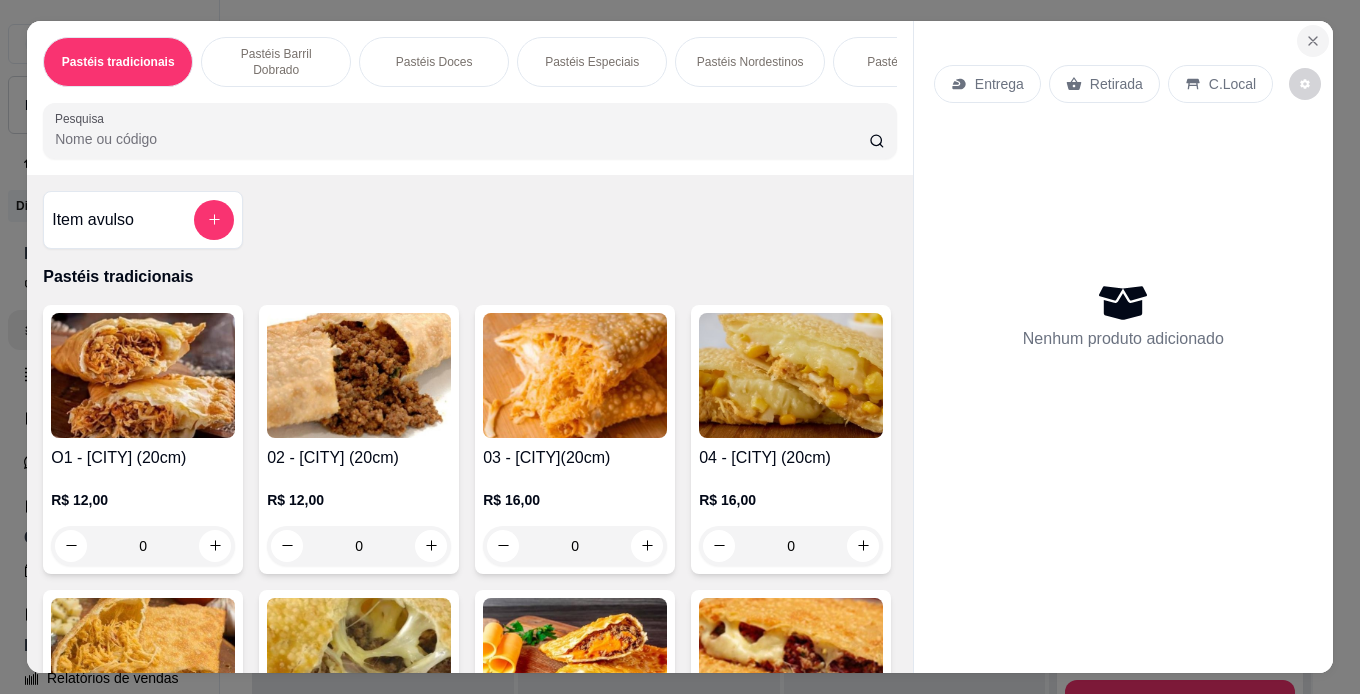 click 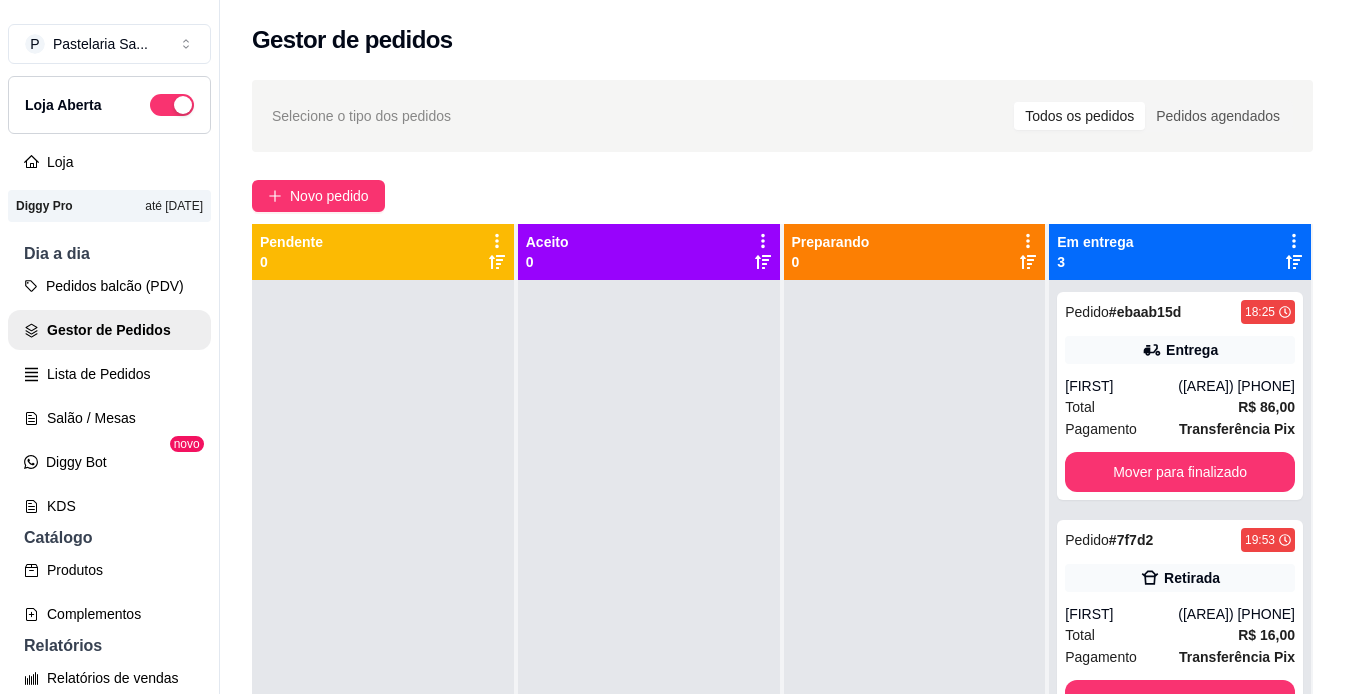 type 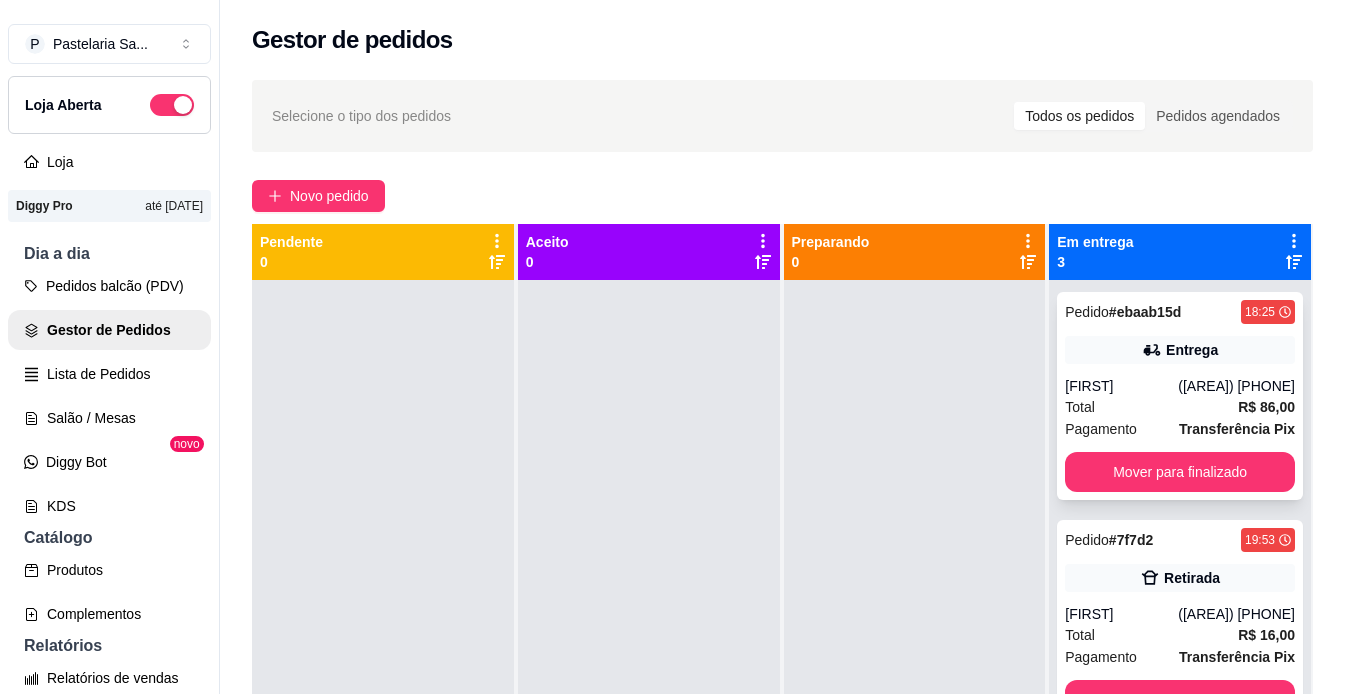 scroll, scrollTop: 10, scrollLeft: 0, axis: vertical 